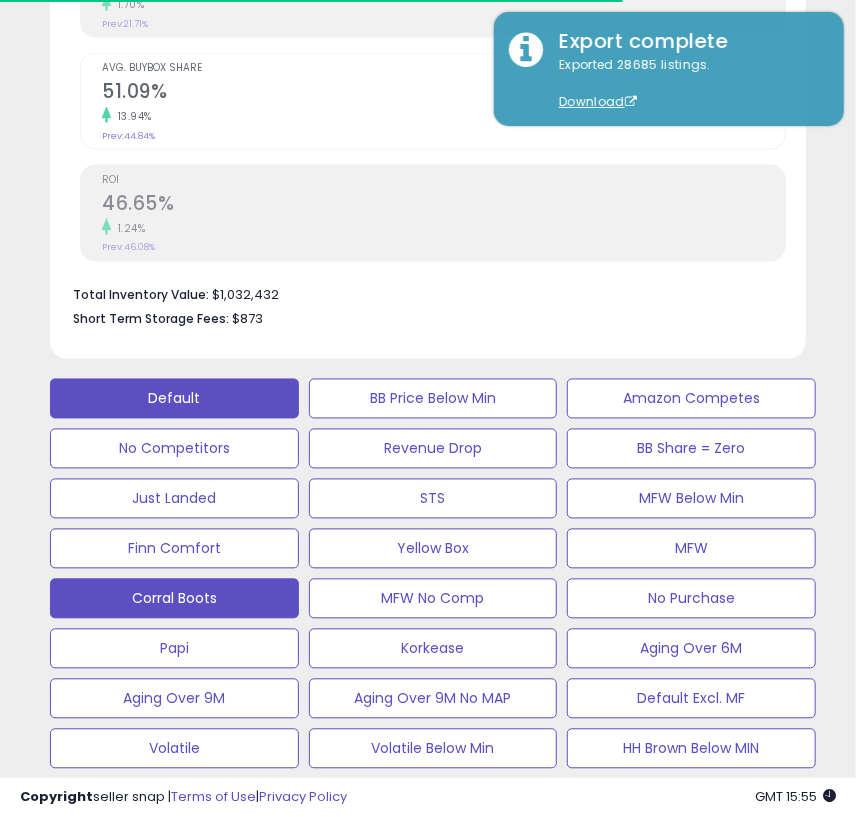 scroll, scrollTop: 942, scrollLeft: 0, axis: vertical 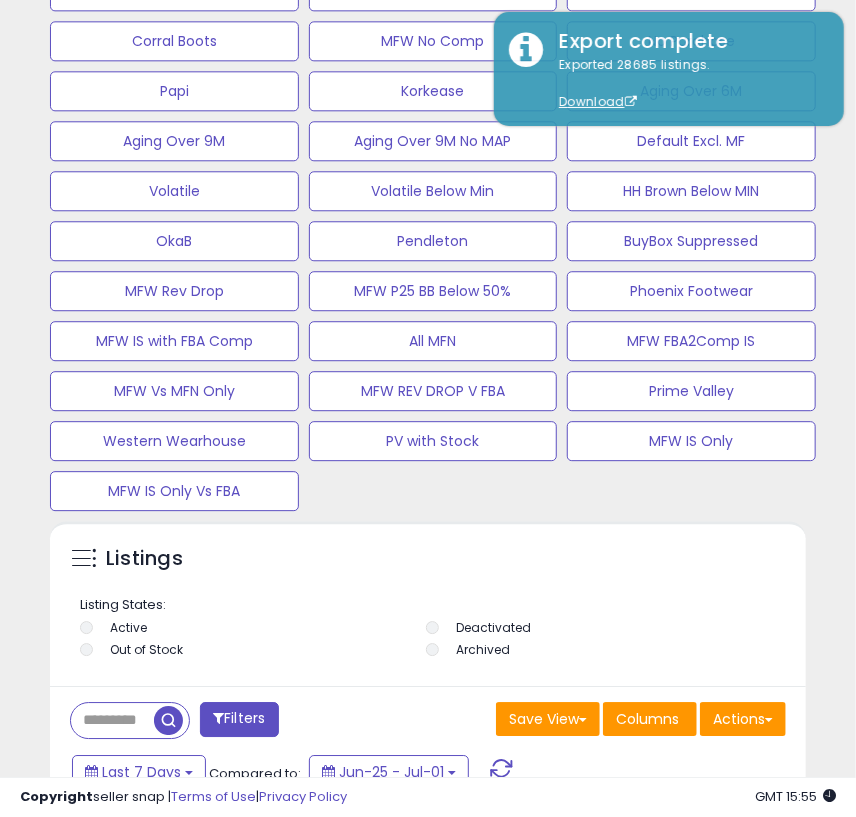 click at bounding box center [112, 720] 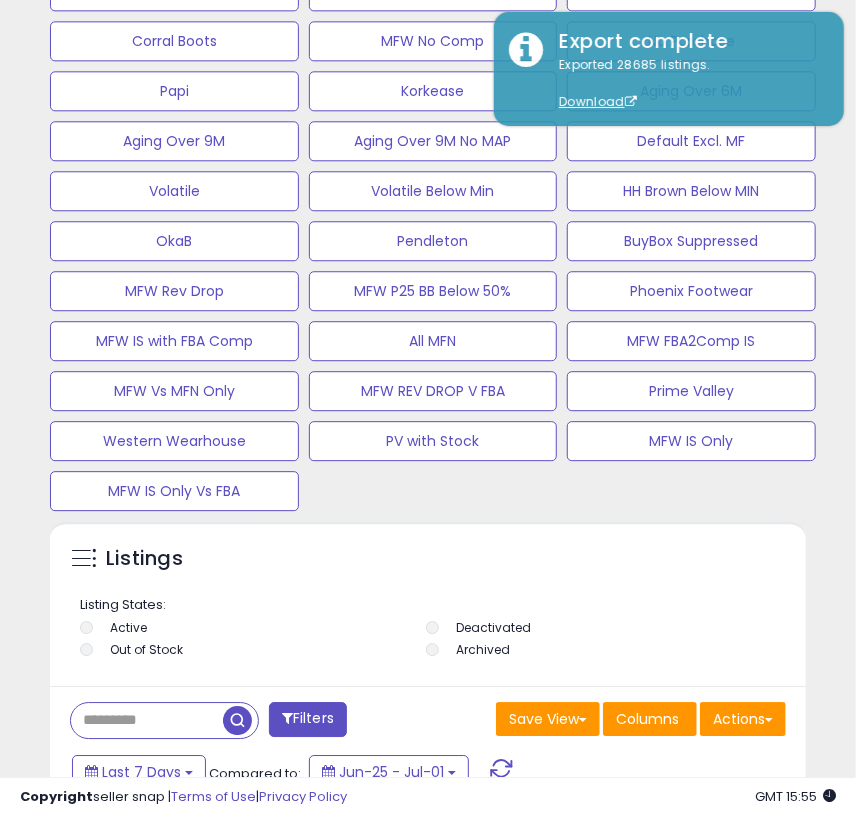 paste on "**********" 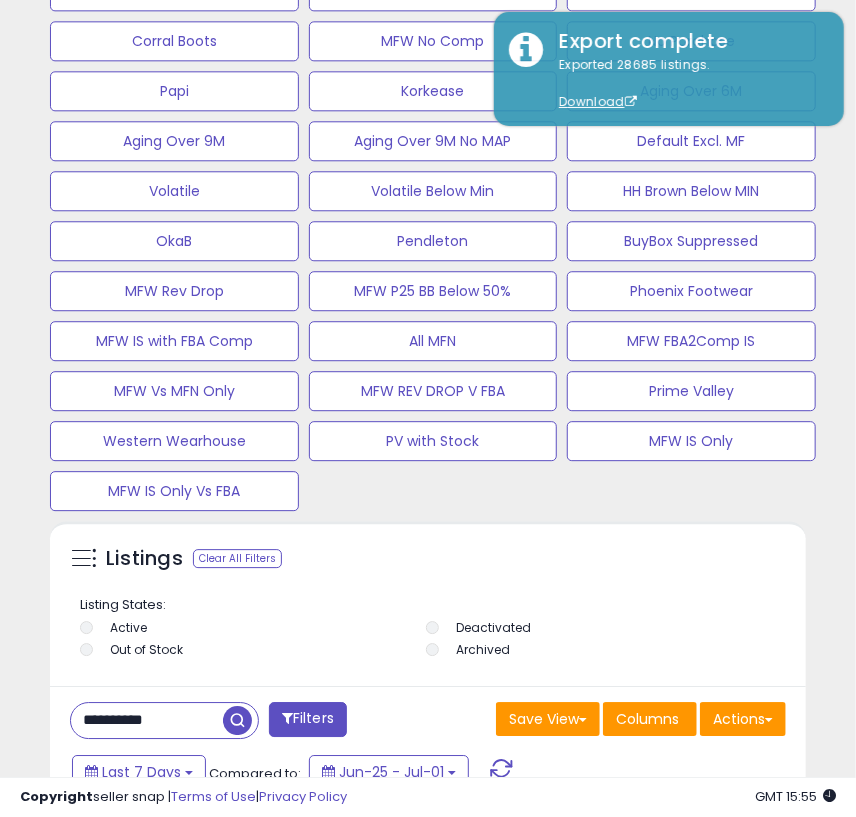 type on "**********" 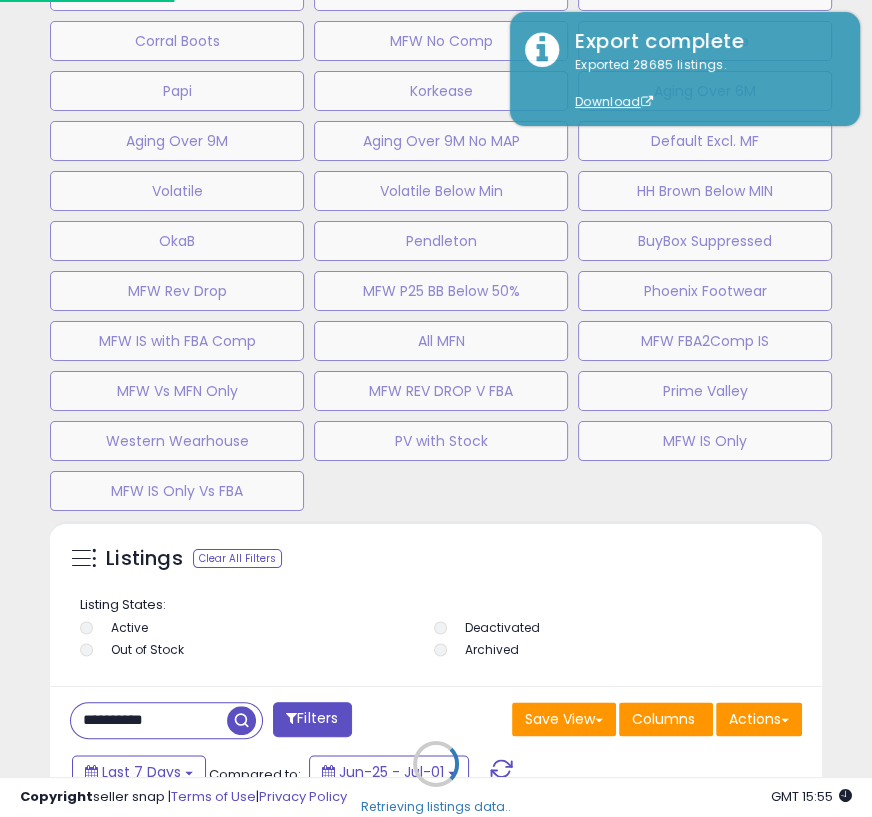 scroll, scrollTop: 1811, scrollLeft: 0, axis: vertical 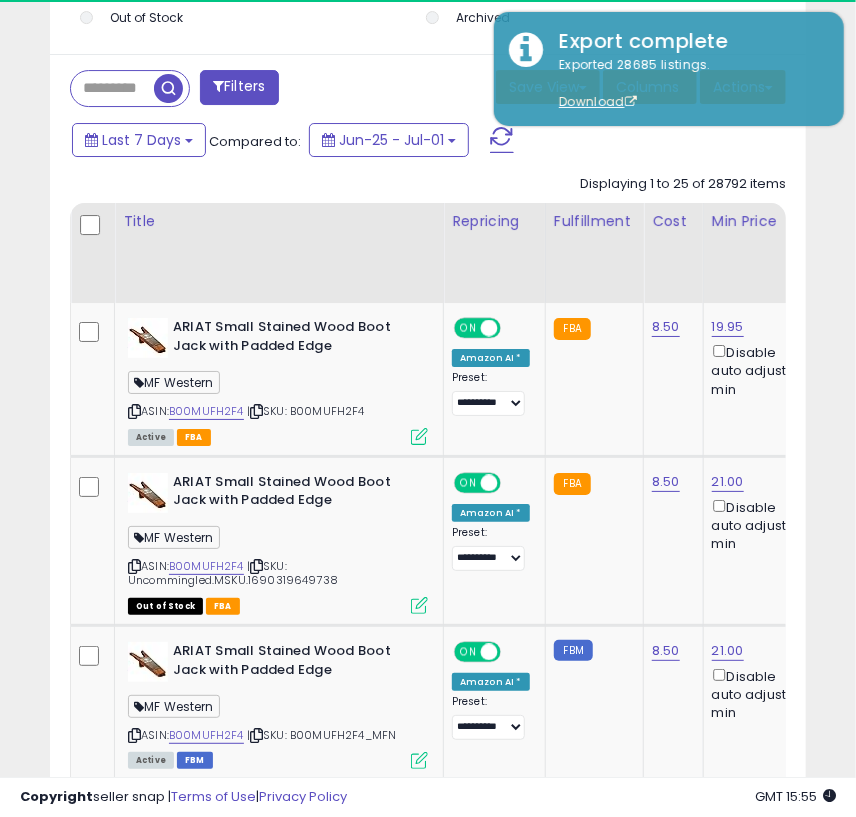 click at bounding box center [112, 88] 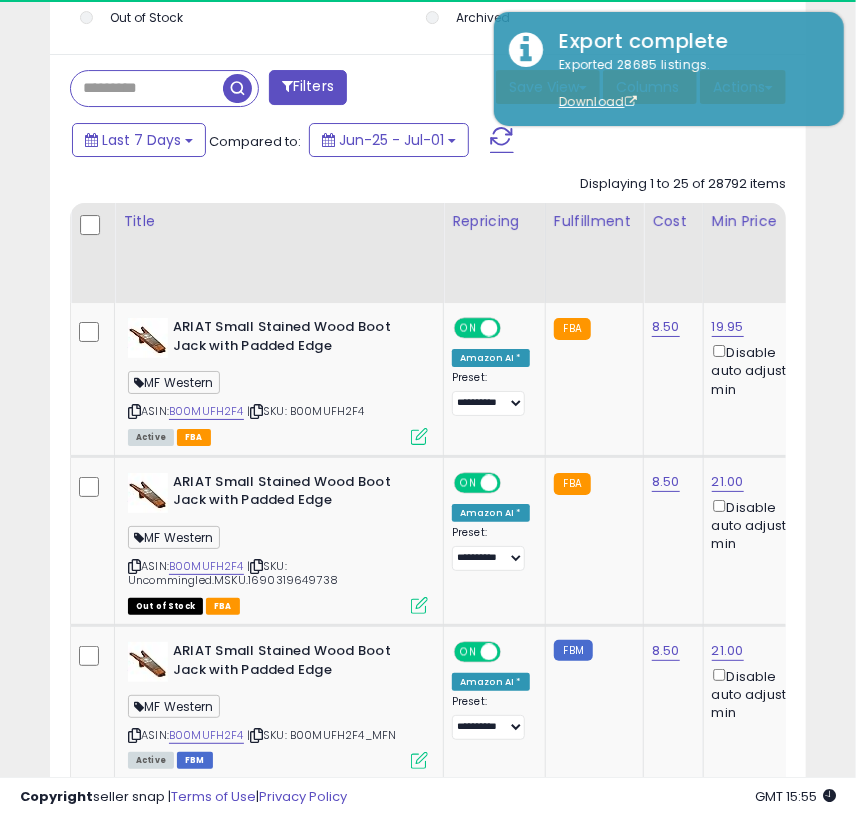 paste on "**********" 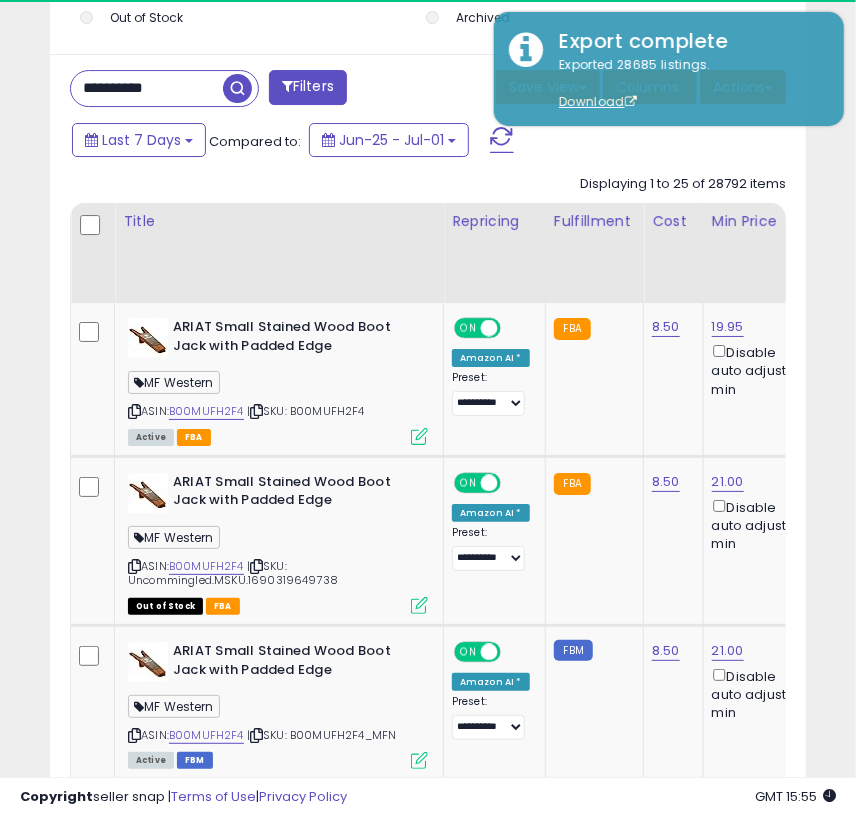click at bounding box center (237, 88) 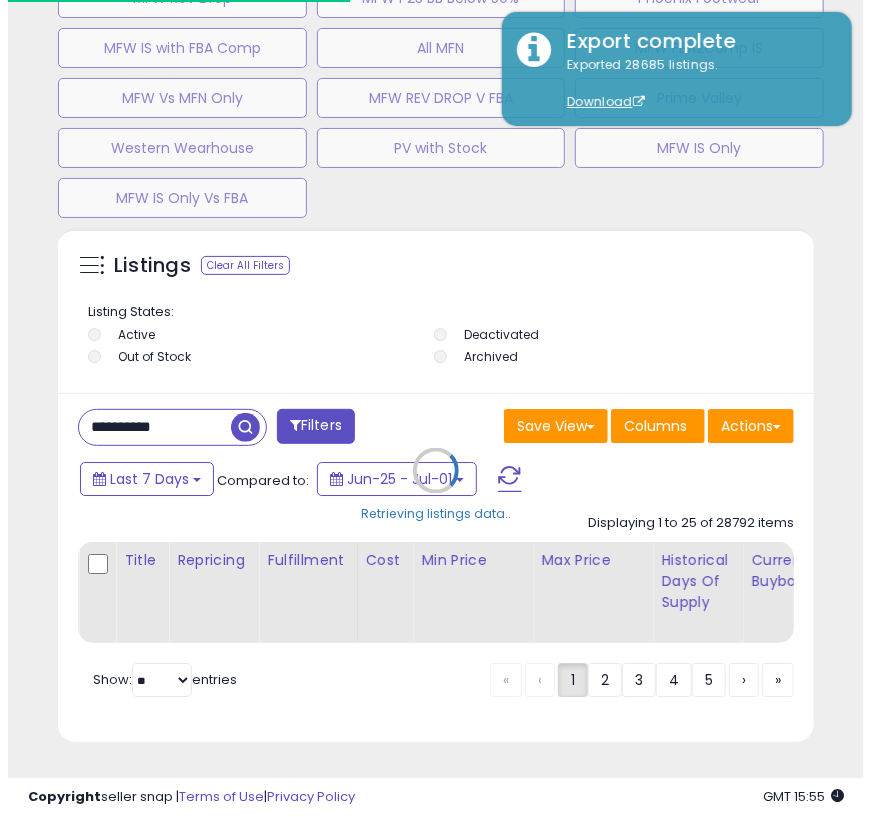 scroll, scrollTop: 1811, scrollLeft: 0, axis: vertical 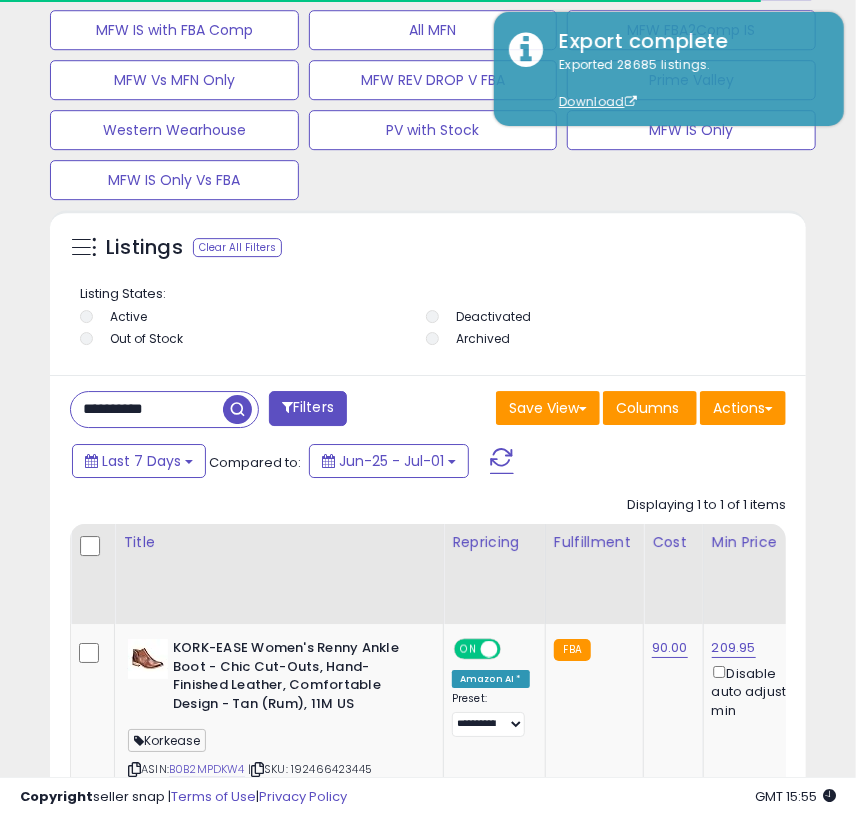 click on "**********" at bounding box center (428, -403) 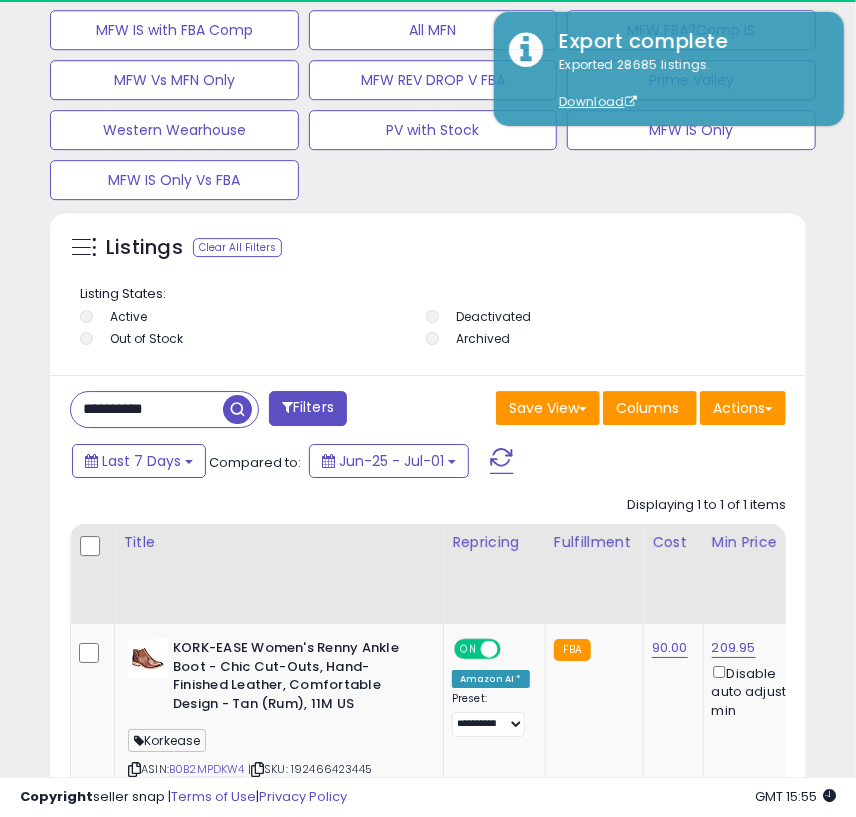 scroll, scrollTop: 999610, scrollLeft: 999253, axis: both 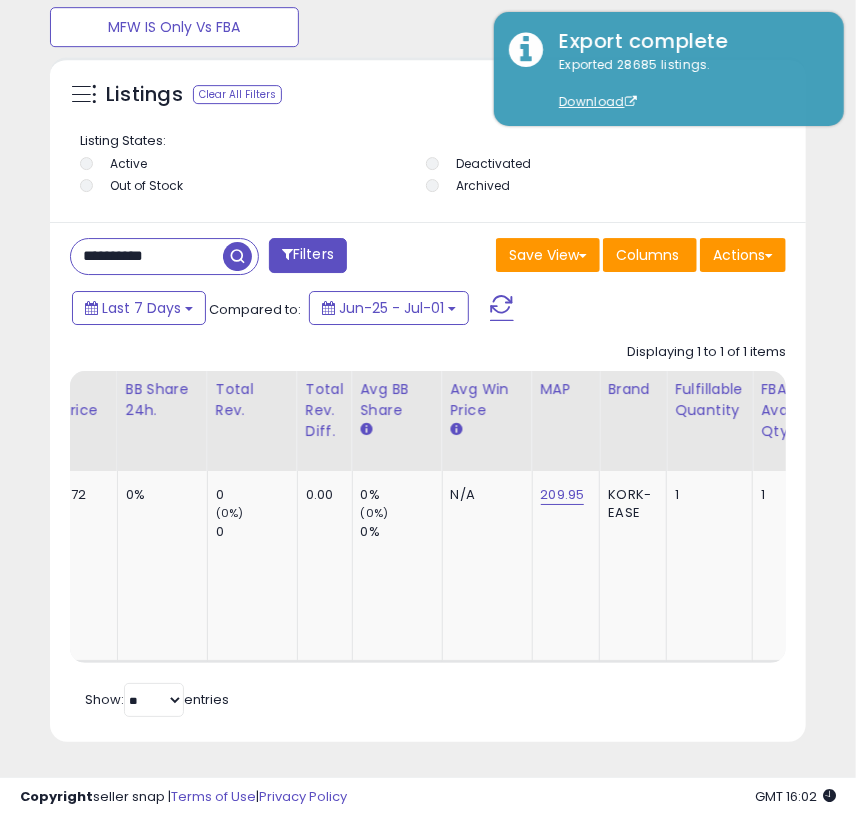 click on "**********" at bounding box center (147, 256) 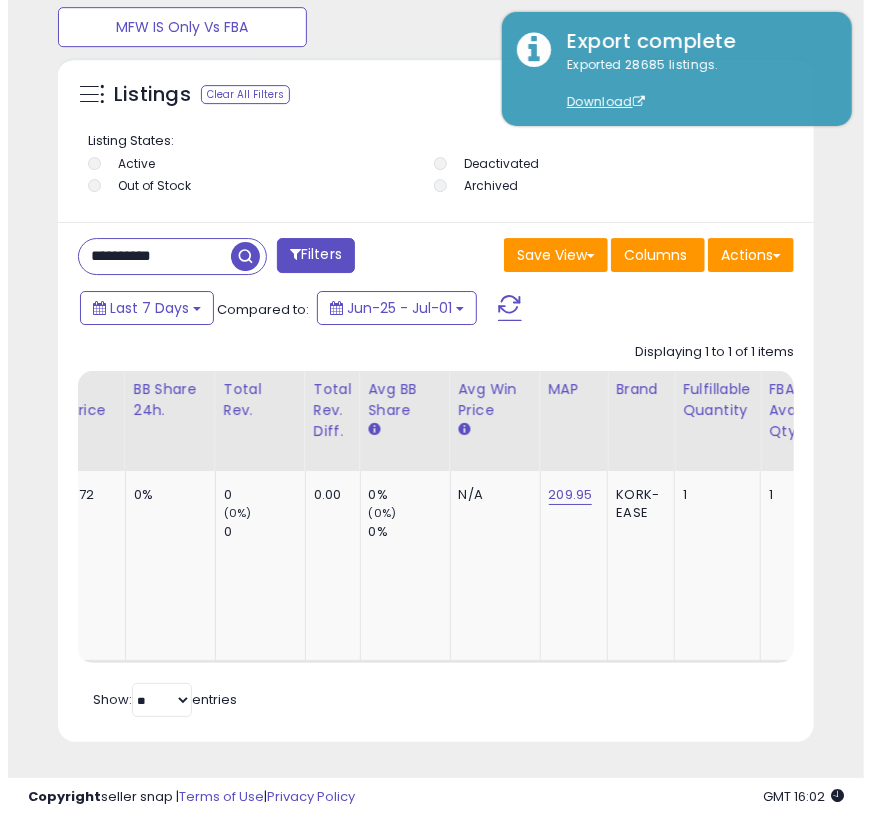 scroll, scrollTop: 1791, scrollLeft: 0, axis: vertical 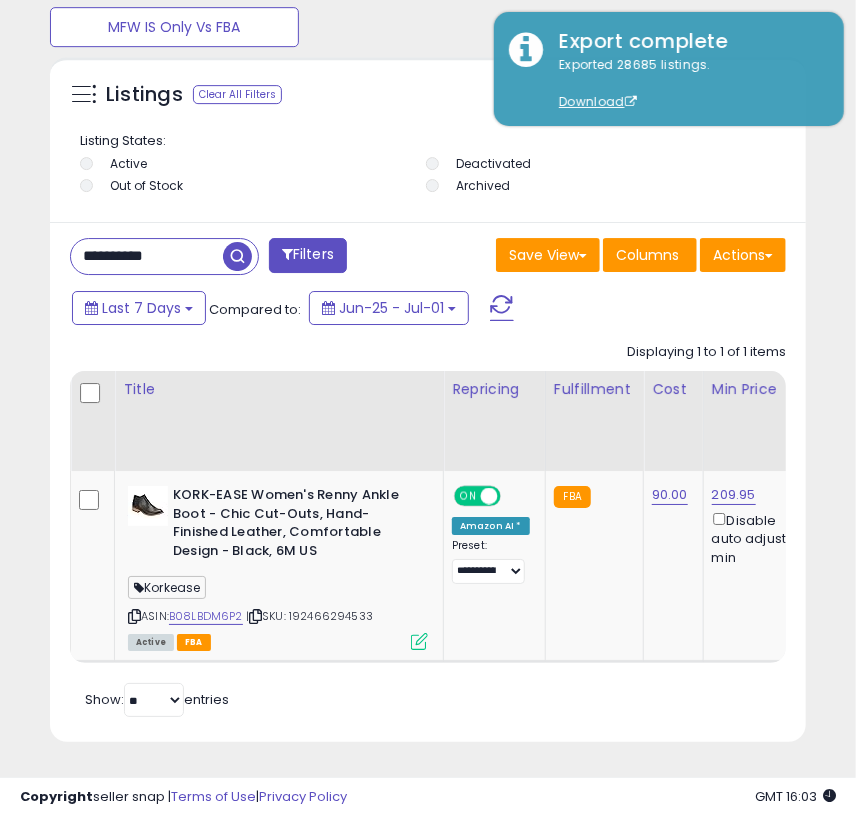 click on "**********" at bounding box center (147, 256) 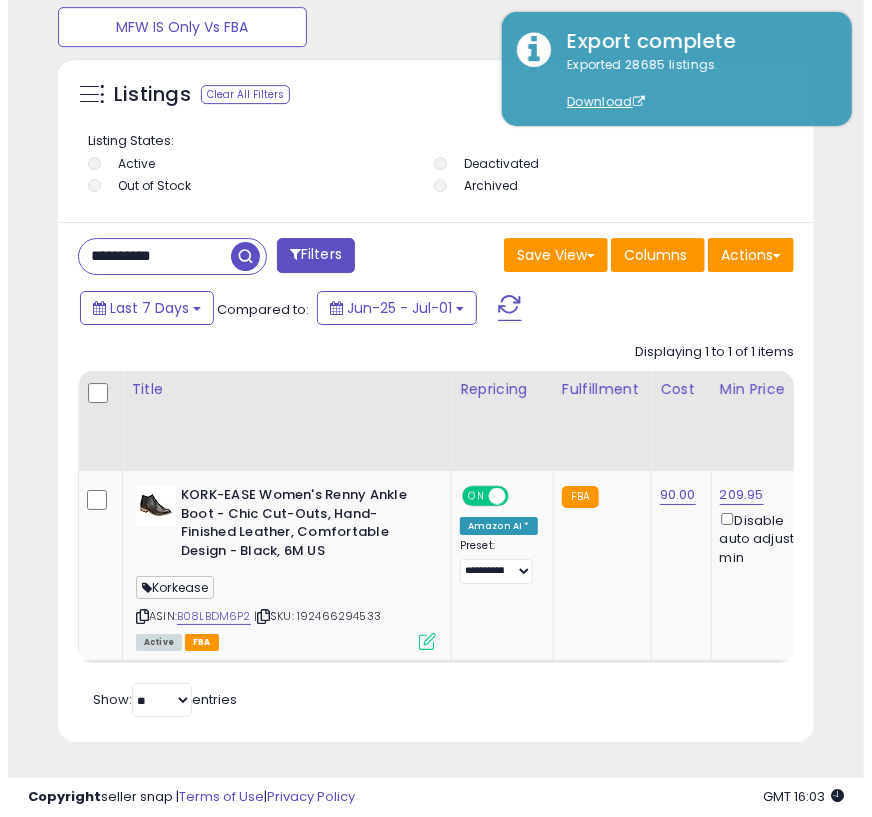 scroll, scrollTop: 1791, scrollLeft: 0, axis: vertical 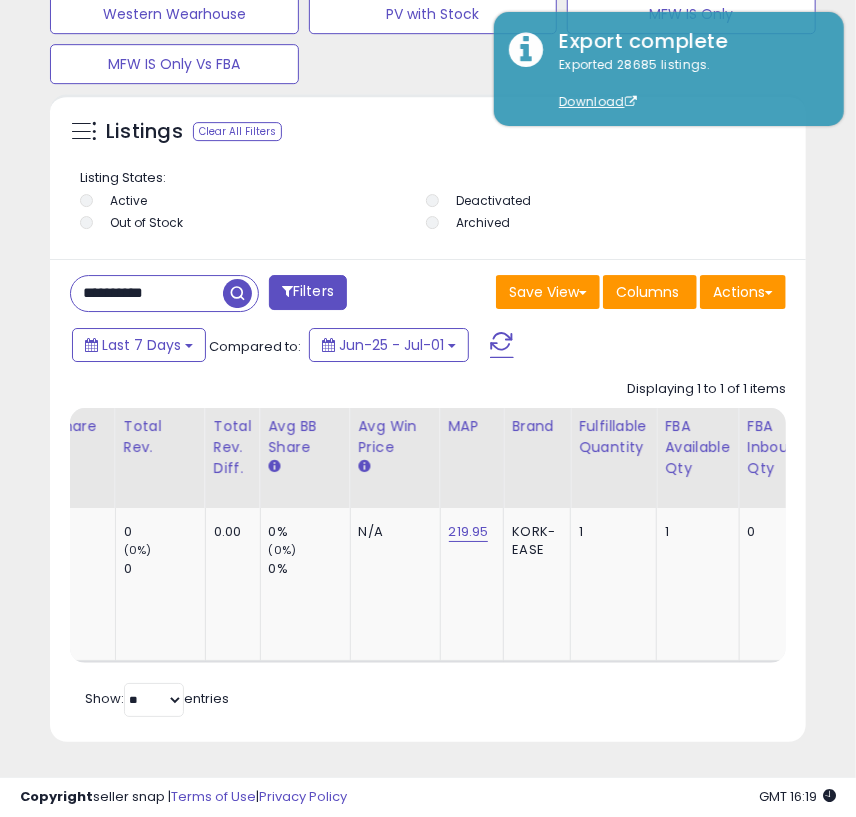 click on "**********" at bounding box center [147, 293] 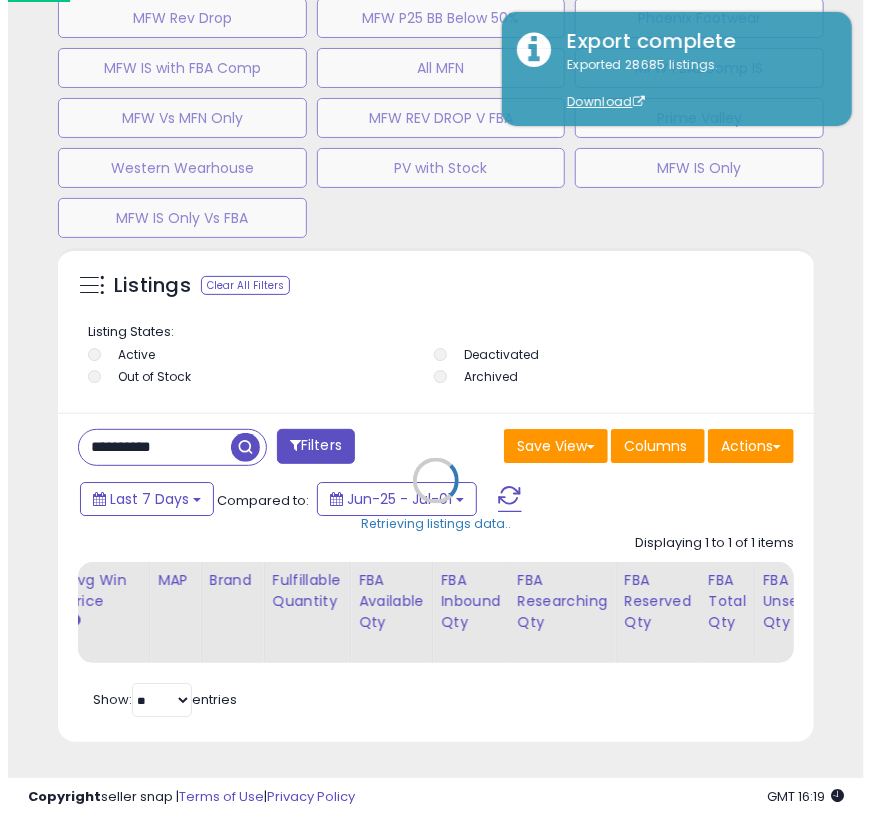 scroll, scrollTop: 1791, scrollLeft: 0, axis: vertical 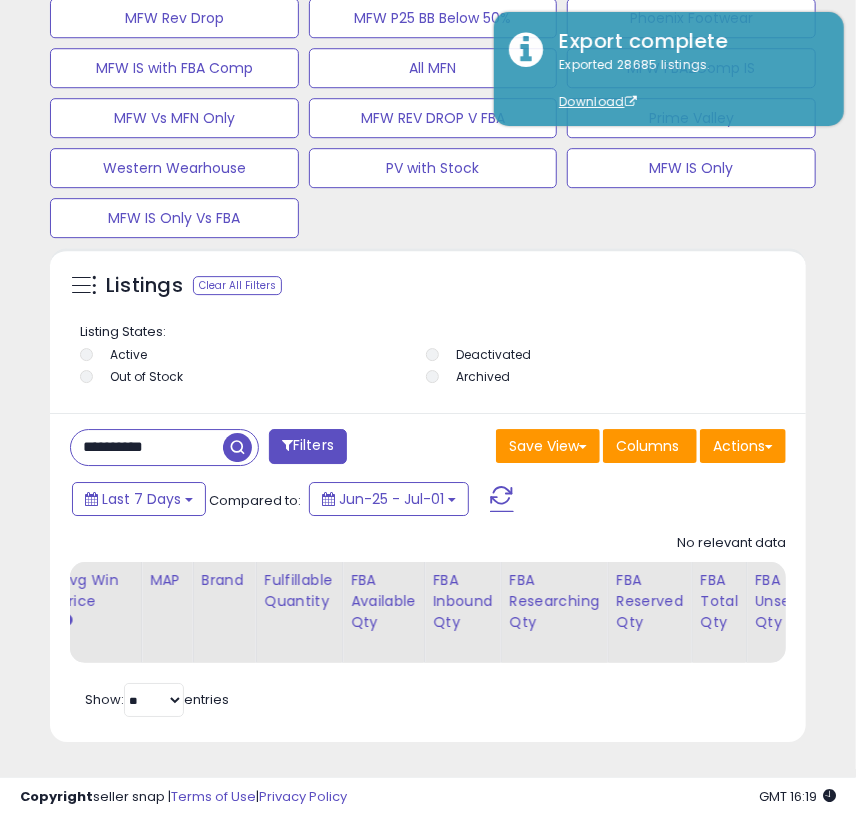 click on "**********" at bounding box center [147, 447] 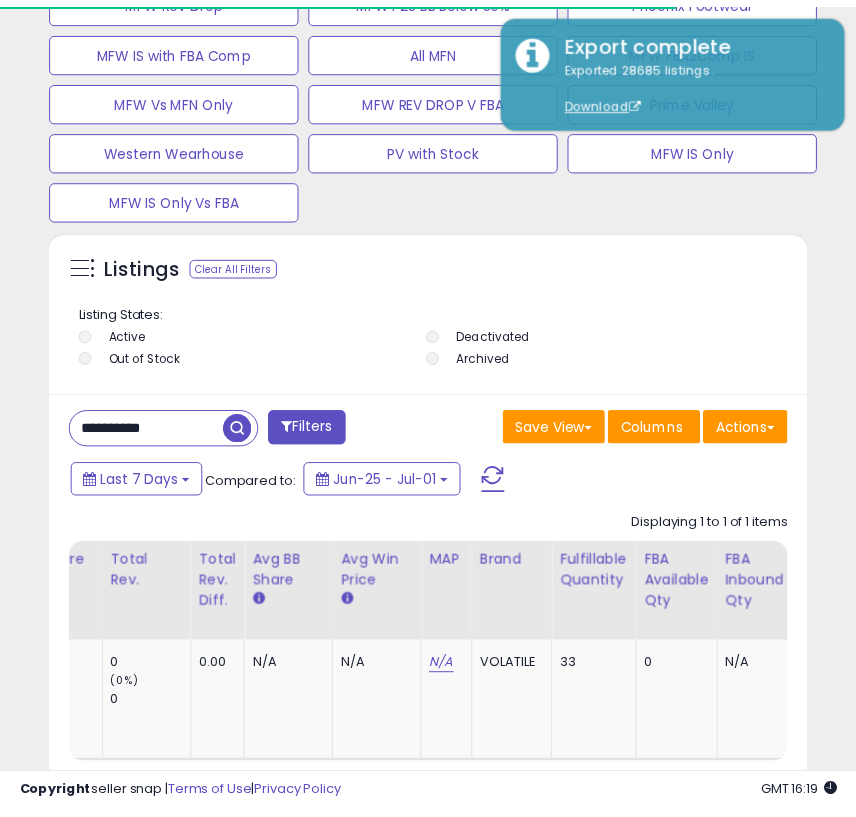 scroll, scrollTop: 390, scrollLeft: 746, axis: both 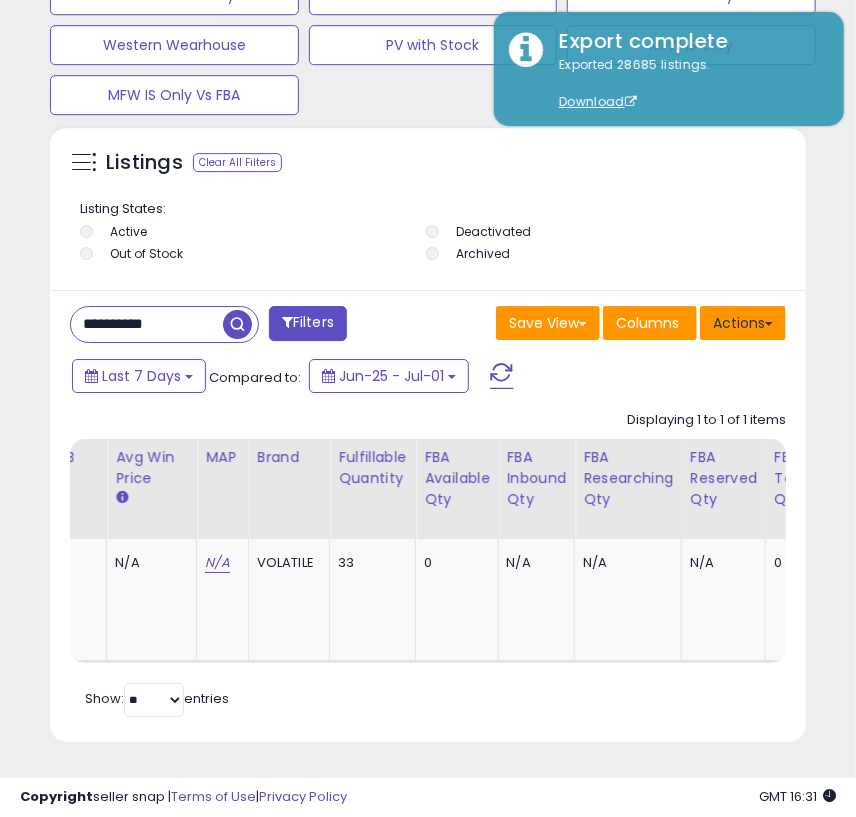 click on "Actions" at bounding box center (743, 323) 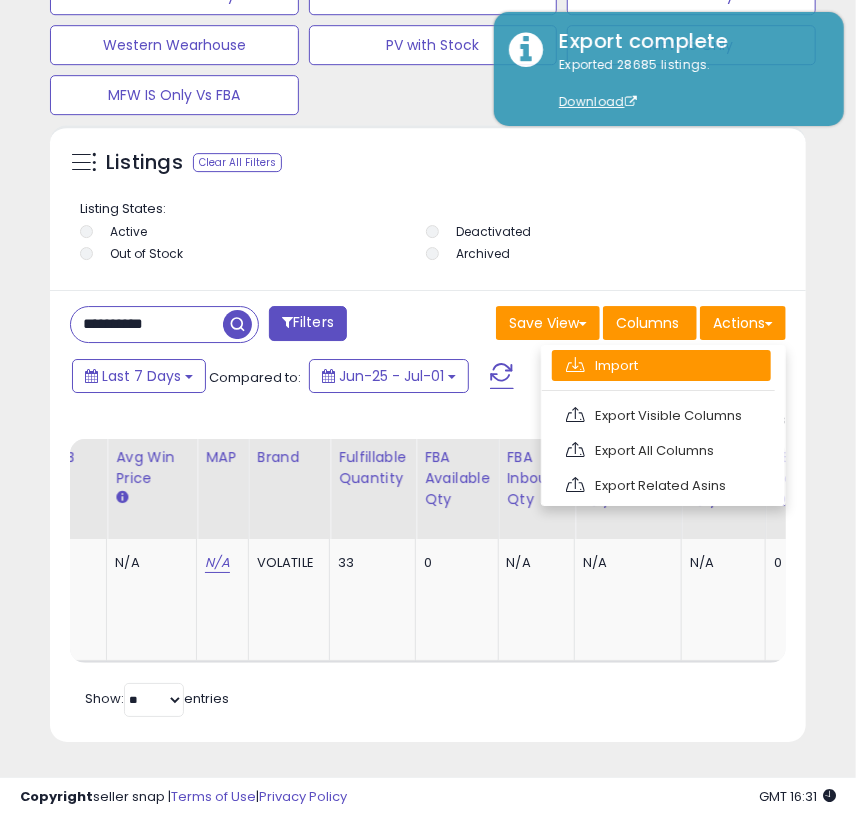click on "Import" at bounding box center [661, 365] 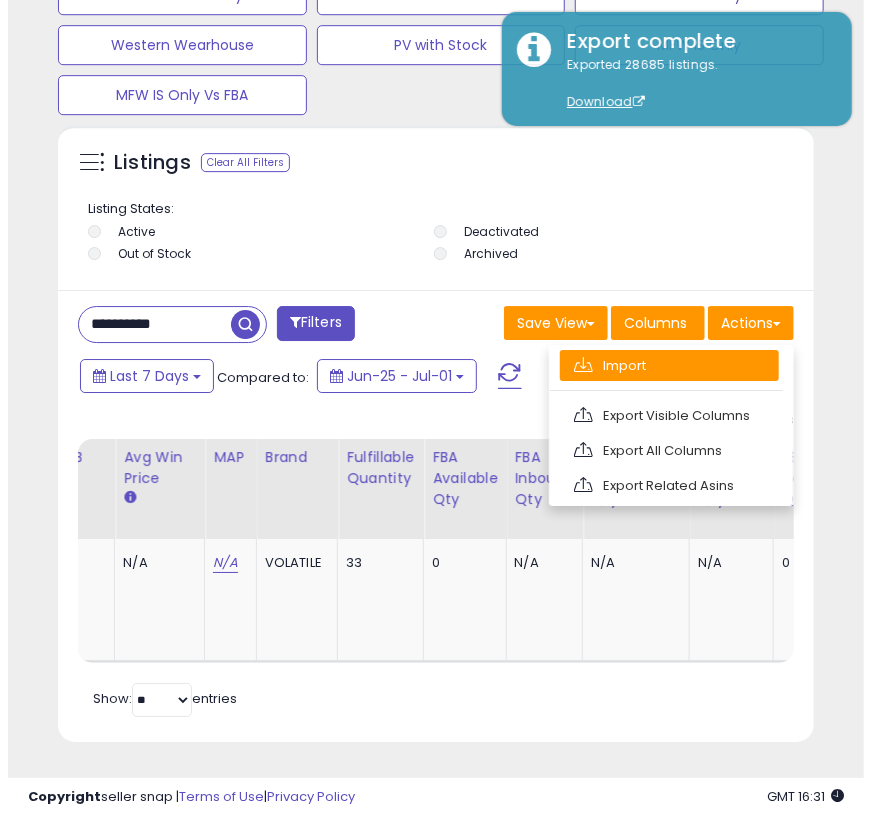scroll, scrollTop: 999610, scrollLeft: 999238, axis: both 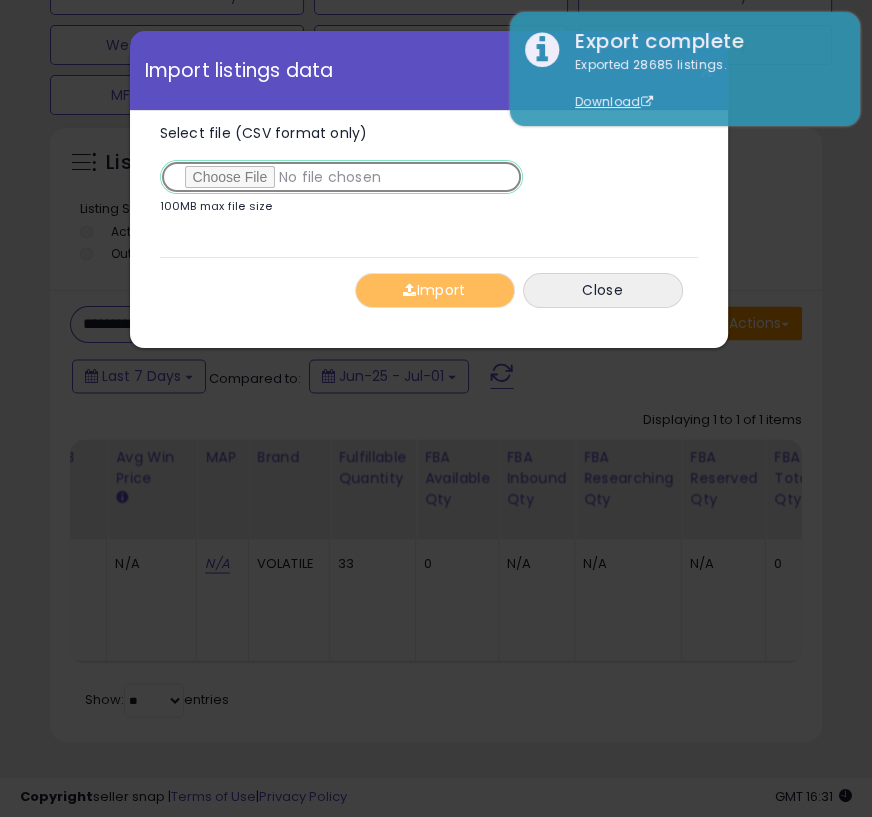 click on "Select file (CSV format only)" at bounding box center [341, 177] 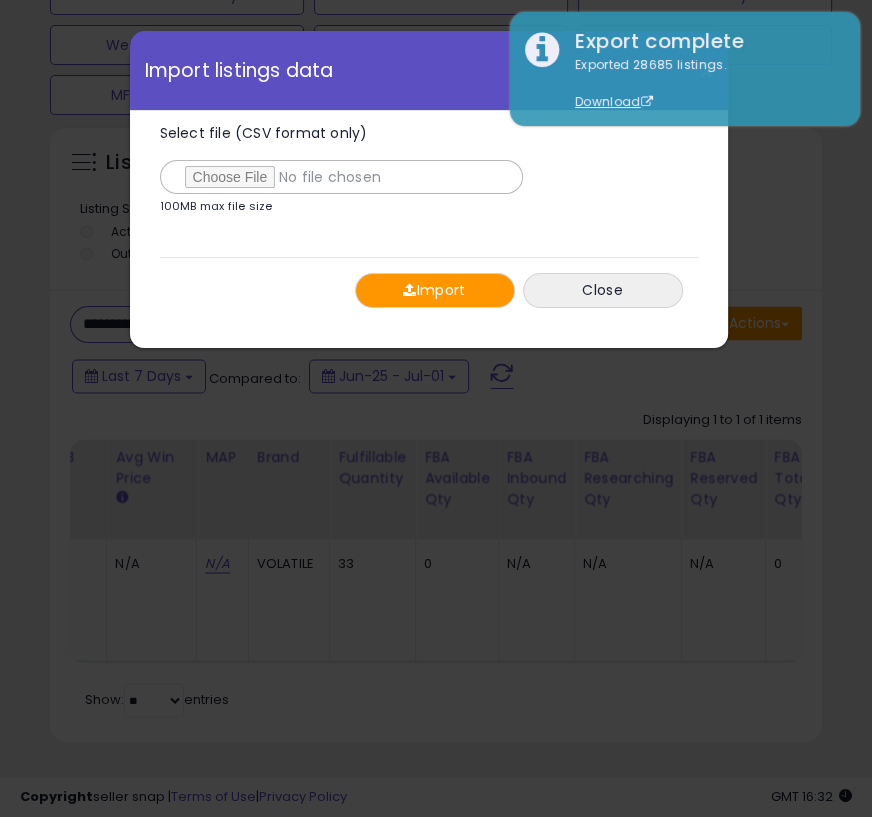 click on "Import" at bounding box center [435, 290] 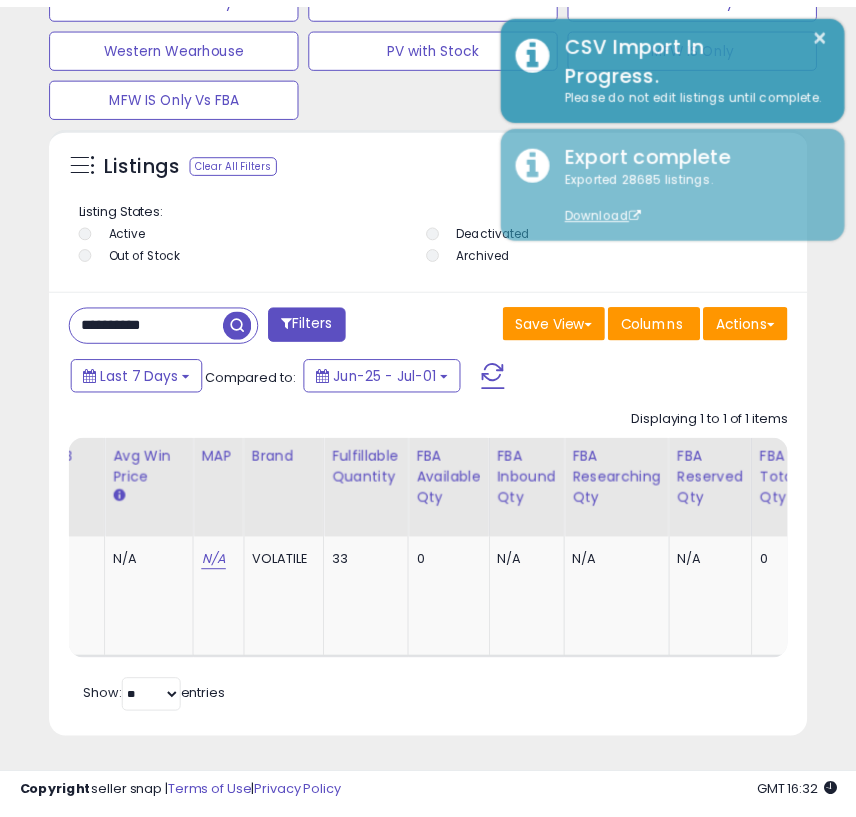 scroll, scrollTop: 390, scrollLeft: 746, axis: both 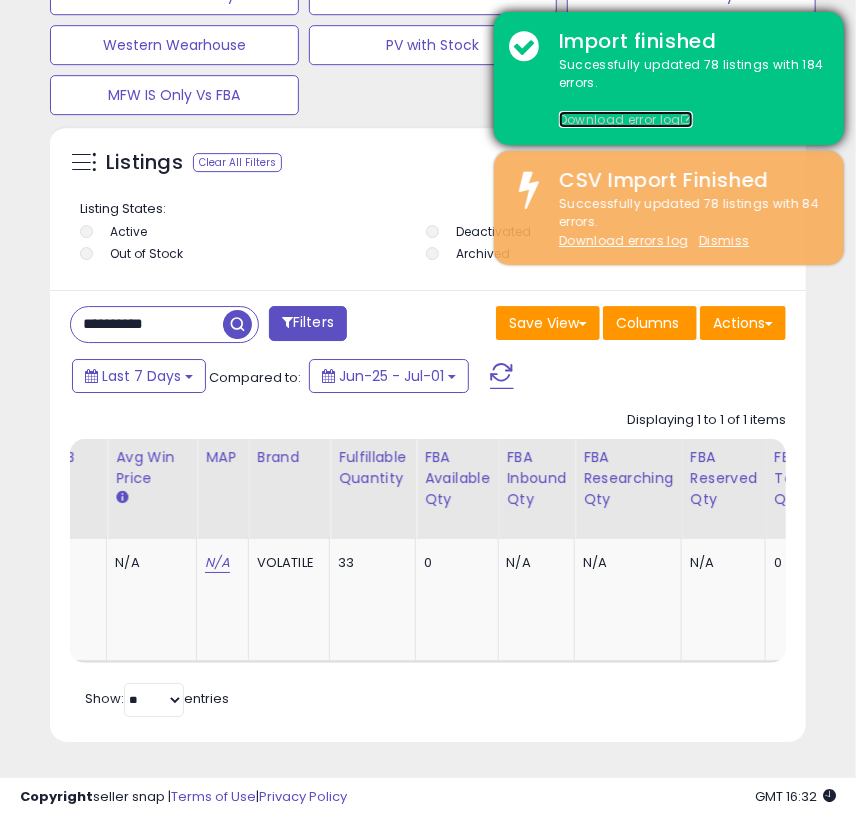 click on "Download error log" at bounding box center (626, 119) 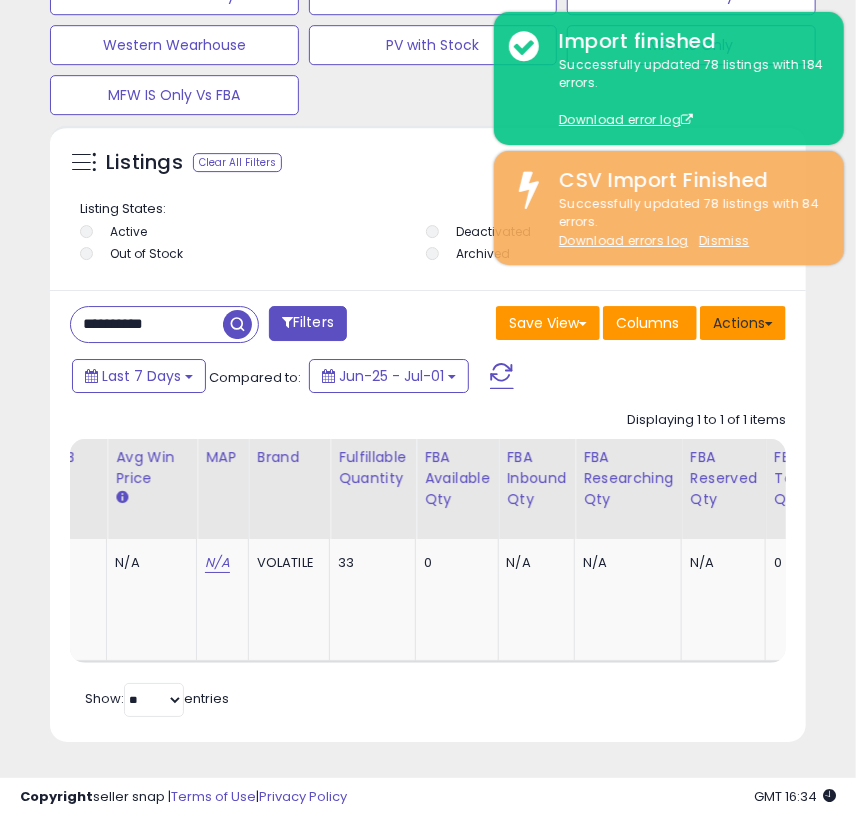 click on "Actions" at bounding box center [743, 323] 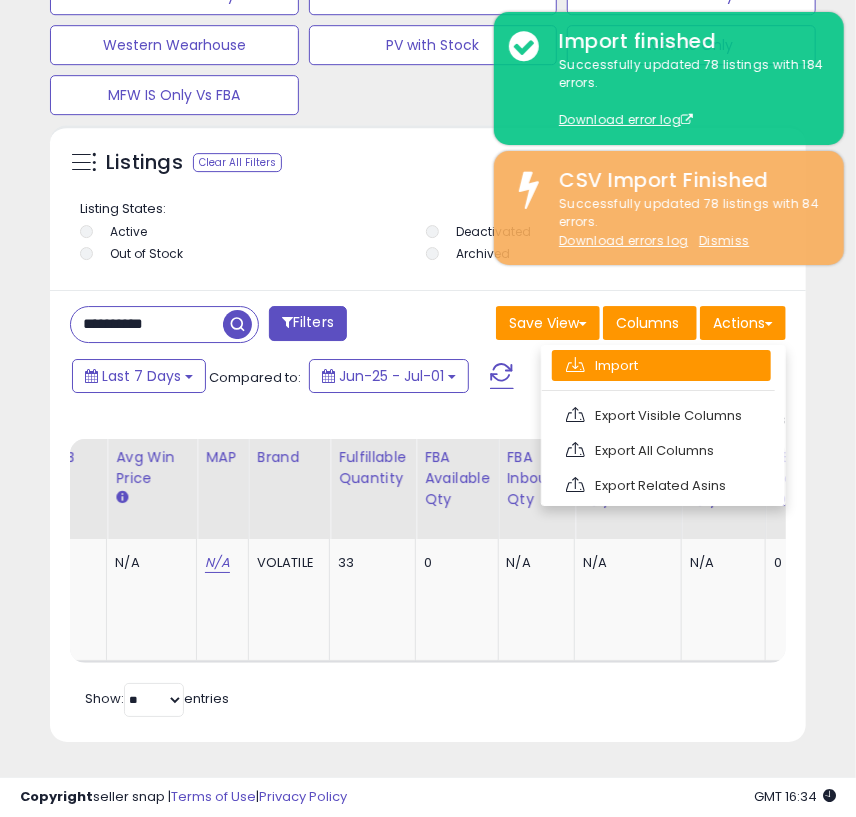 click on "Import" at bounding box center (661, 365) 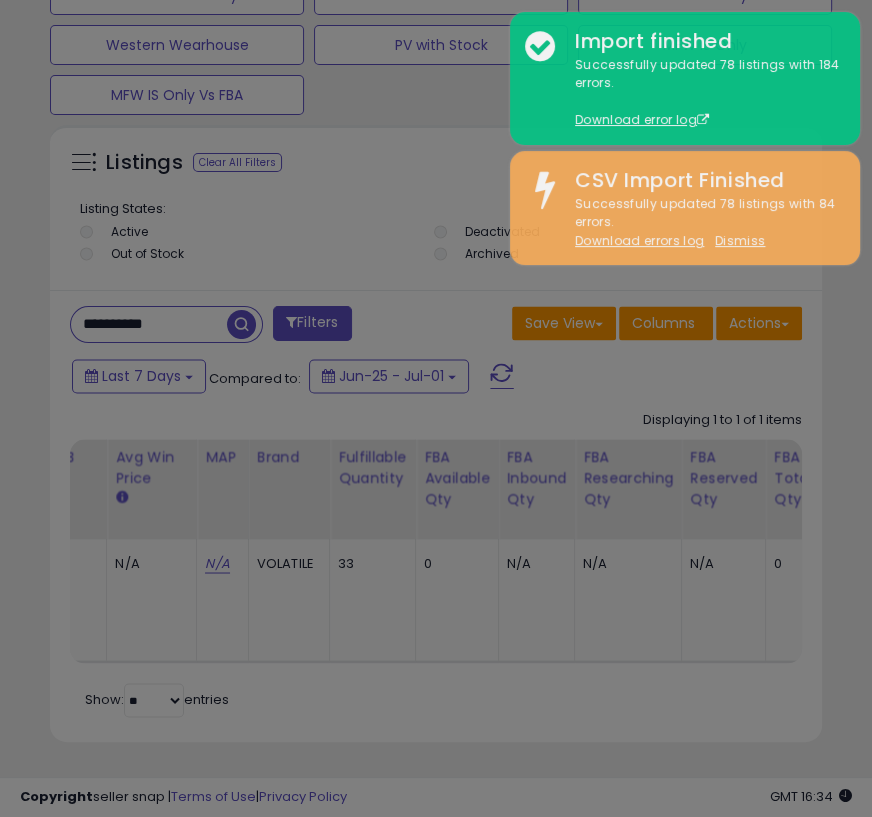 scroll, scrollTop: 999610, scrollLeft: 999238, axis: both 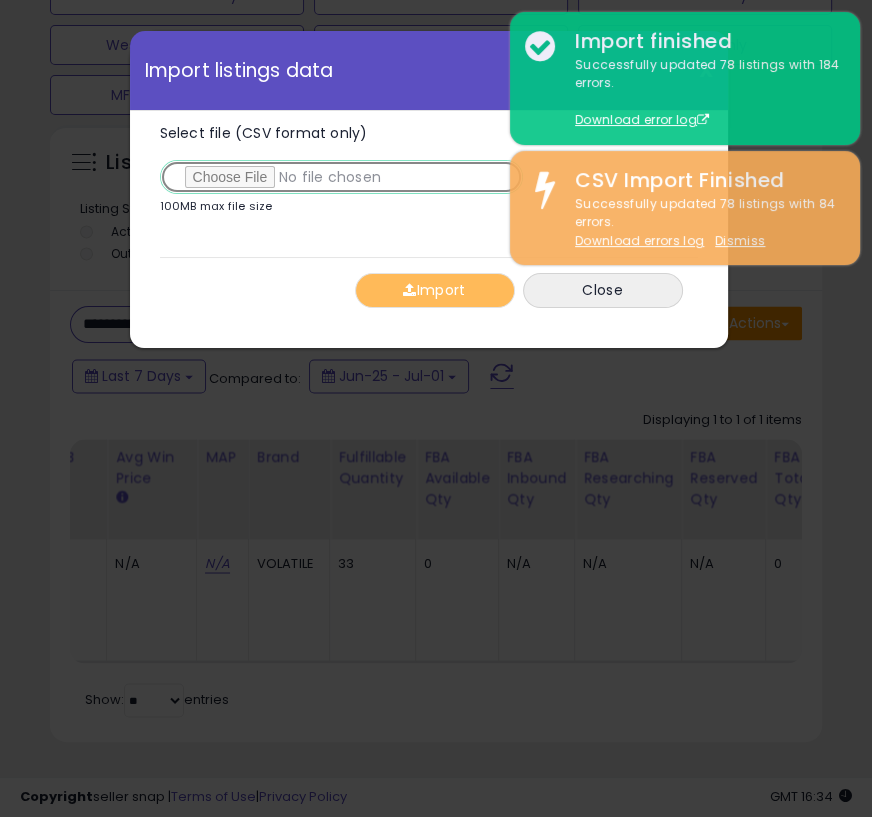 click on "Select file (CSV format only)" at bounding box center [341, 177] 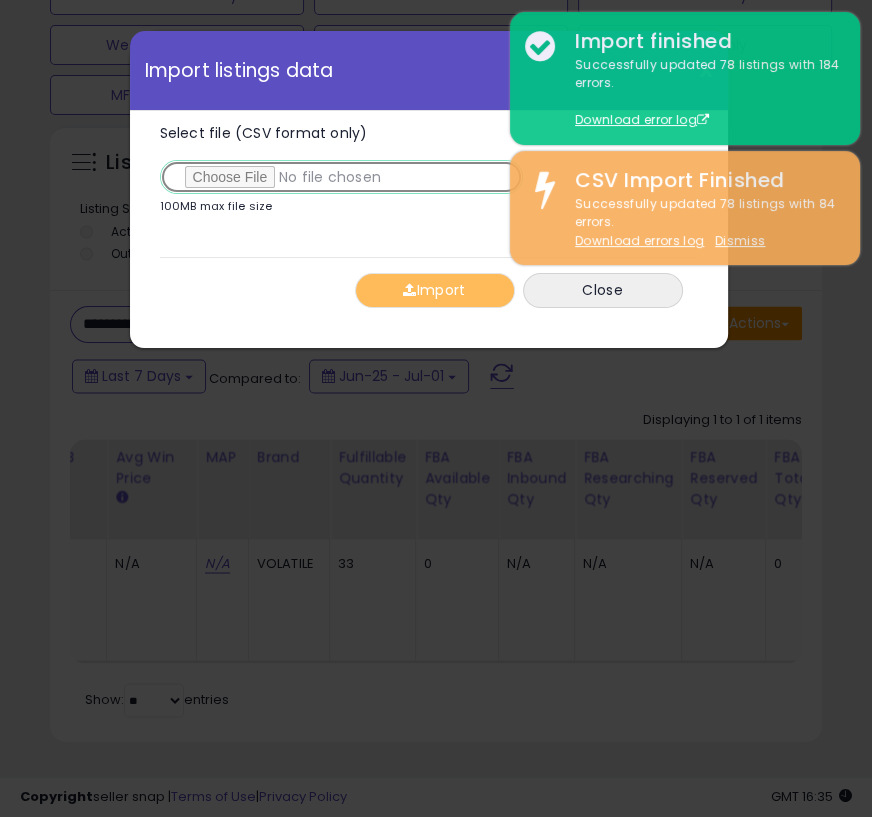 type on "**********" 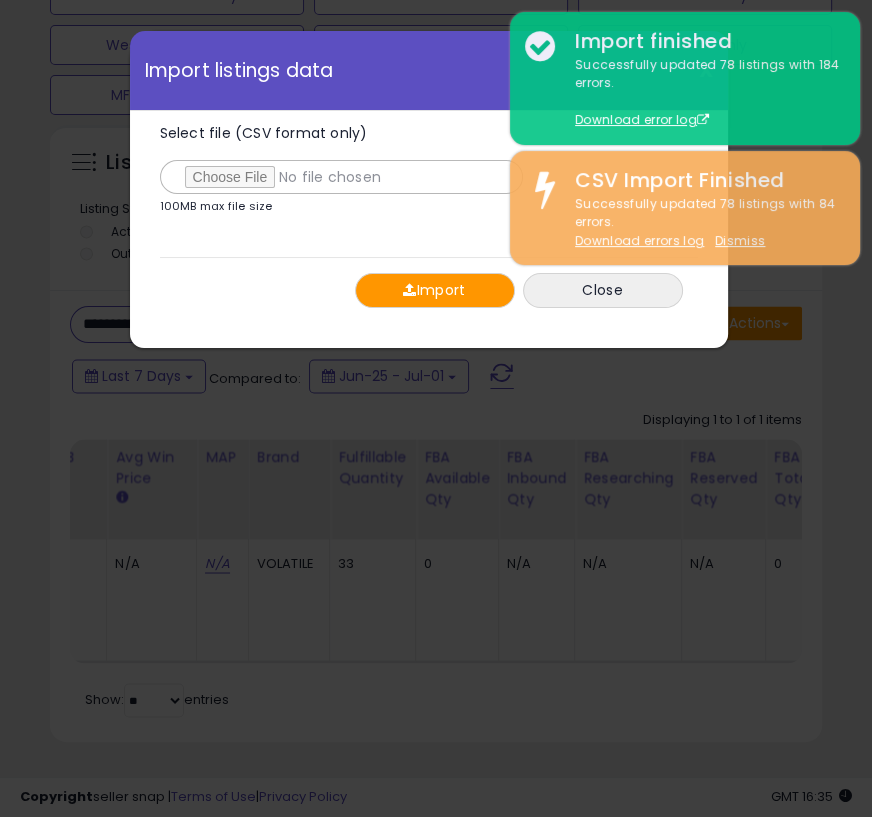 click on "Import" at bounding box center (435, 290) 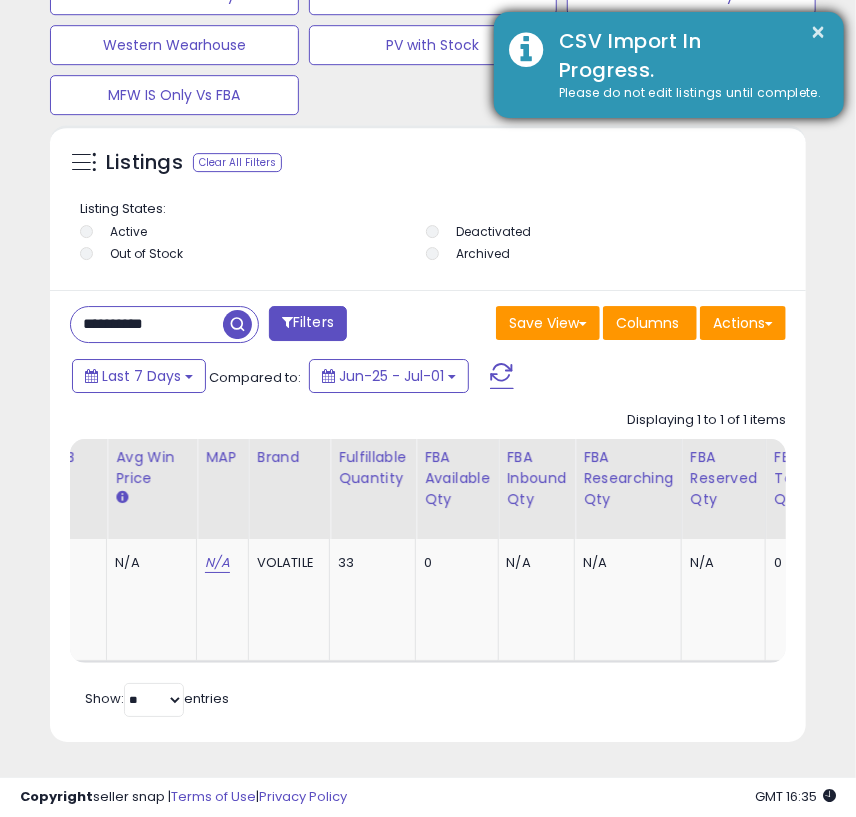 scroll, scrollTop: 390, scrollLeft: 746, axis: both 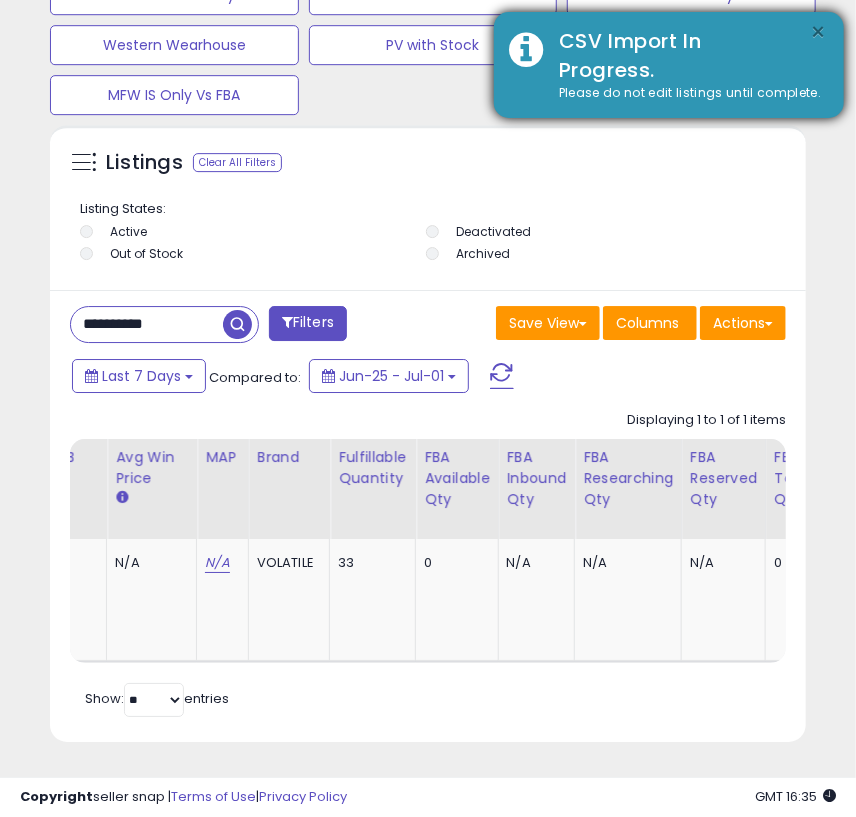 click on "× CSV Import In Progress. Please do not edit listings until complete." at bounding box center (669, 68) 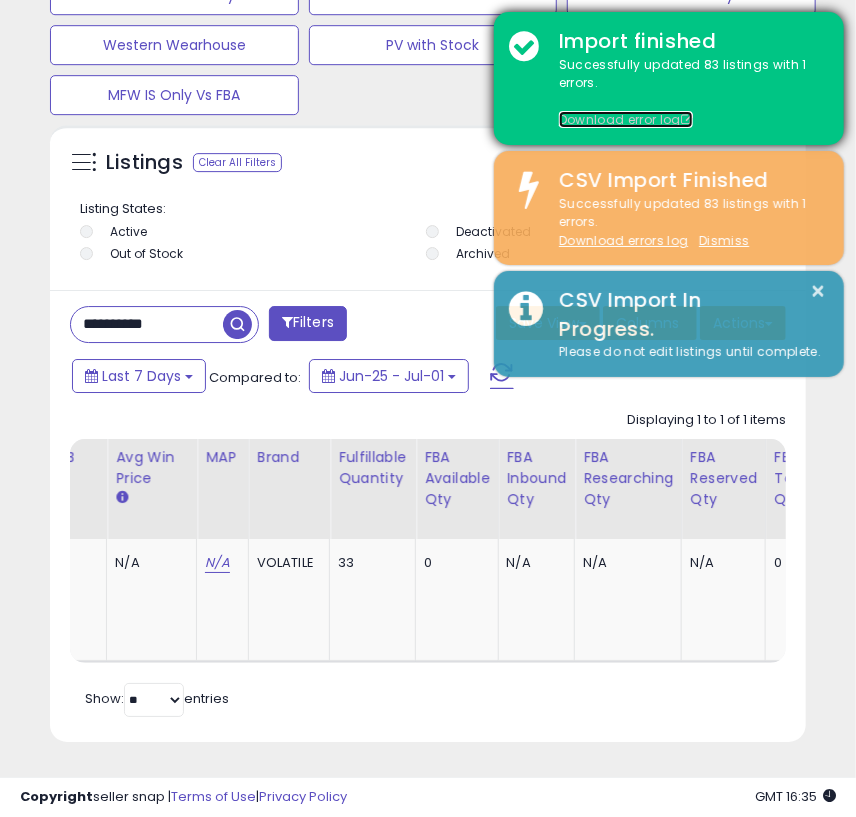 click on "Download error log" at bounding box center (626, 119) 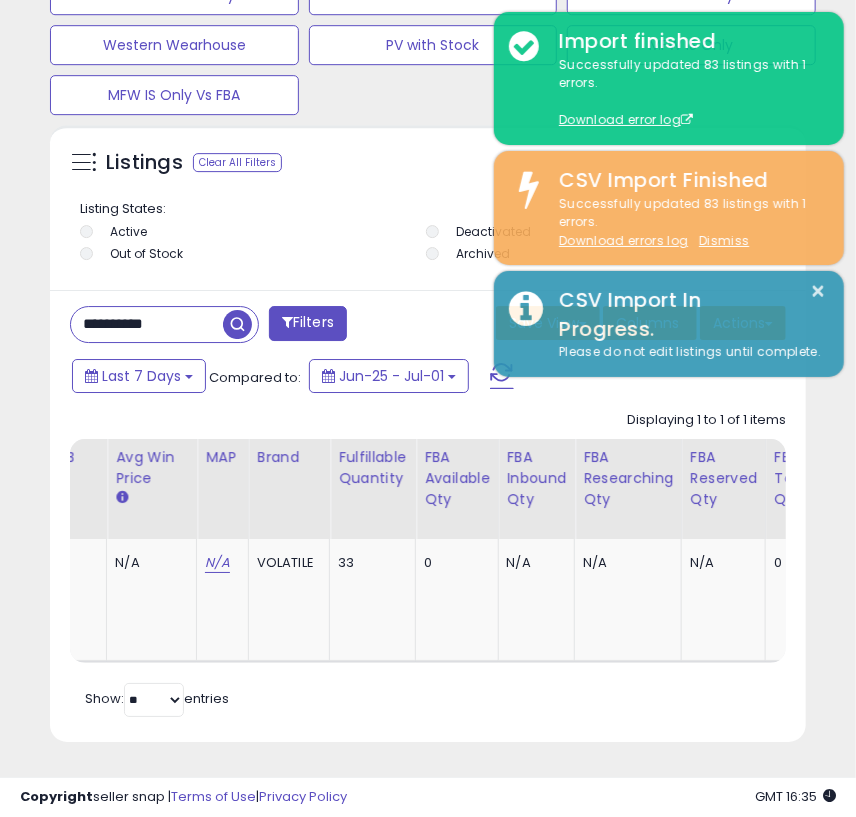 click on "Listings
Clear All Filters" at bounding box center [428, 433] 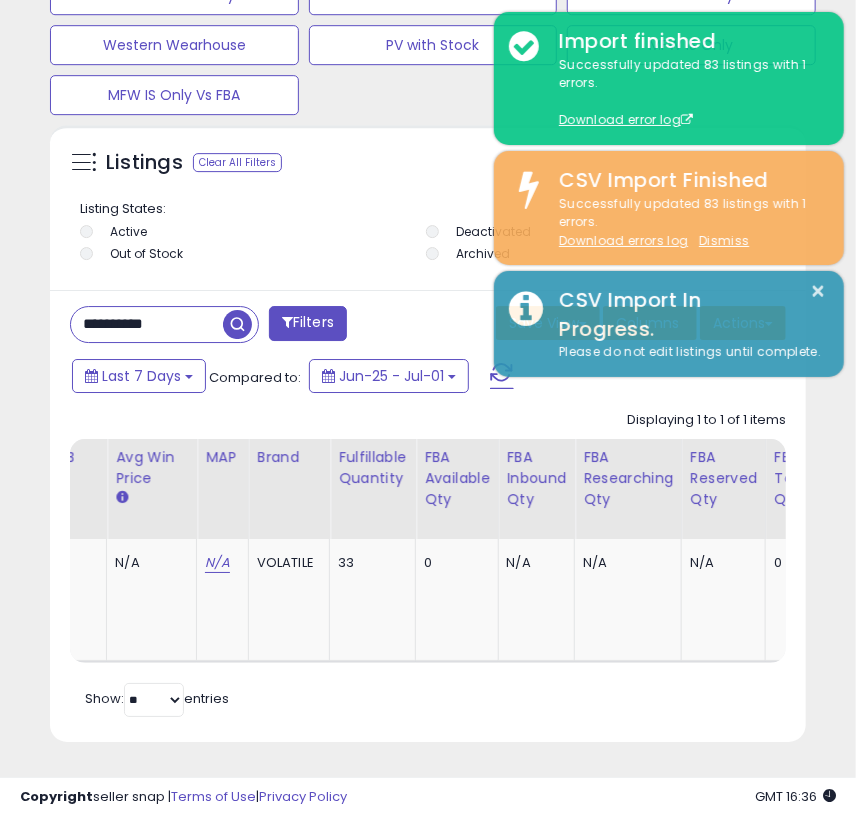 click on "**********" at bounding box center [147, 324] 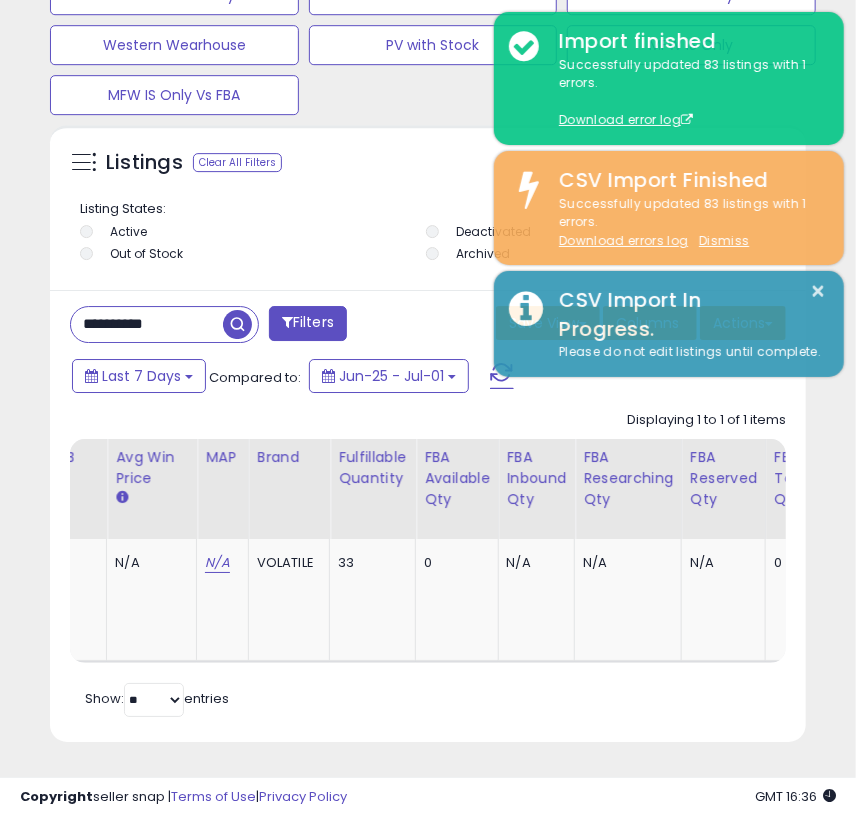 click on "**********" at bounding box center [147, 324] 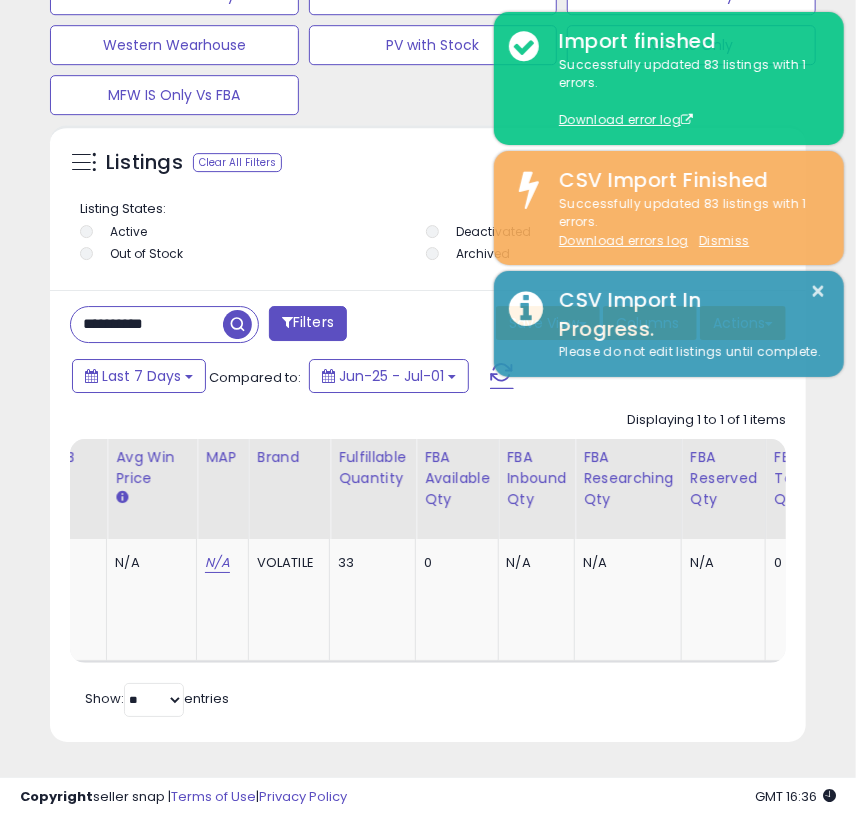paste on "****" 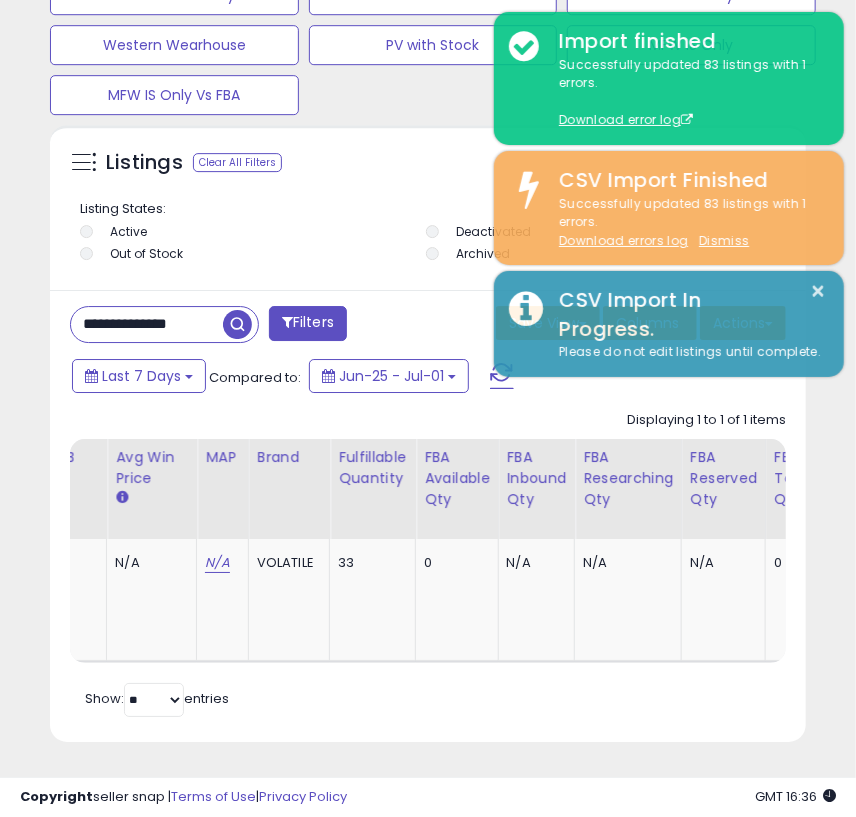 scroll, scrollTop: 0, scrollLeft: 15, axis: horizontal 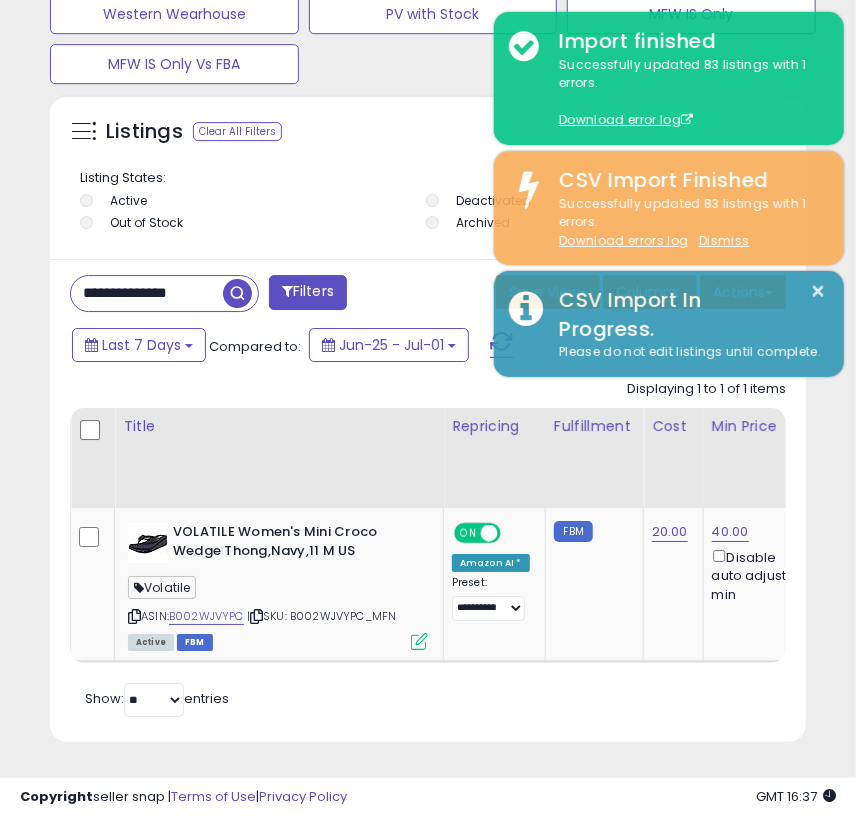 click on "**********" at bounding box center [147, 293] 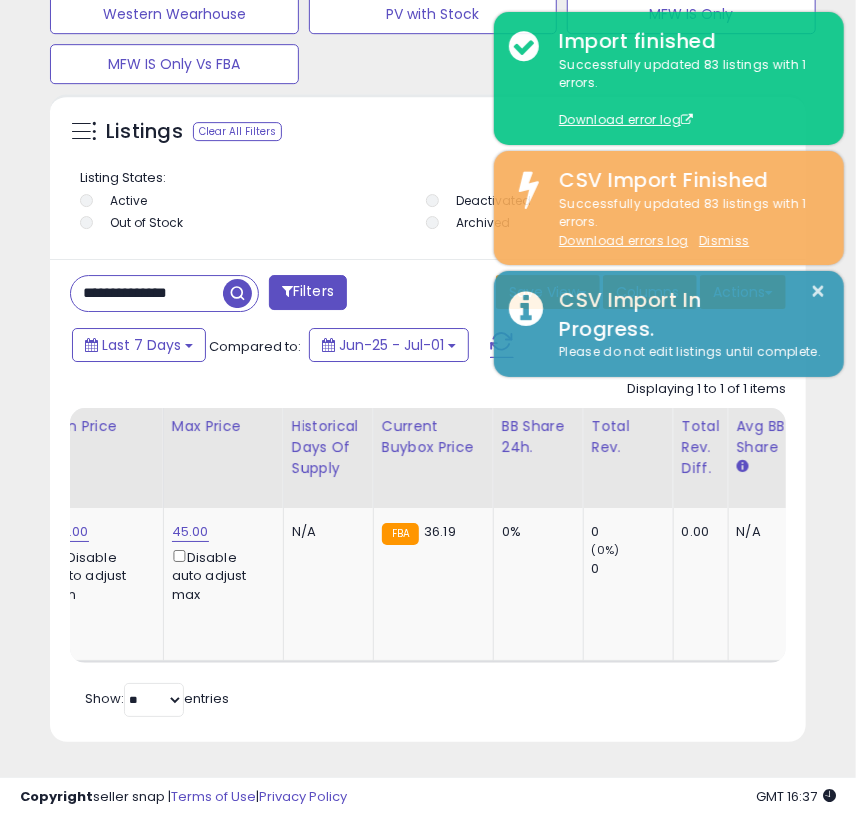 click on "**********" at bounding box center [147, 293] 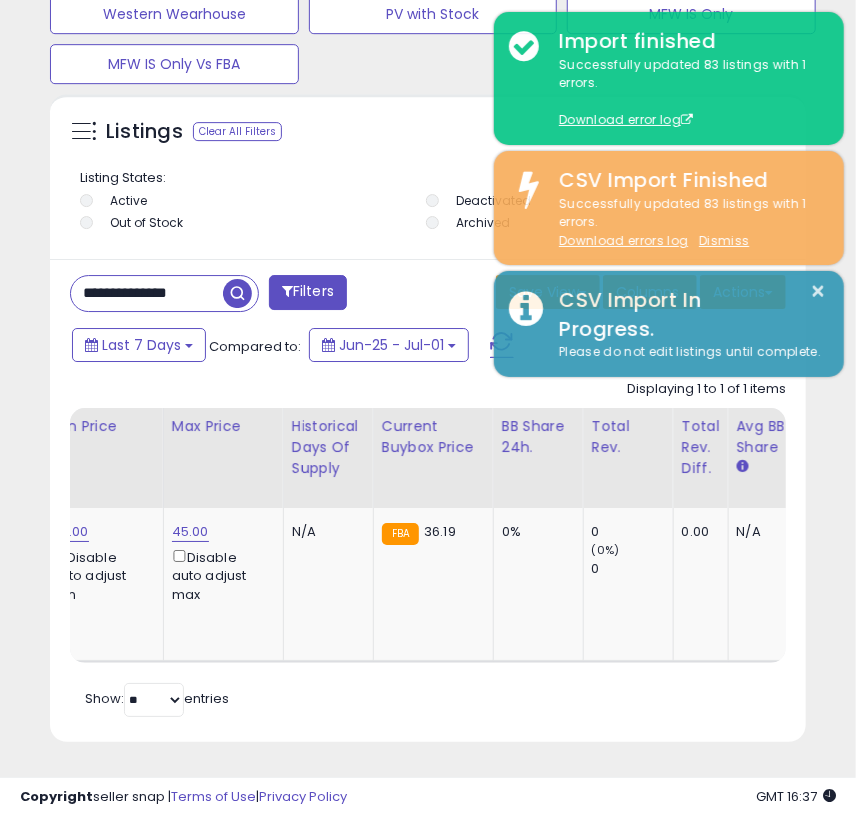 paste 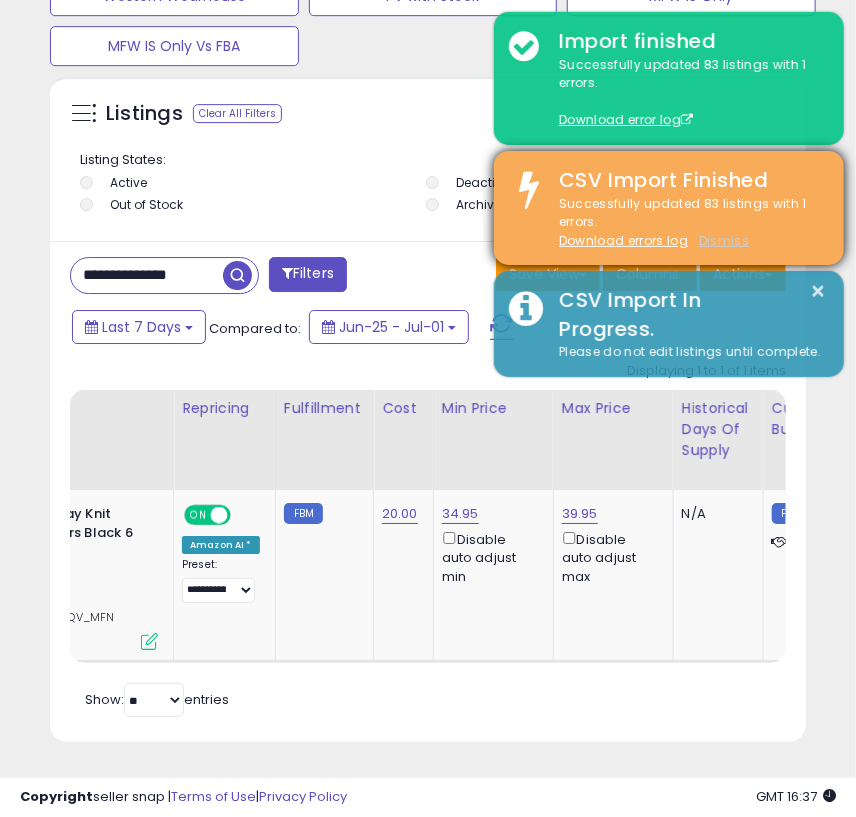 click on "Dismiss" at bounding box center (724, 240) 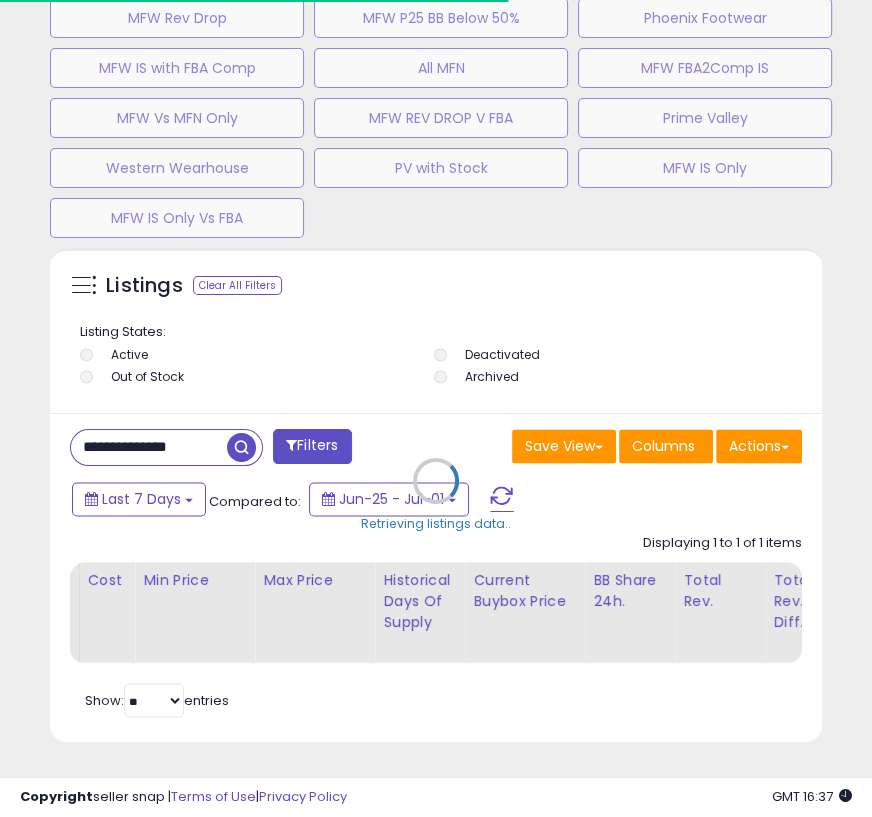 click on "Retrieving listings data.." at bounding box center [436, 495] 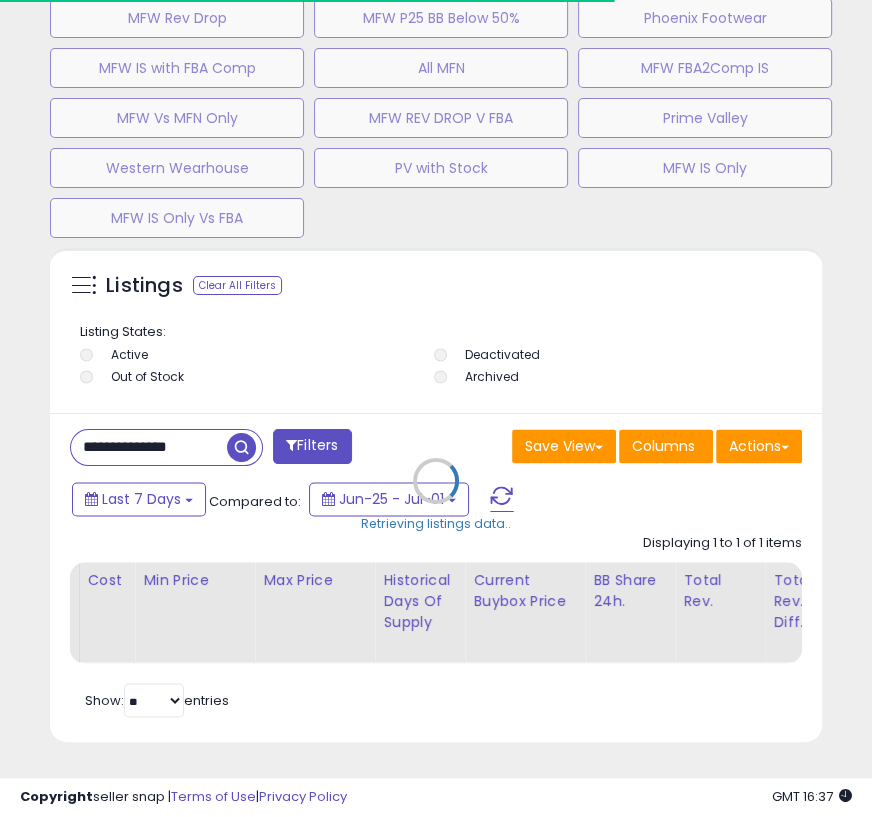 click on "Retrieving listings data.." at bounding box center (436, 495) 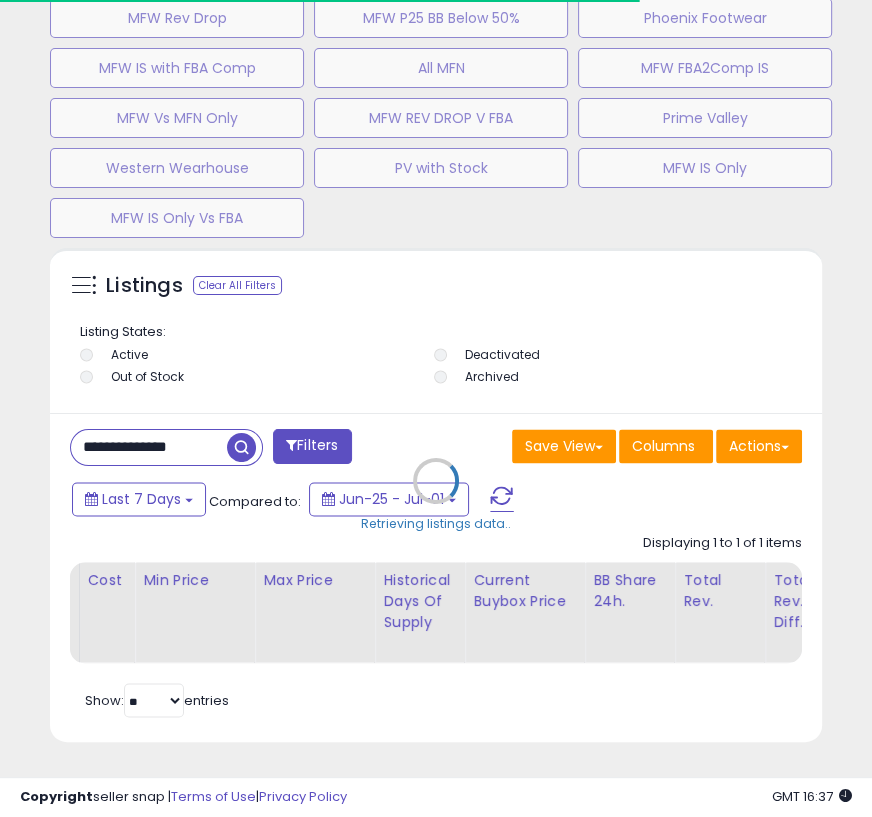 click on "Retrieving listings data.." at bounding box center [436, 495] 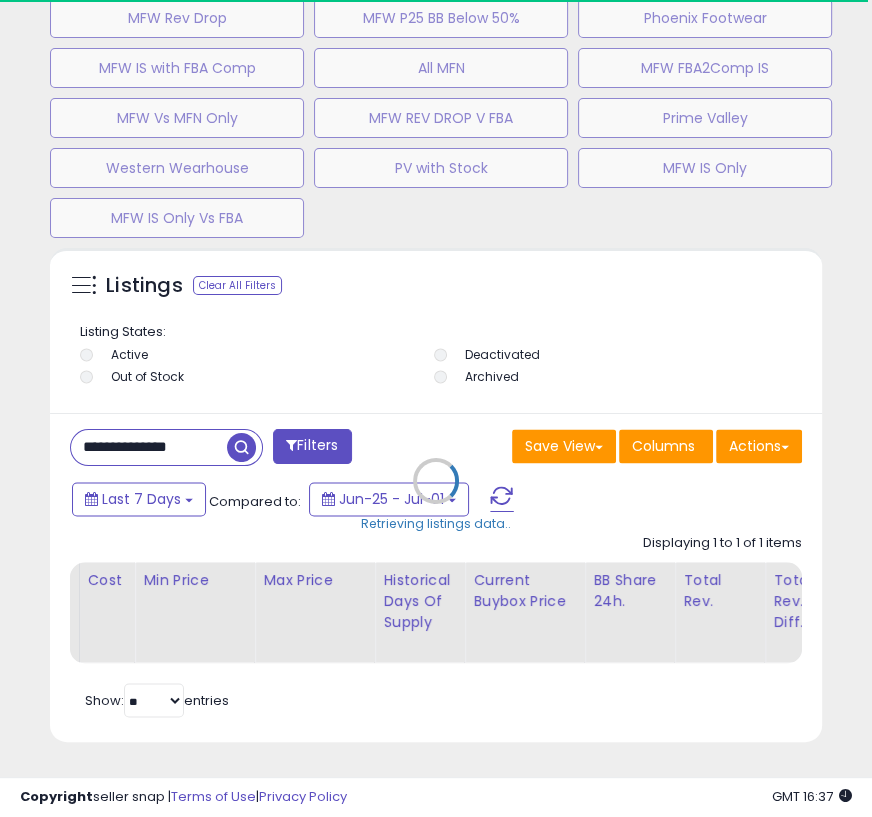 click on "Retrieving listings data.." at bounding box center (436, 495) 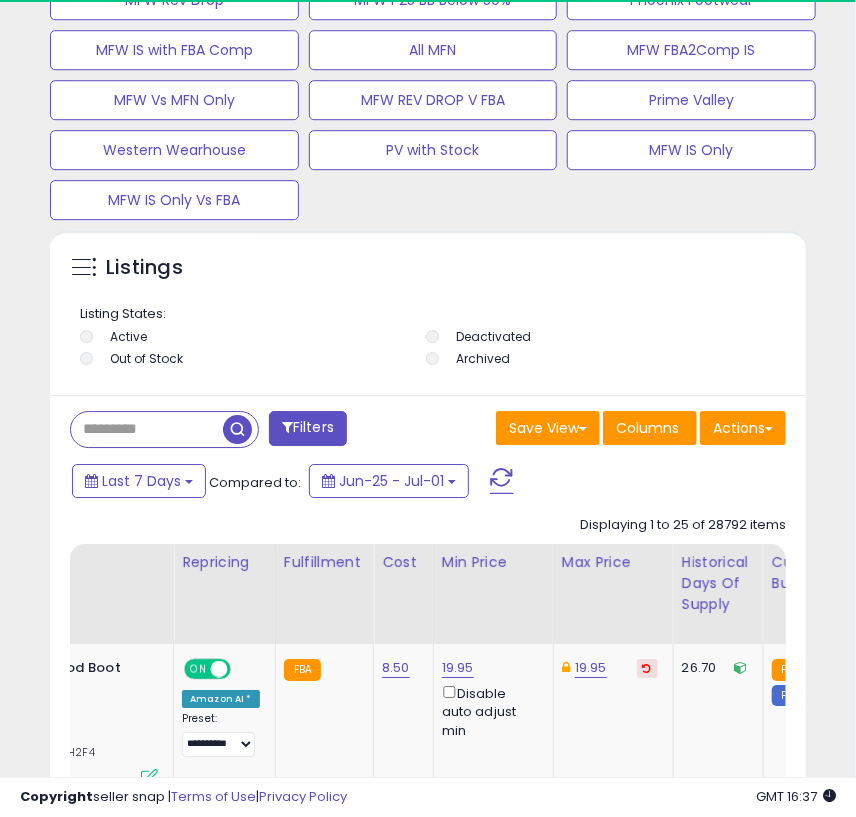 click at bounding box center (112, 429) 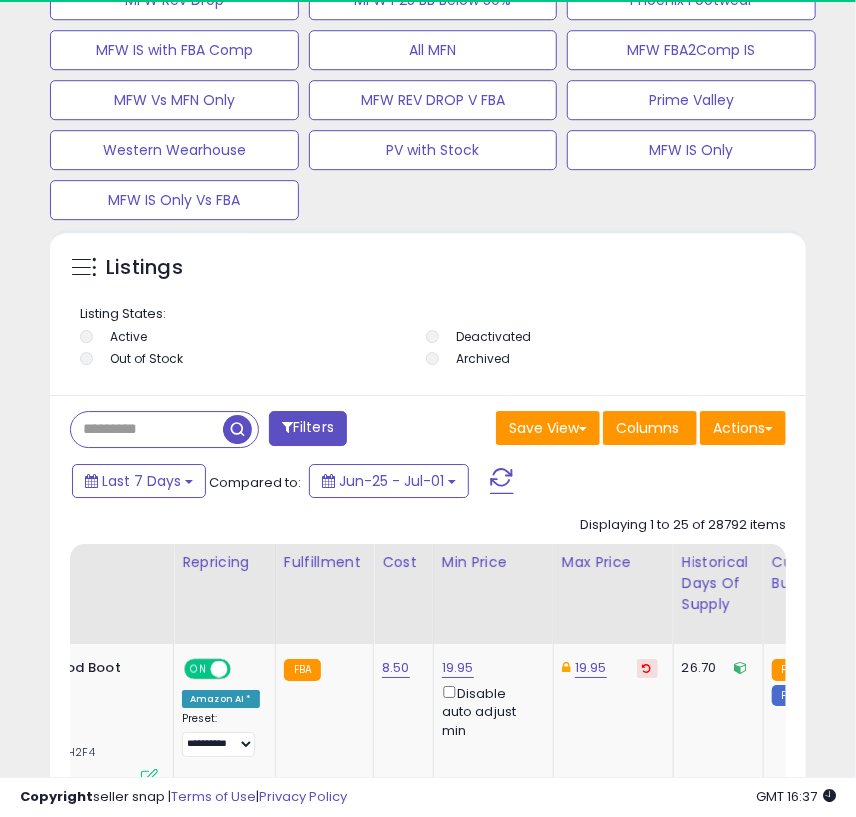 paste on "**********" 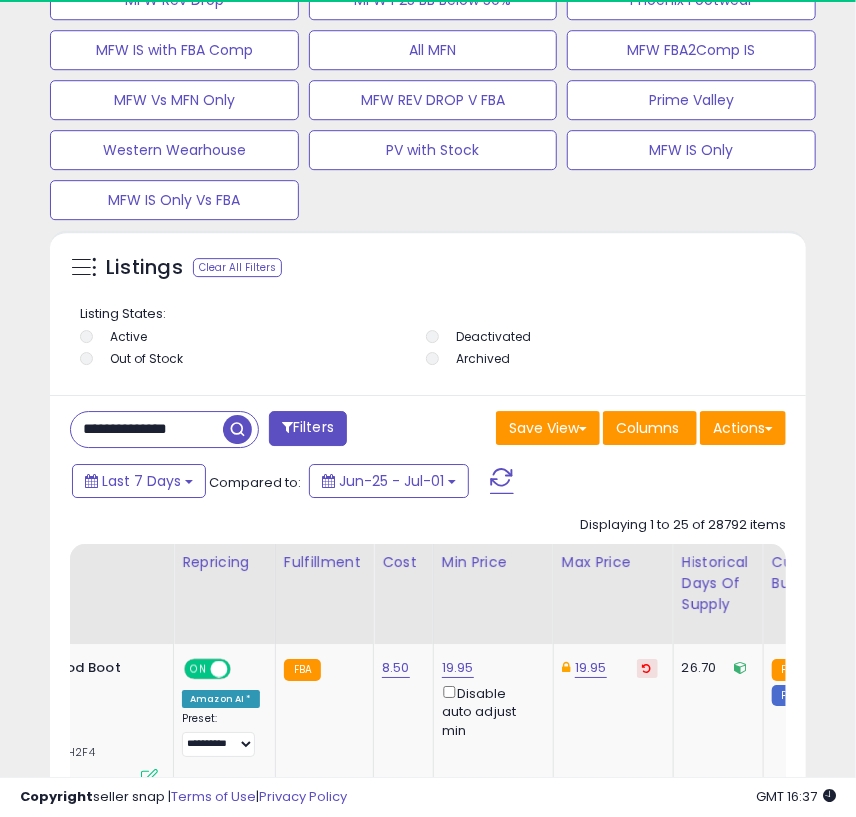 click at bounding box center [237, 429] 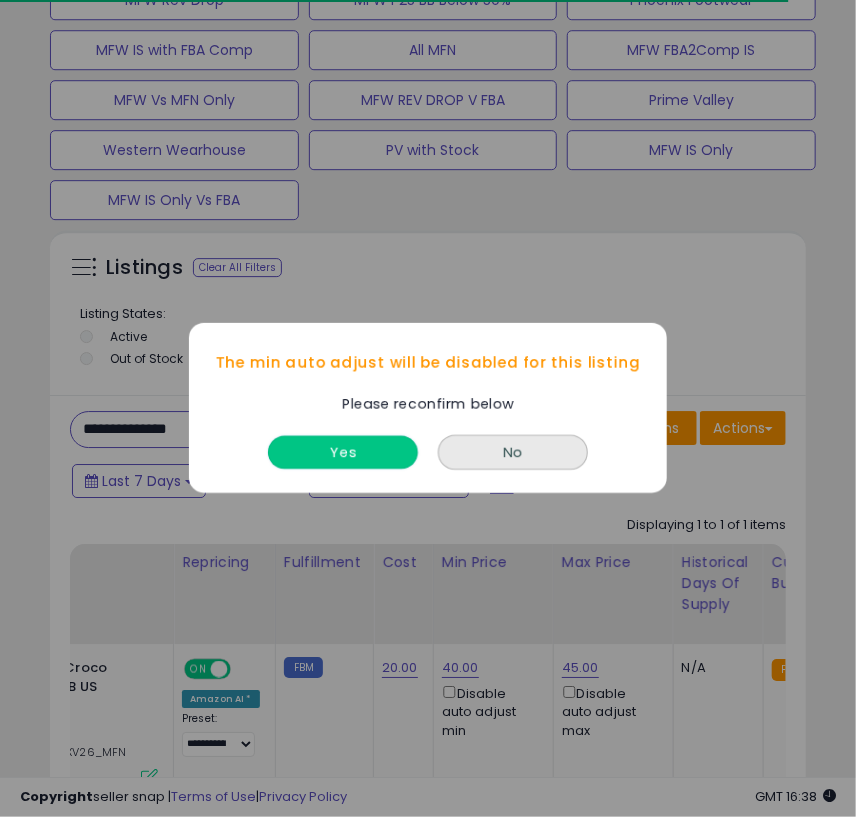 click on "Yes" at bounding box center (343, 453) 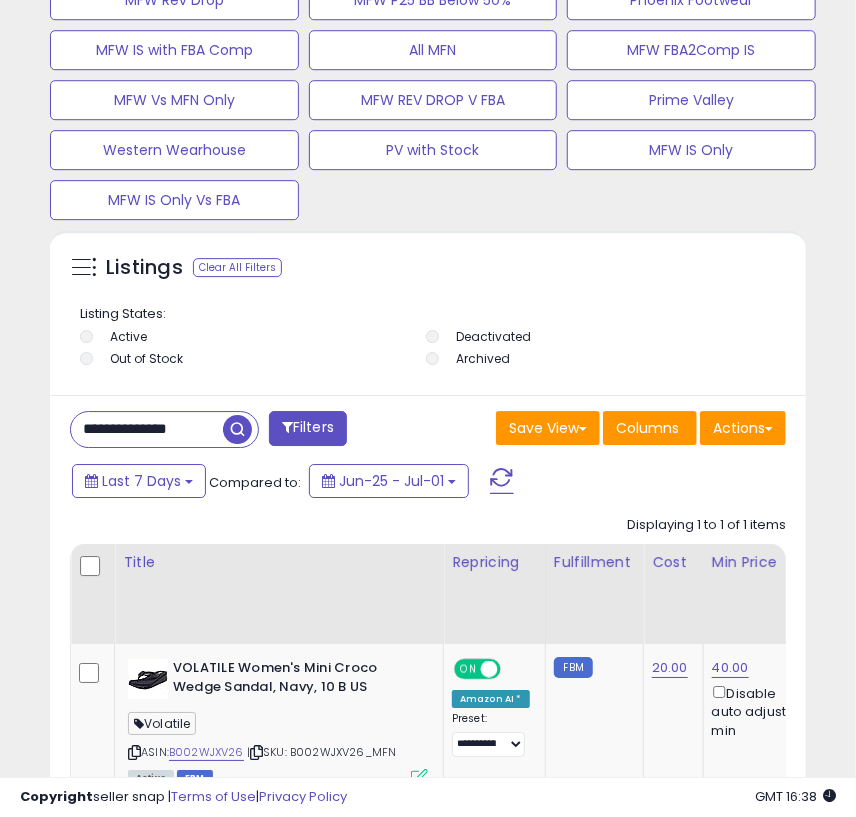 click on "**********" at bounding box center [147, 429] 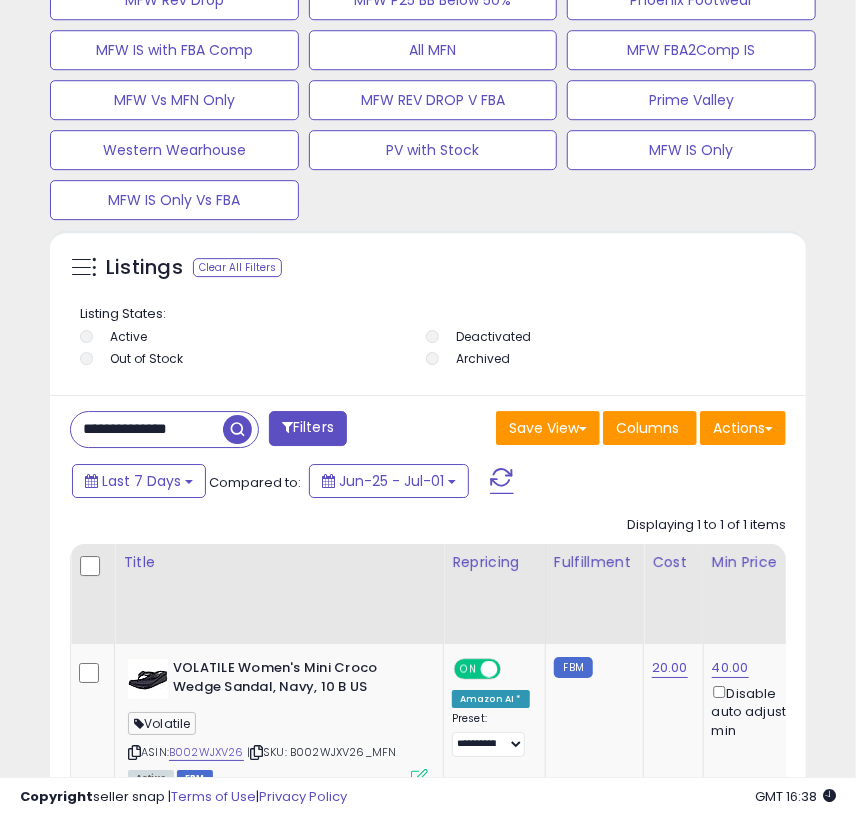 paste 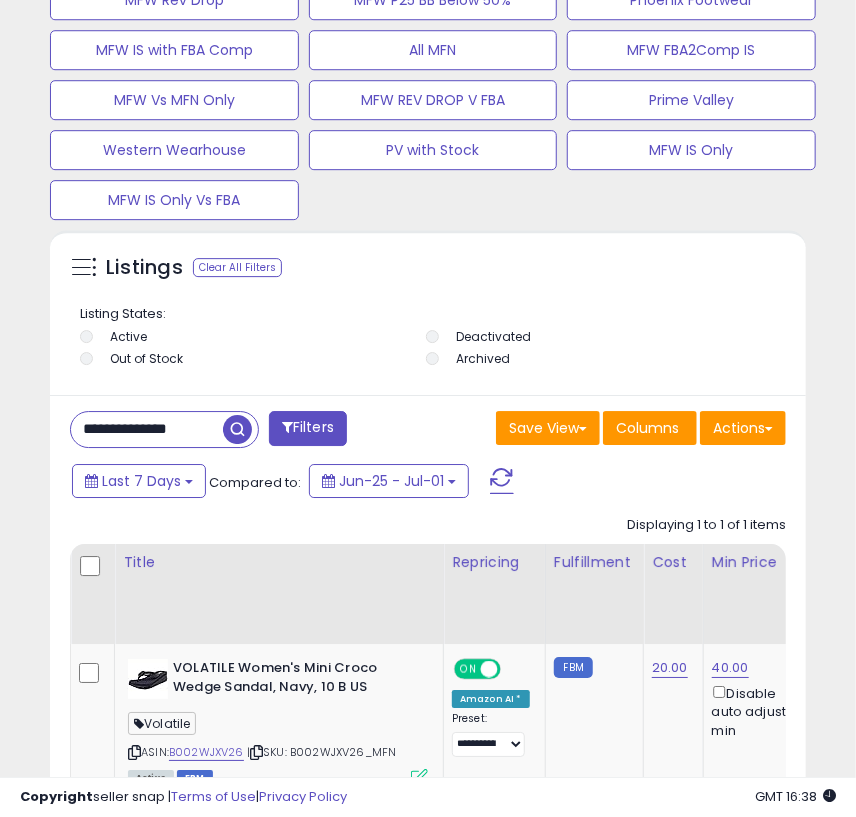 click at bounding box center [237, 429] 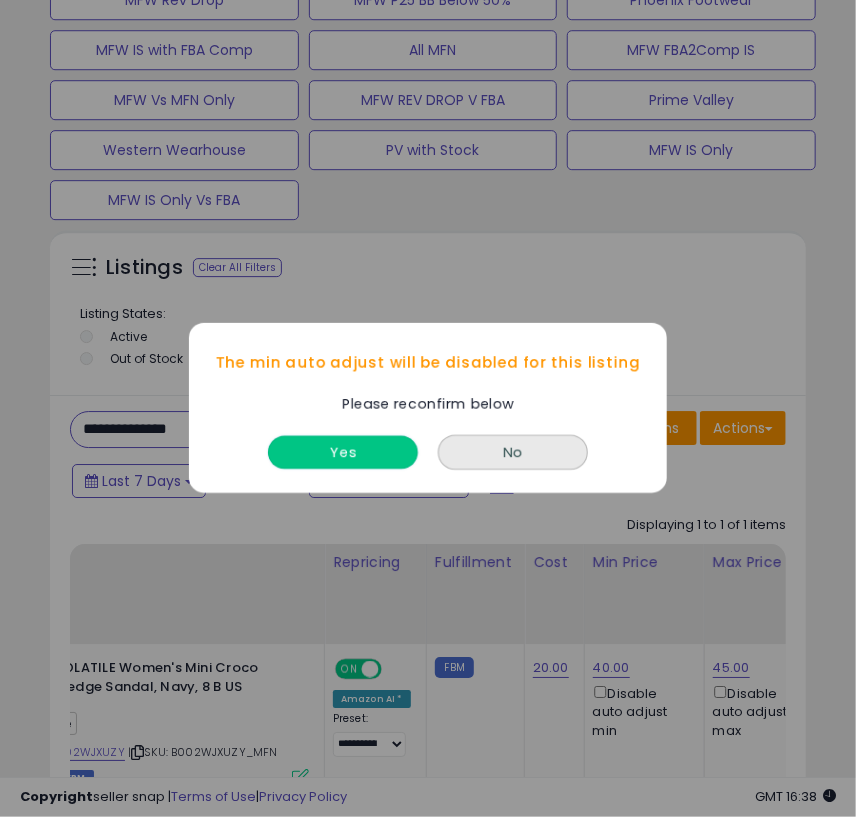 click on "Yes" at bounding box center [343, 453] 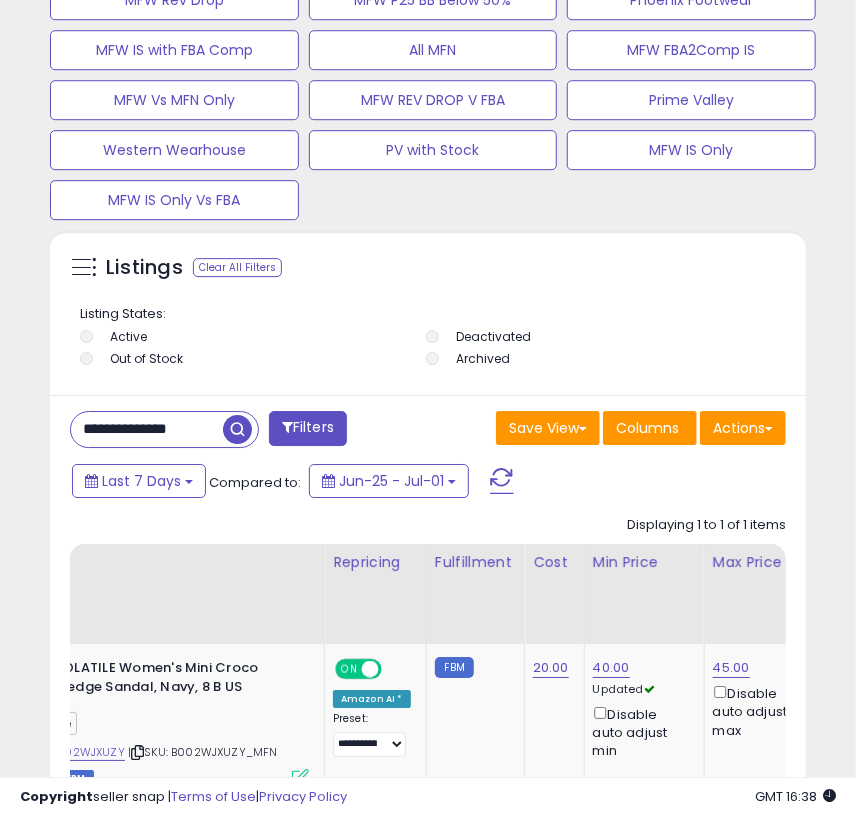 click on "**********" at bounding box center (147, 429) 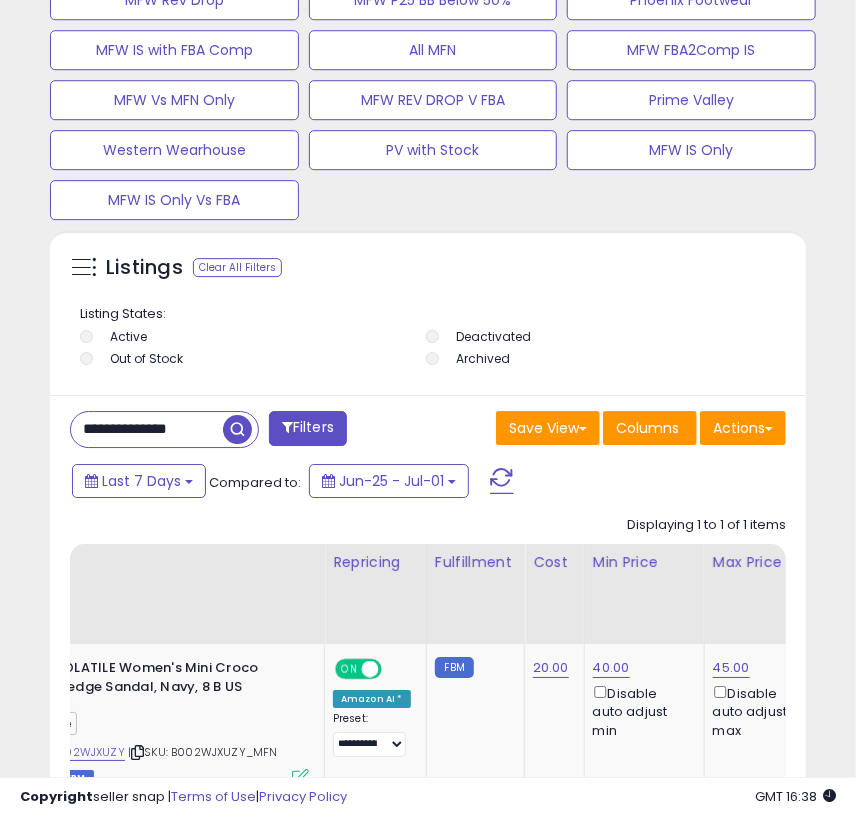 click at bounding box center [237, 429] 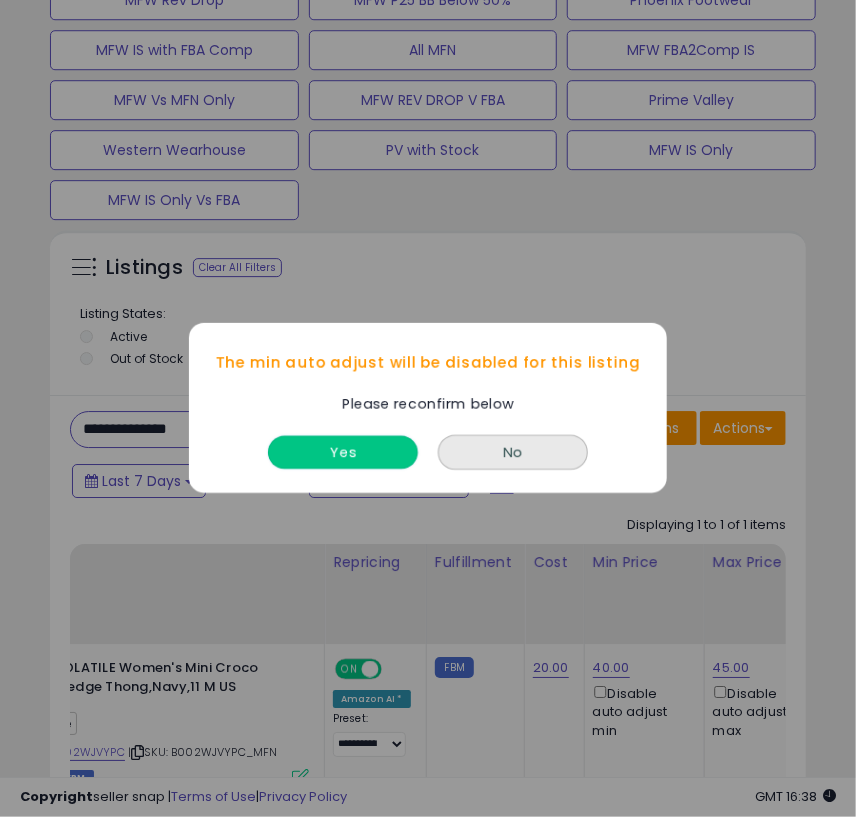 click on "Yes" at bounding box center [343, 453] 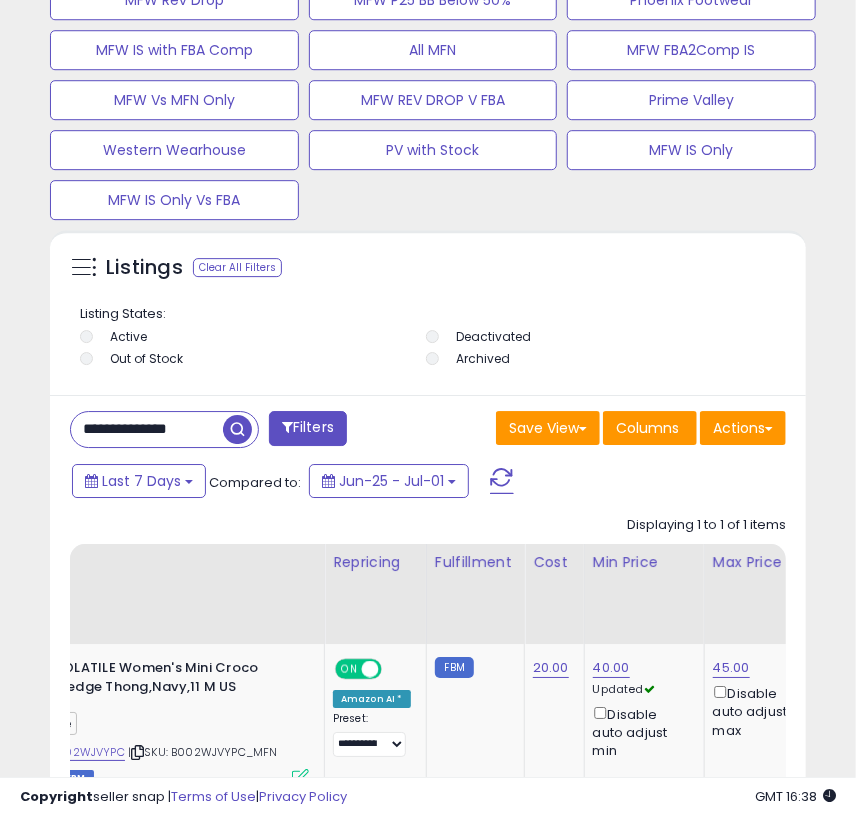 click on "**********" at bounding box center [147, 429] 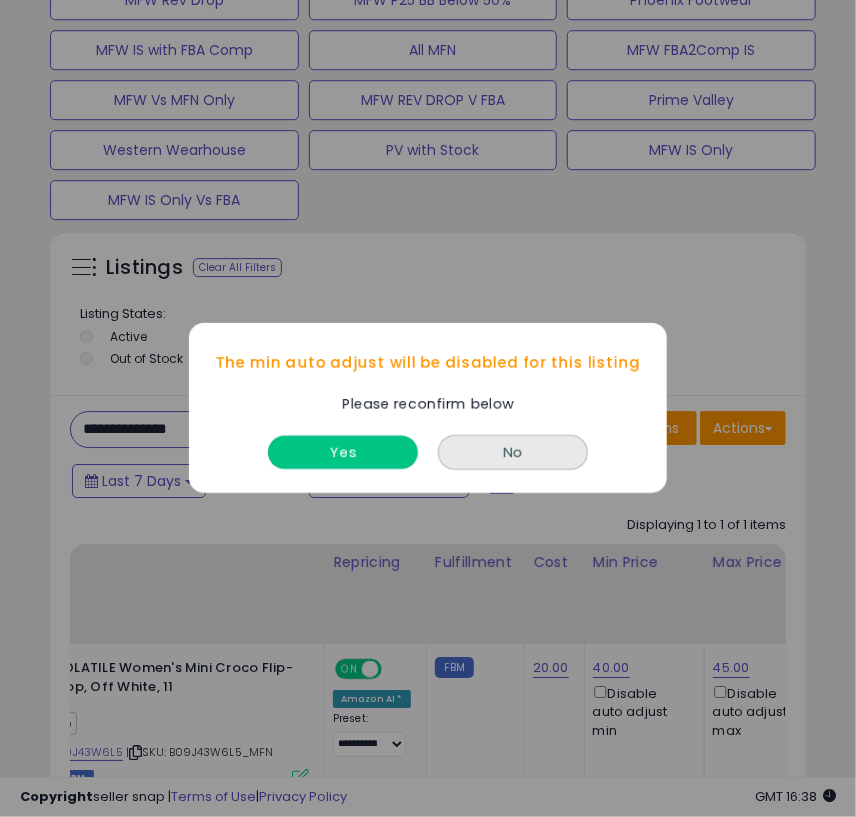 click on "Yes" at bounding box center [343, 453] 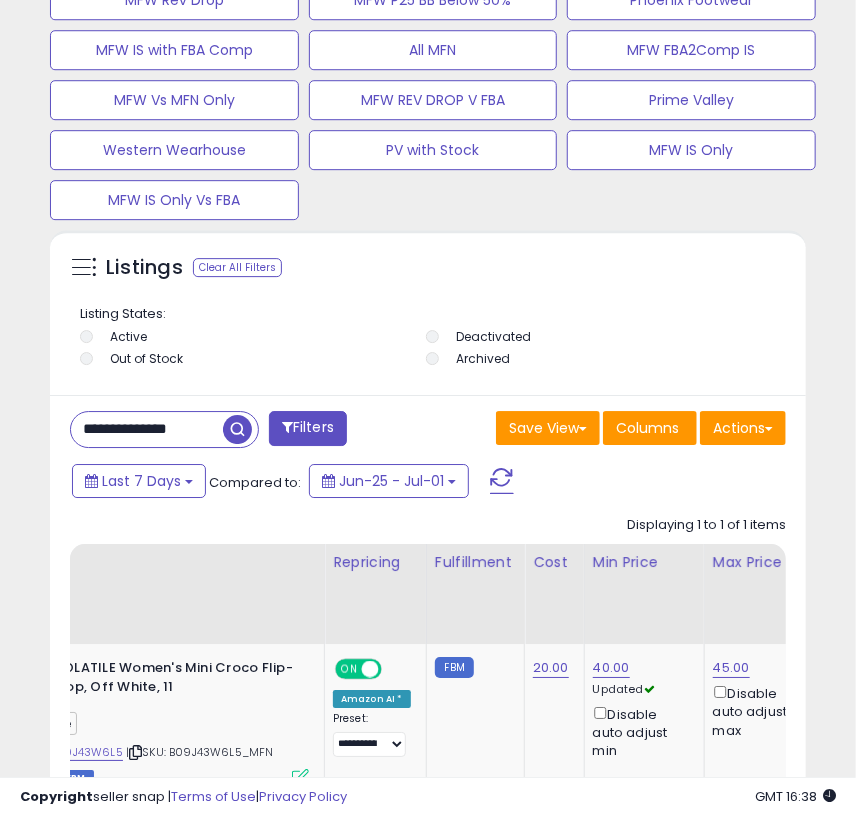 click on "**********" at bounding box center [147, 429] 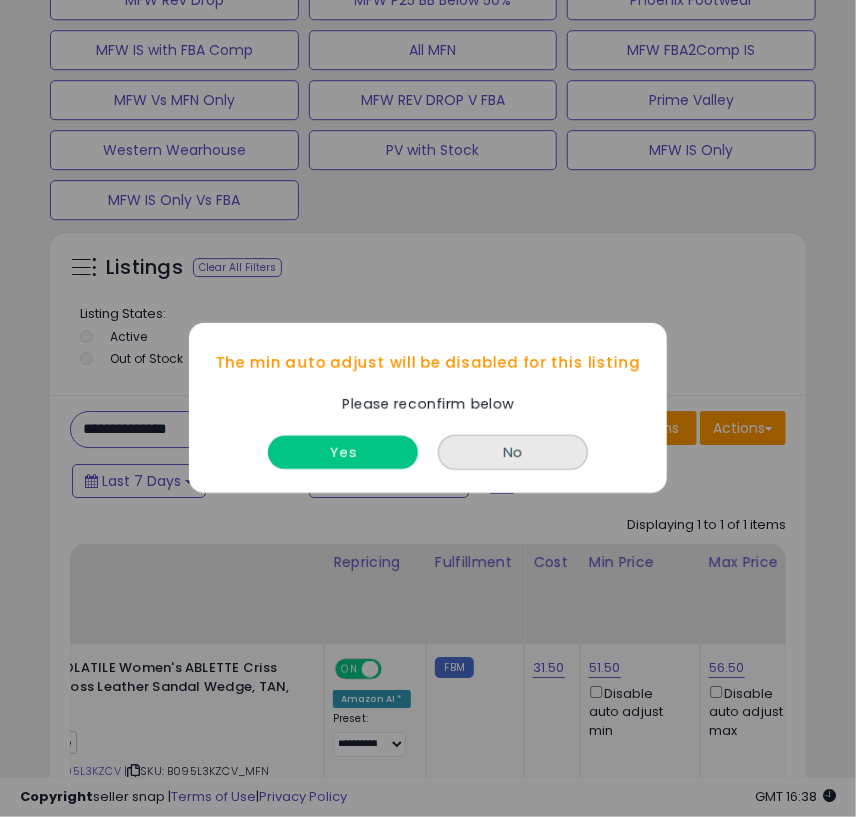 click on "Yes" at bounding box center [343, 453] 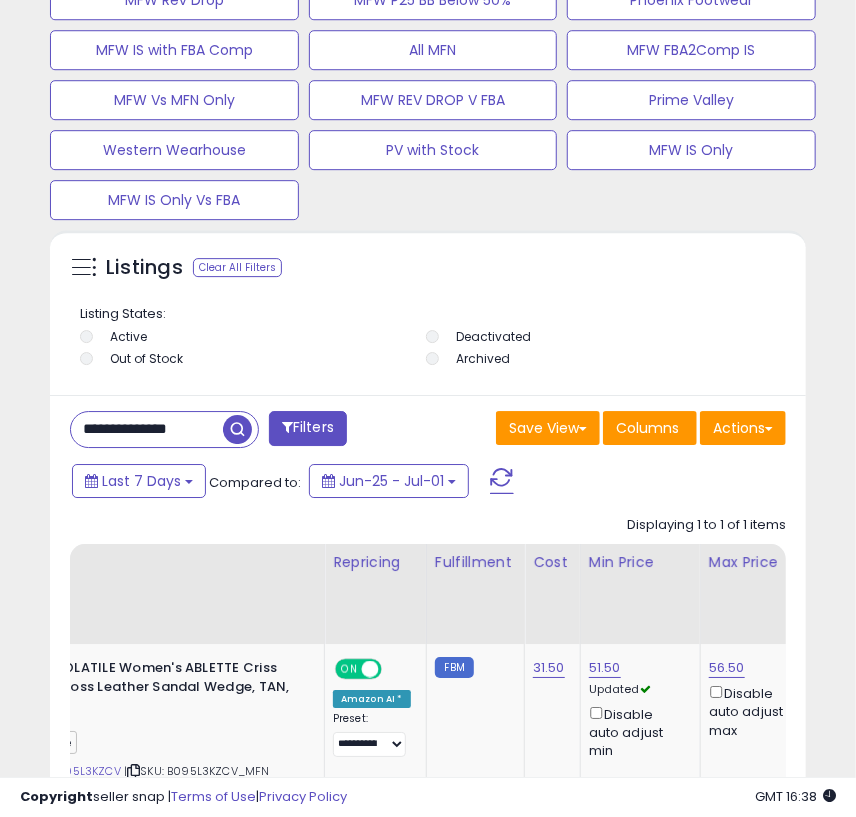 click on "**********" at bounding box center [147, 429] 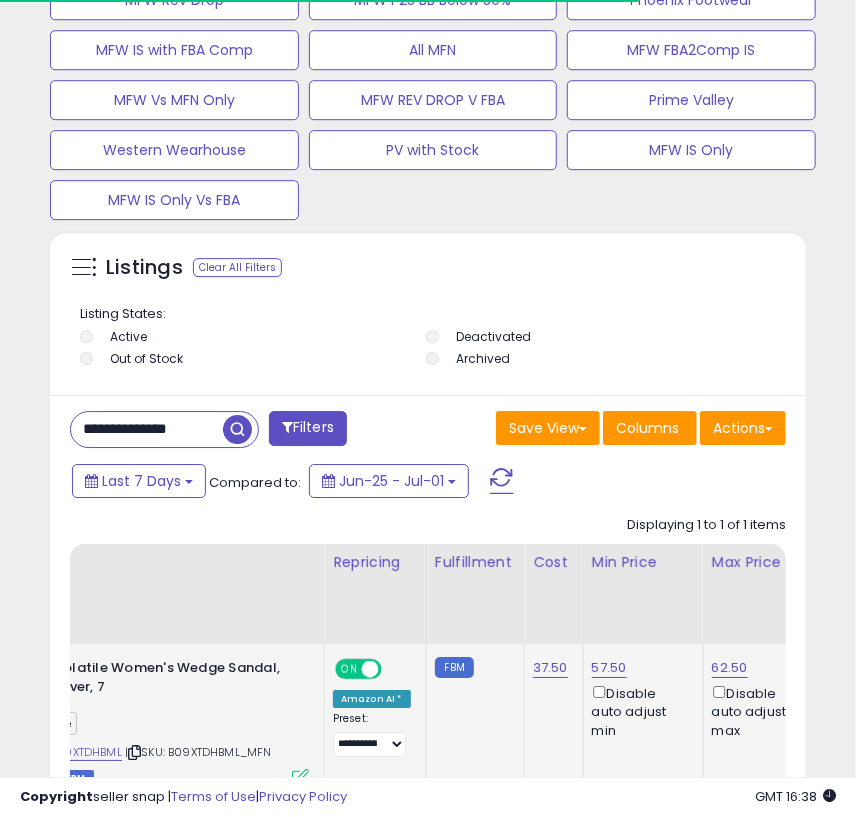 click on "Disable auto adjust min" at bounding box center (640, 711) 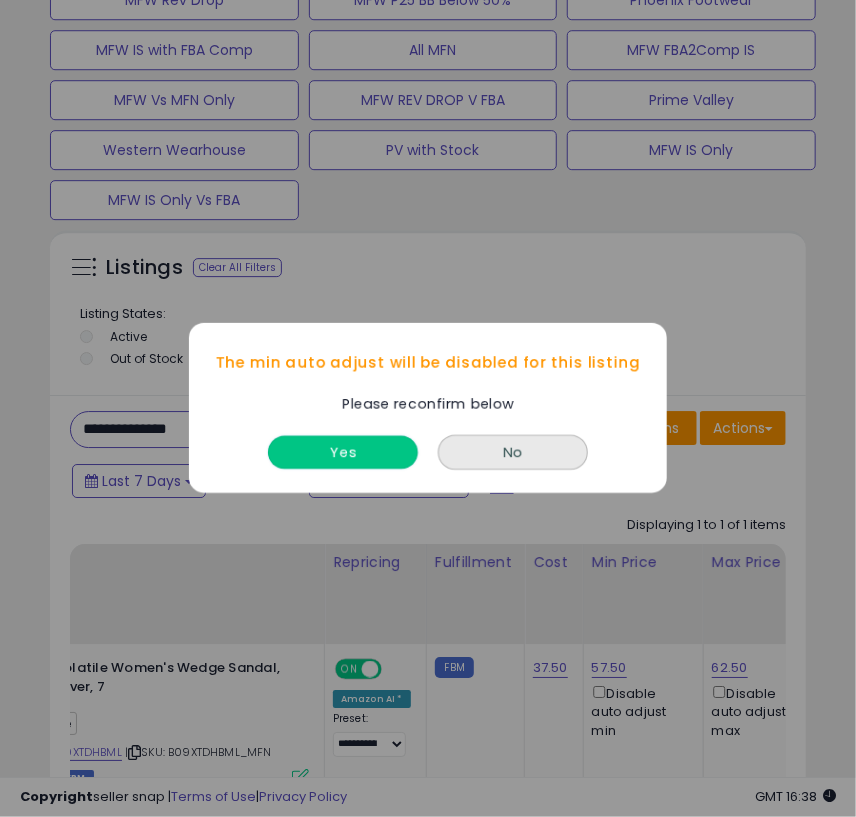 click on "Yes" at bounding box center (343, 453) 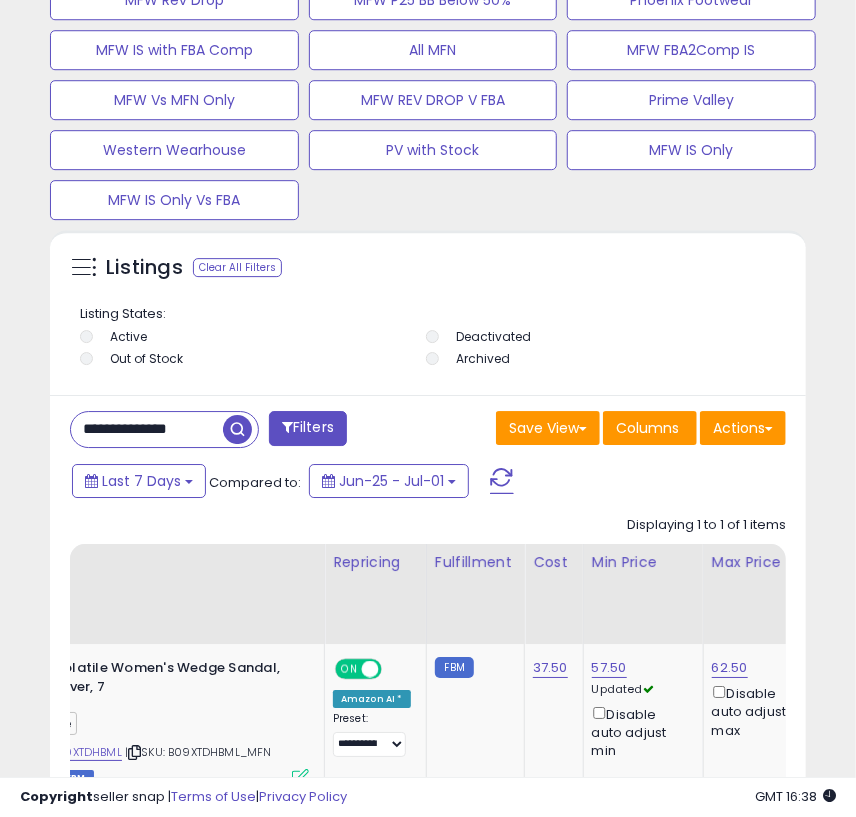 click on "**********" at bounding box center (147, 429) 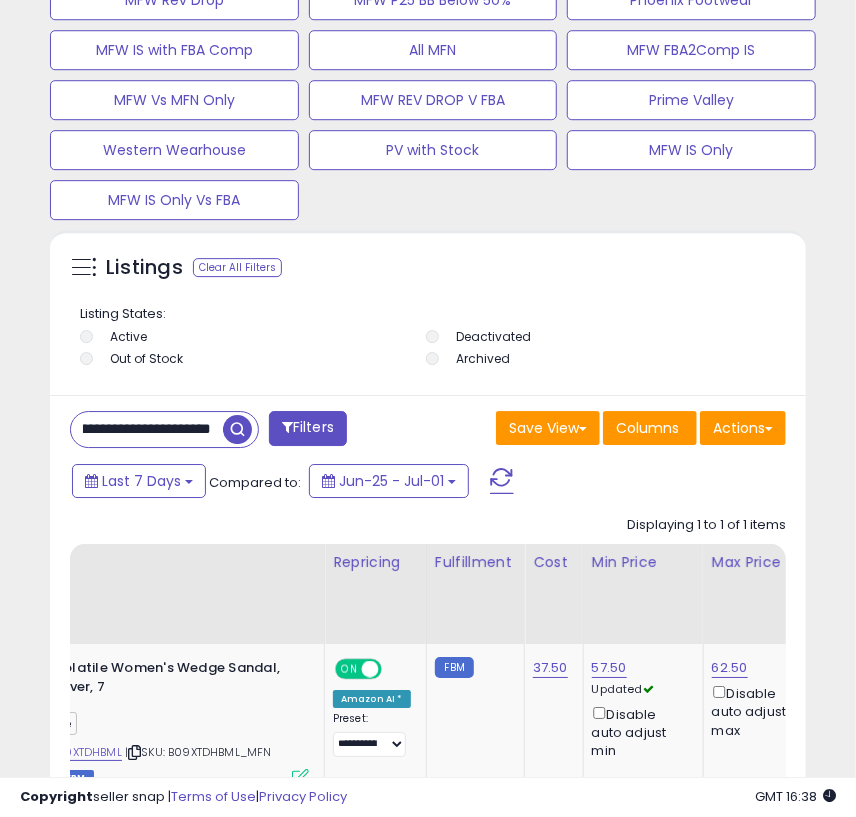 click on "**********" at bounding box center [147, 429] 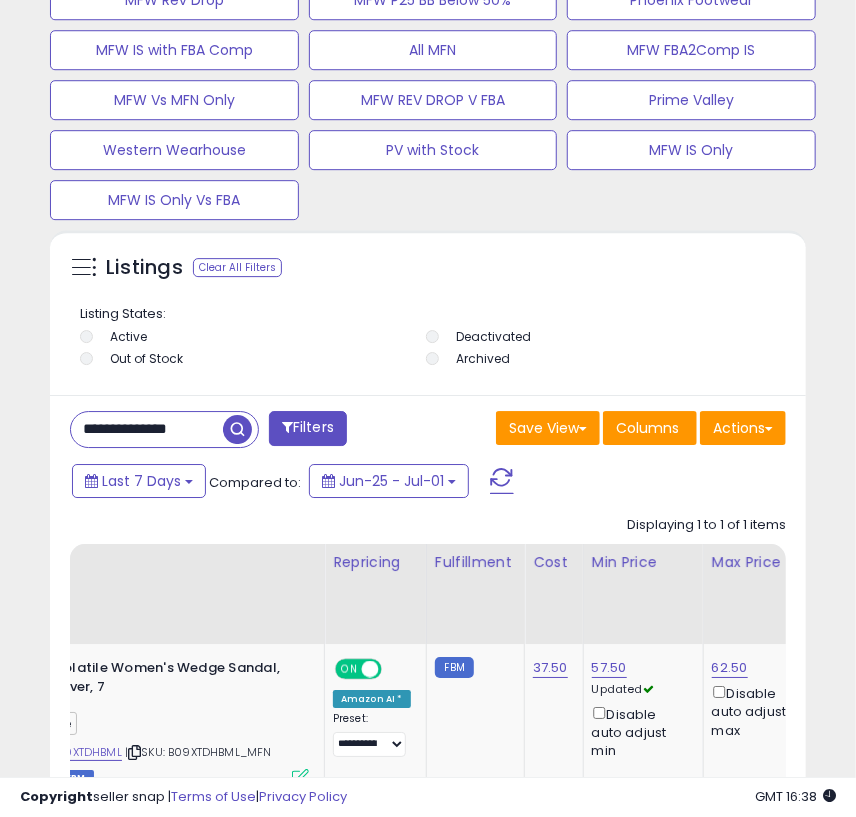 click at bounding box center (237, 429) 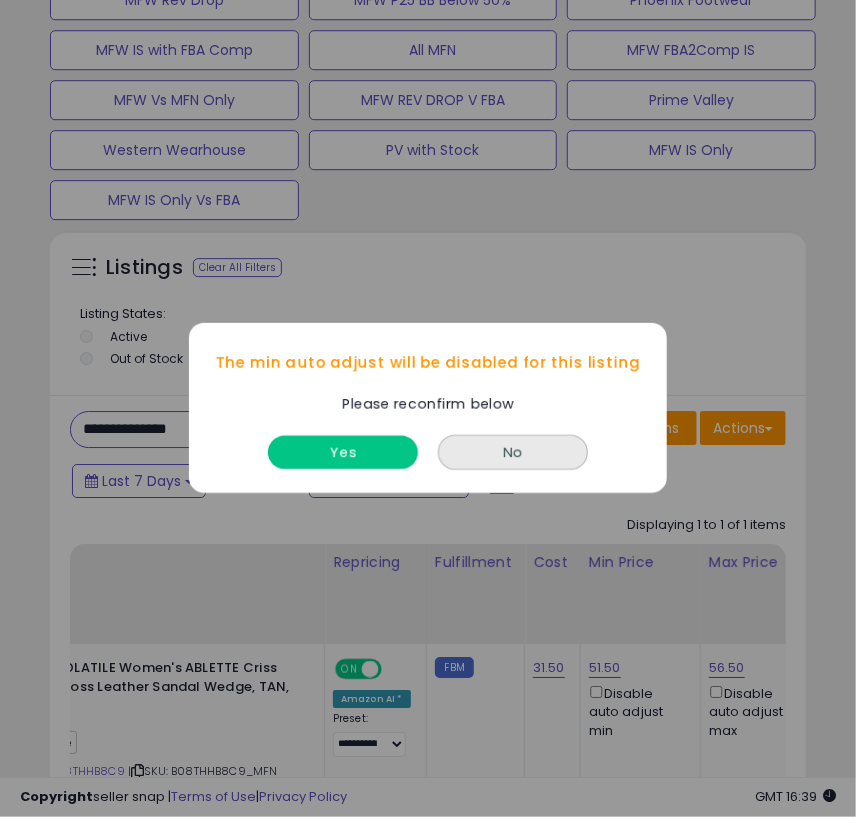 click on "Yes" at bounding box center [343, 453] 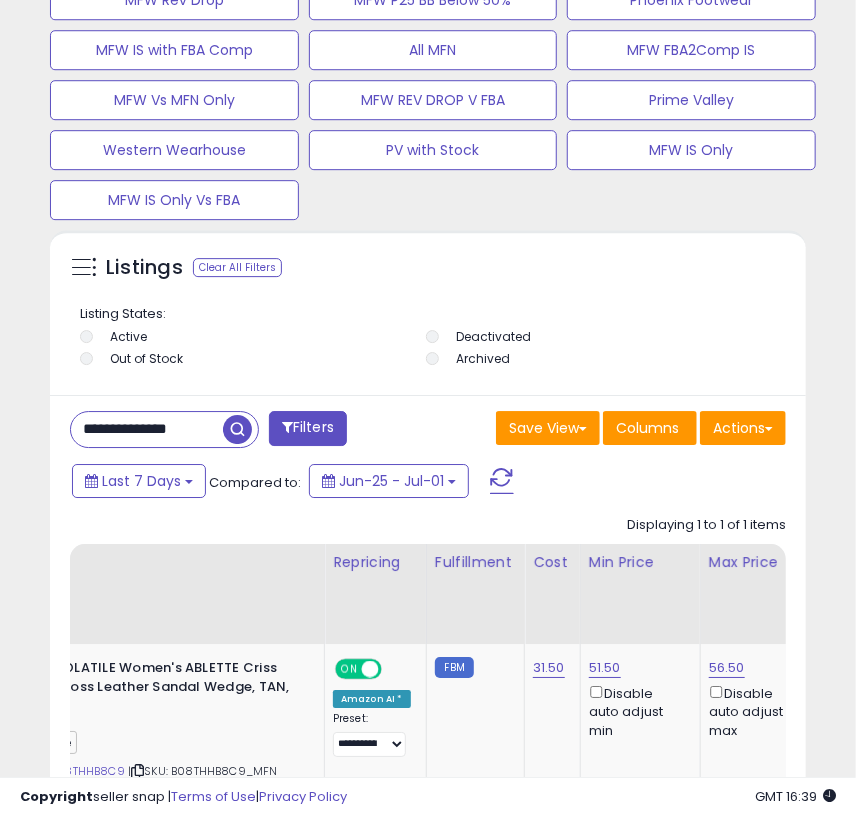 click on "**********" at bounding box center [147, 429] 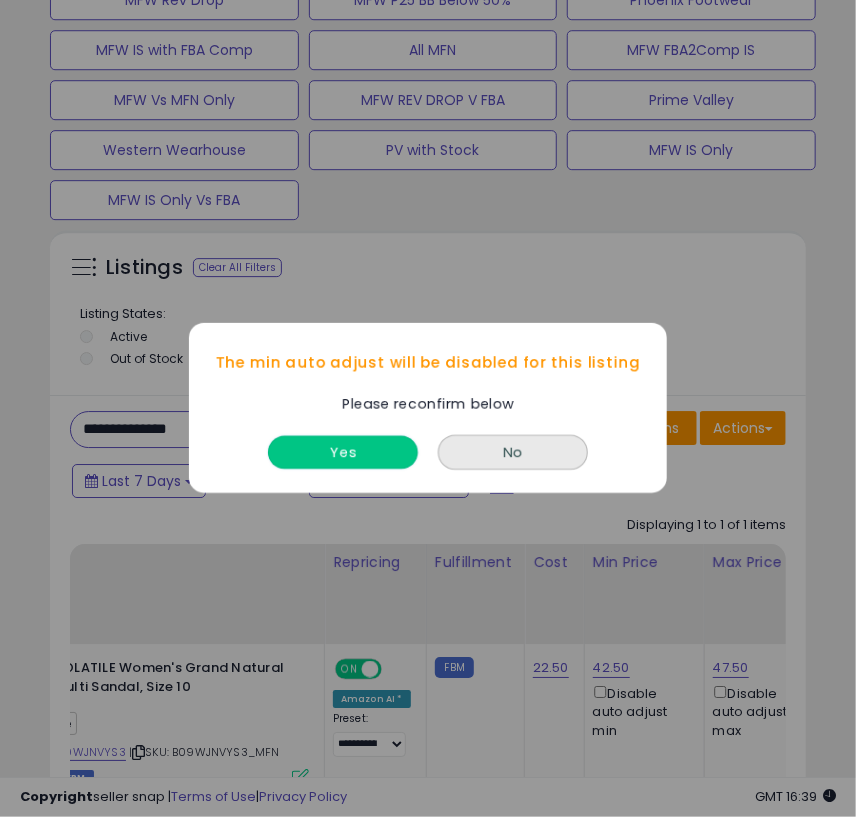 click on "Yes" at bounding box center (343, 453) 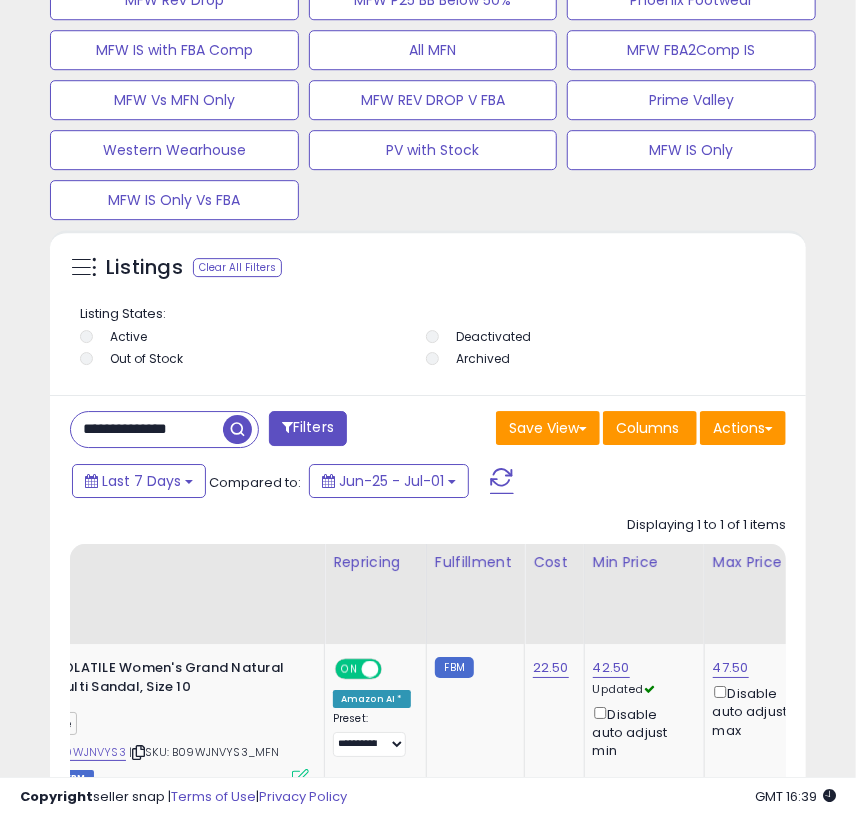 click on "**********" at bounding box center (147, 429) 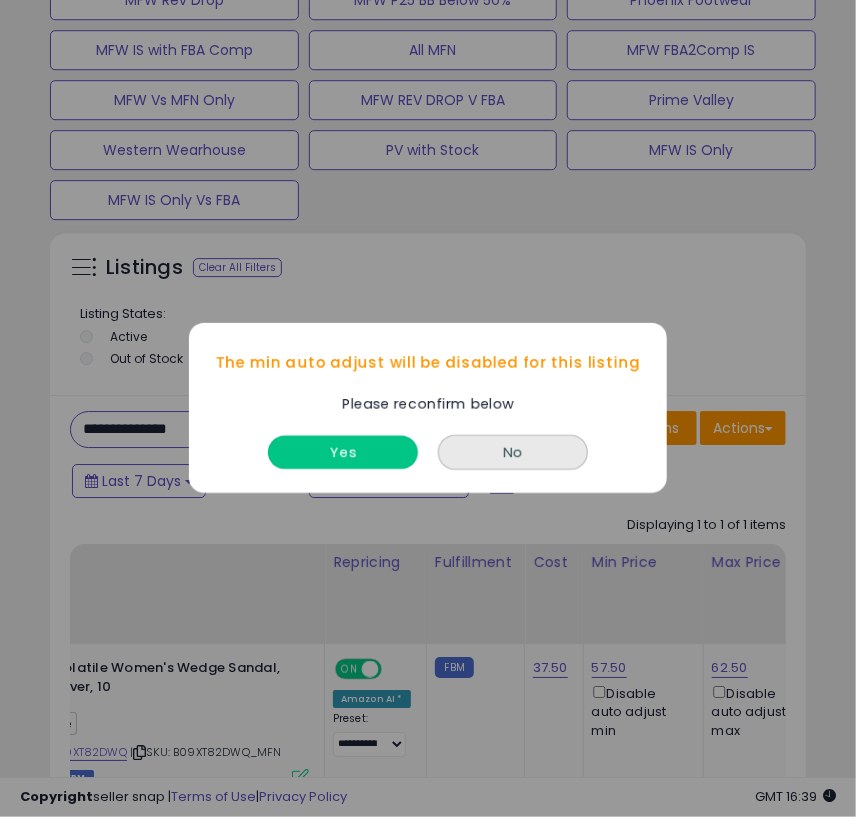 click on "Yes" at bounding box center (343, 453) 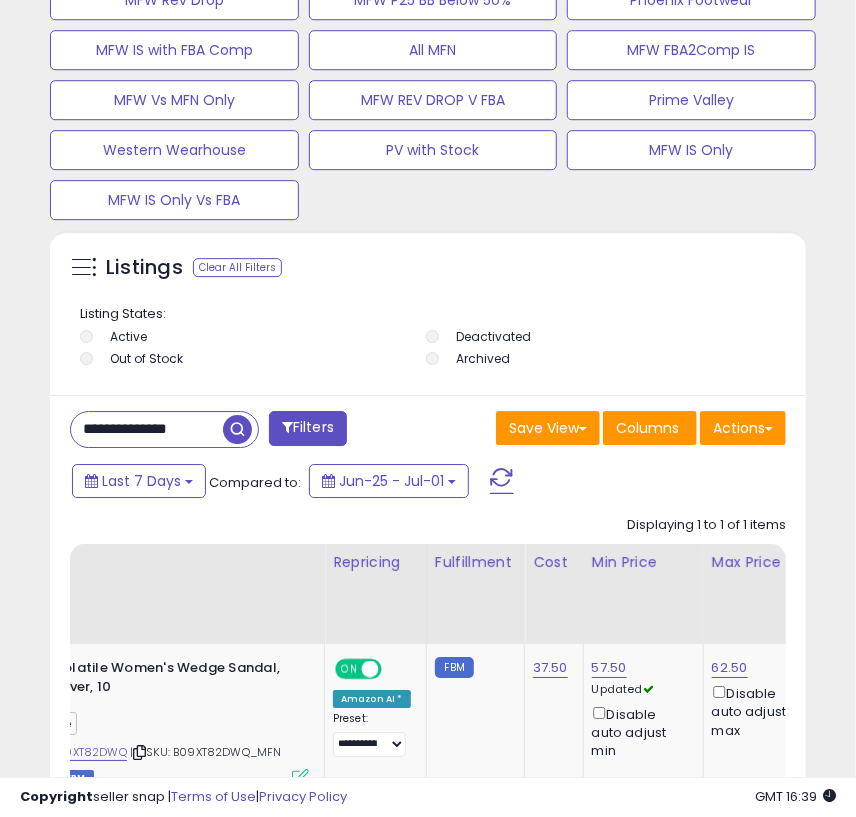 click on "**********" at bounding box center [147, 429] 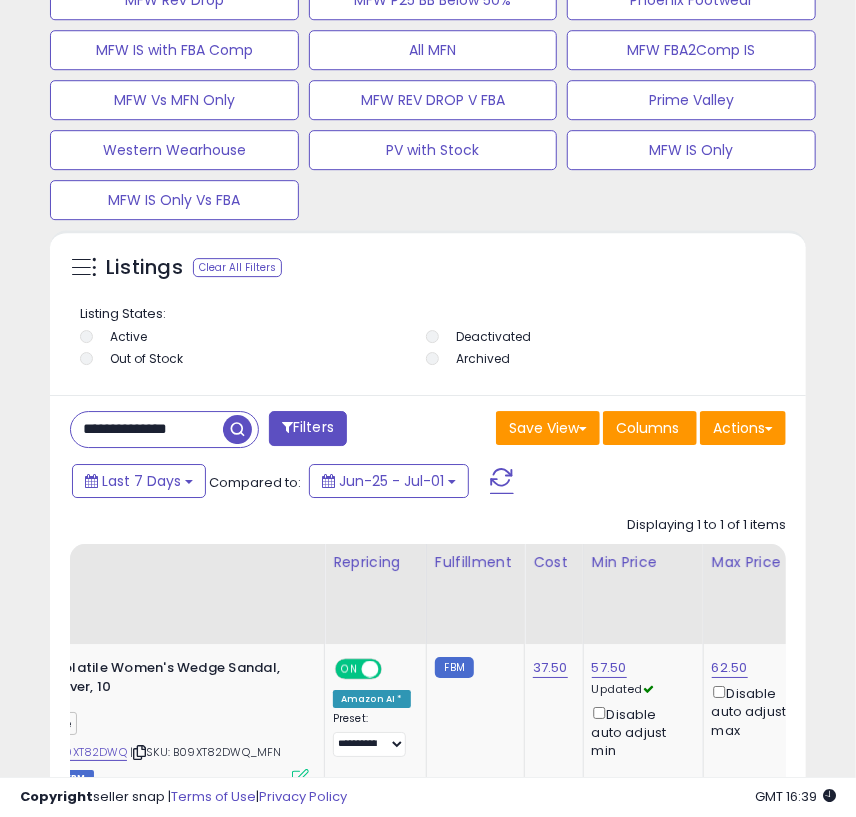 paste 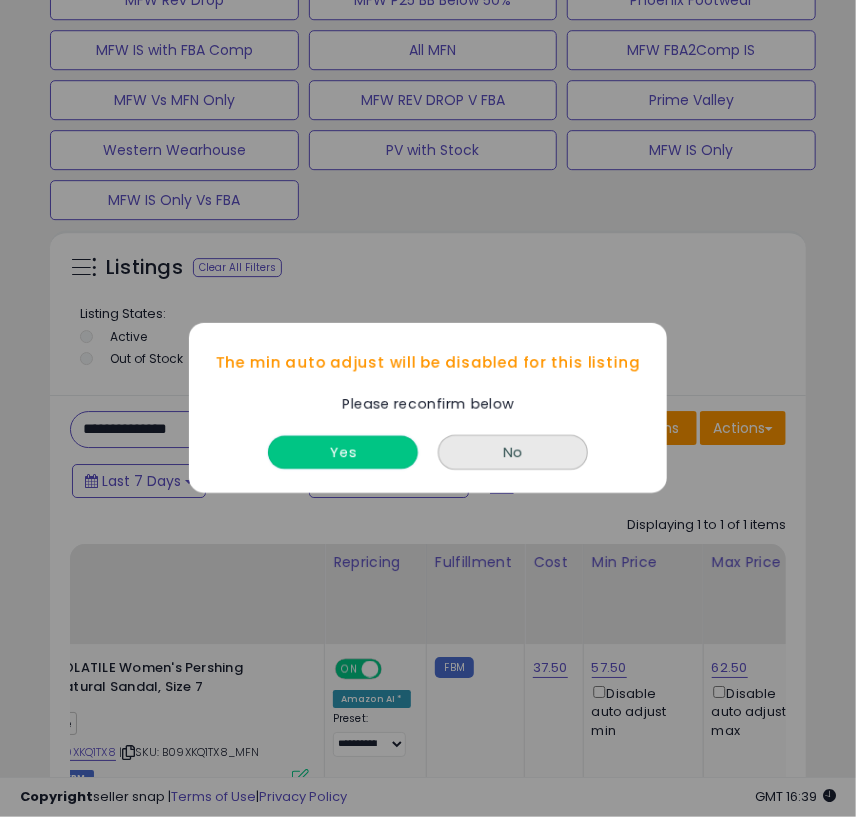 click on "Yes" at bounding box center [343, 453] 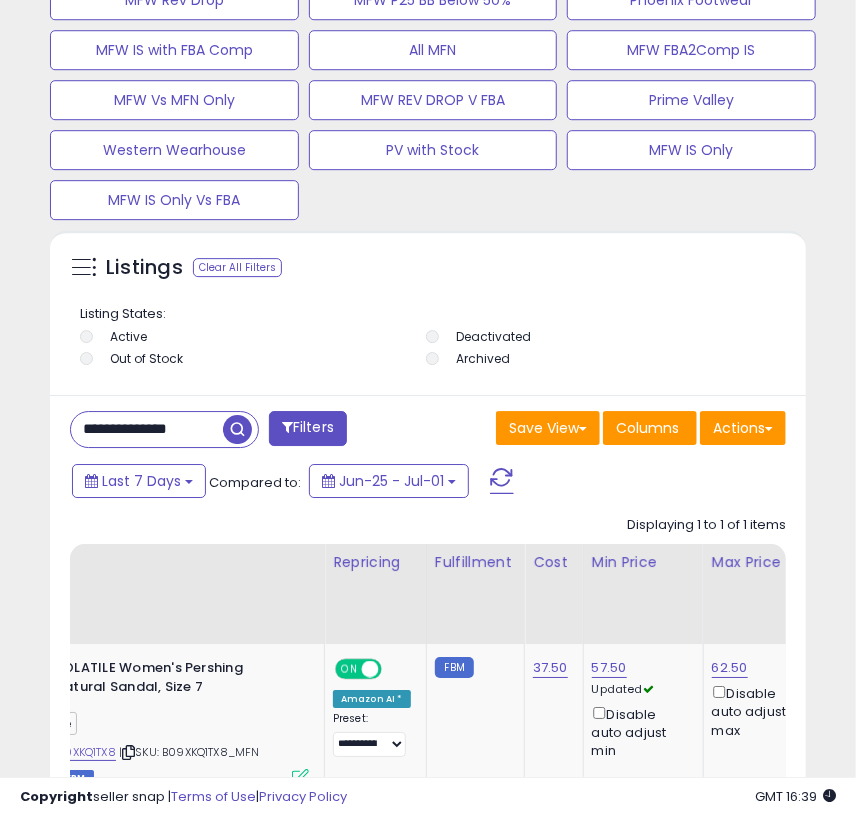 click on "**********" at bounding box center [147, 429] 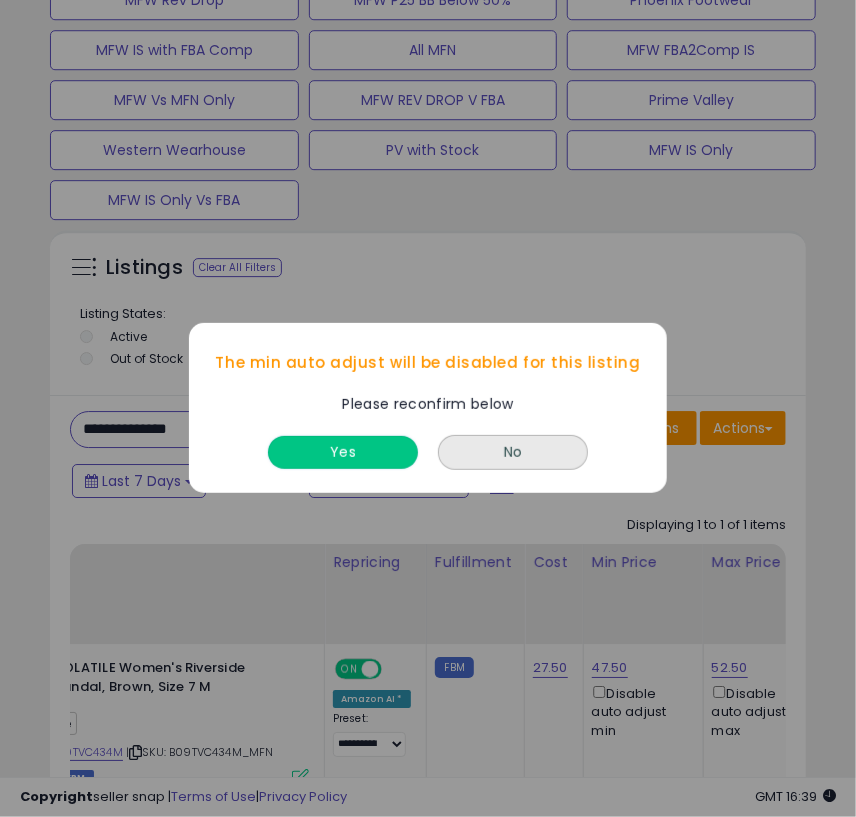 click on "Yes" at bounding box center (343, 453) 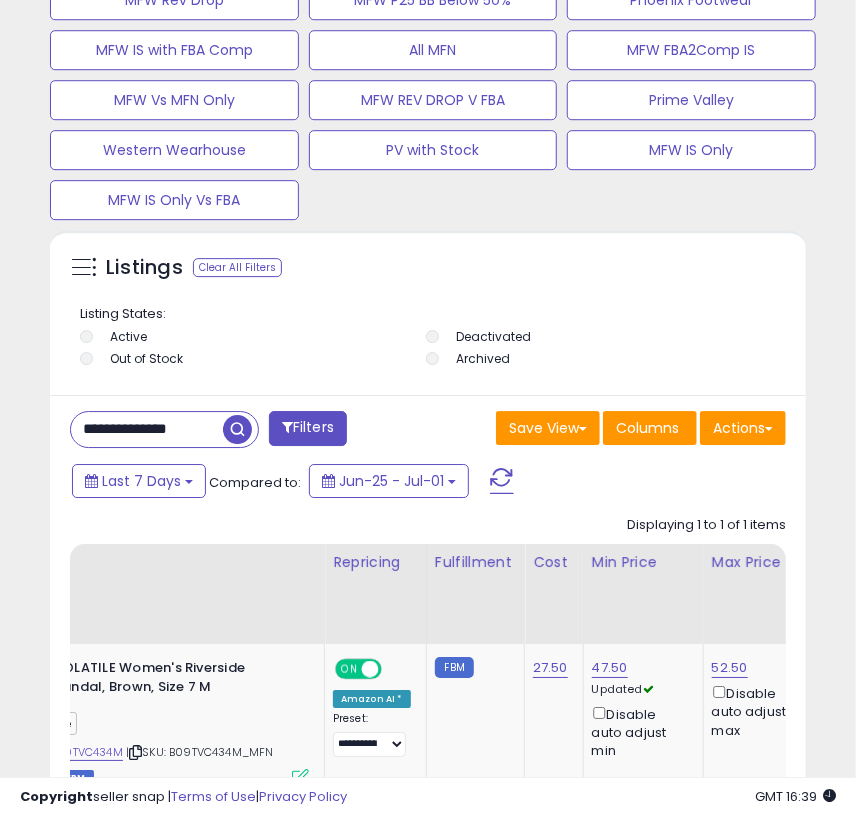 click on "**********" at bounding box center (147, 429) 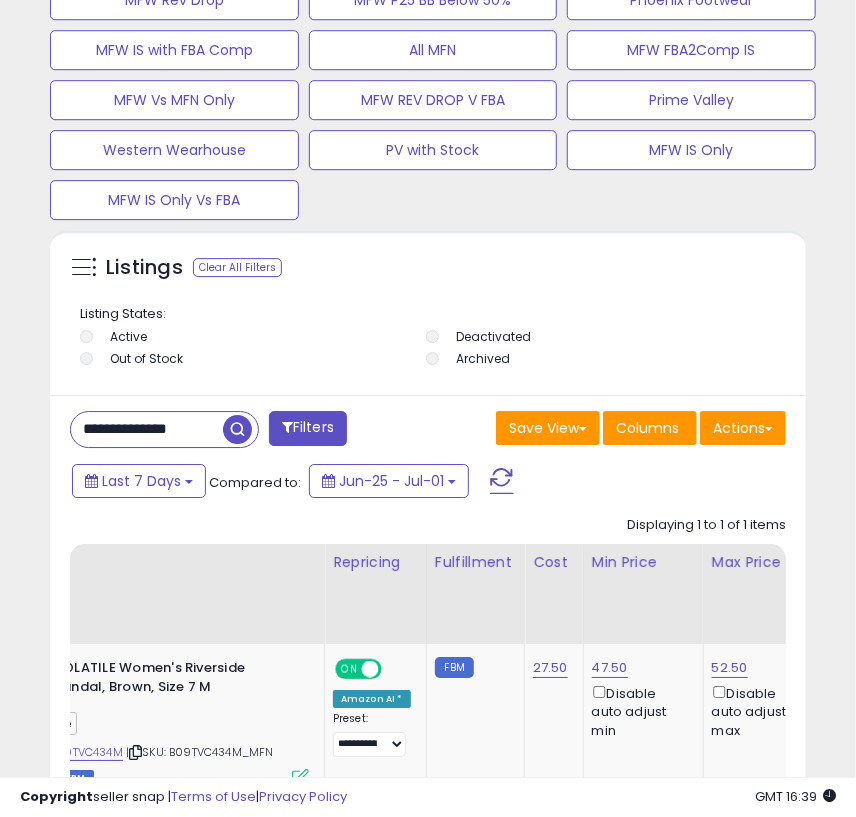 click at bounding box center [237, 429] 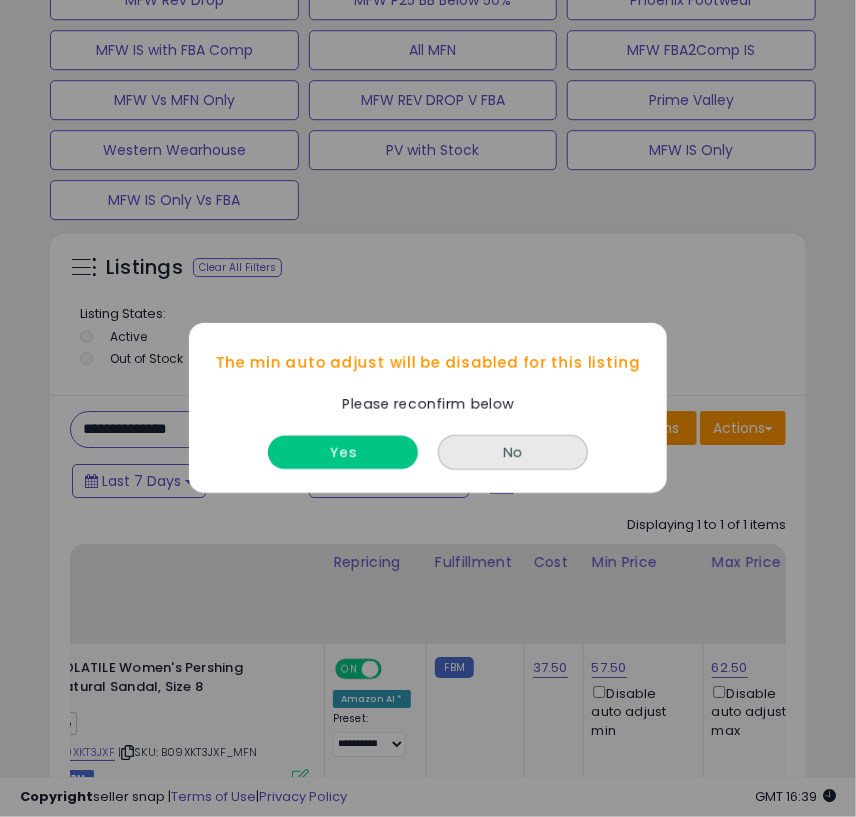 click on "Yes" at bounding box center (343, 453) 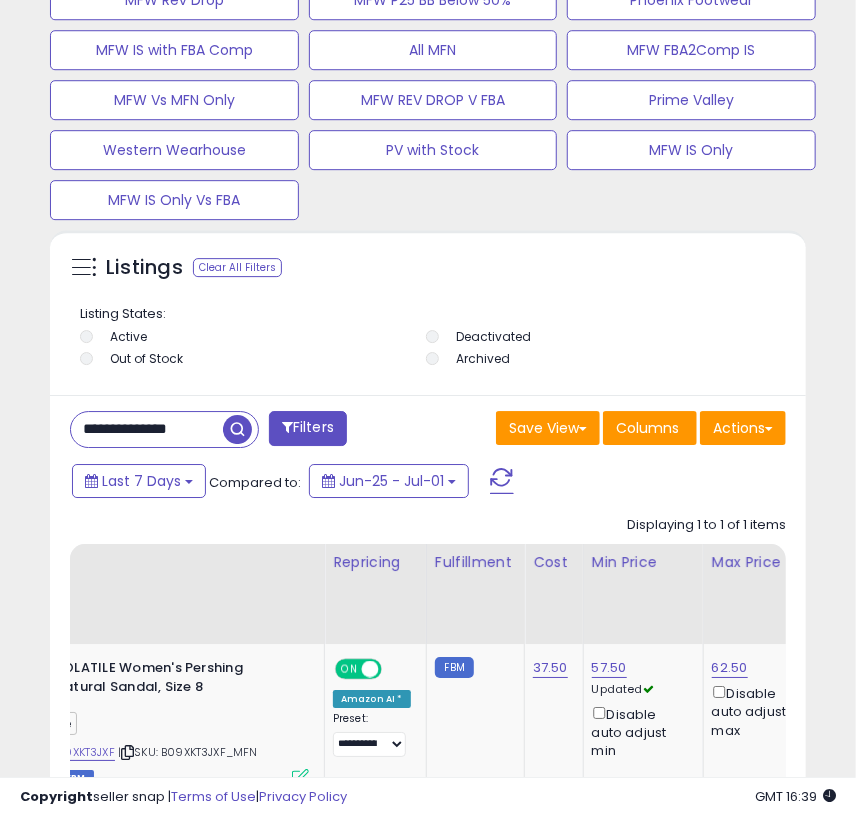 click on "**********" at bounding box center [147, 429] 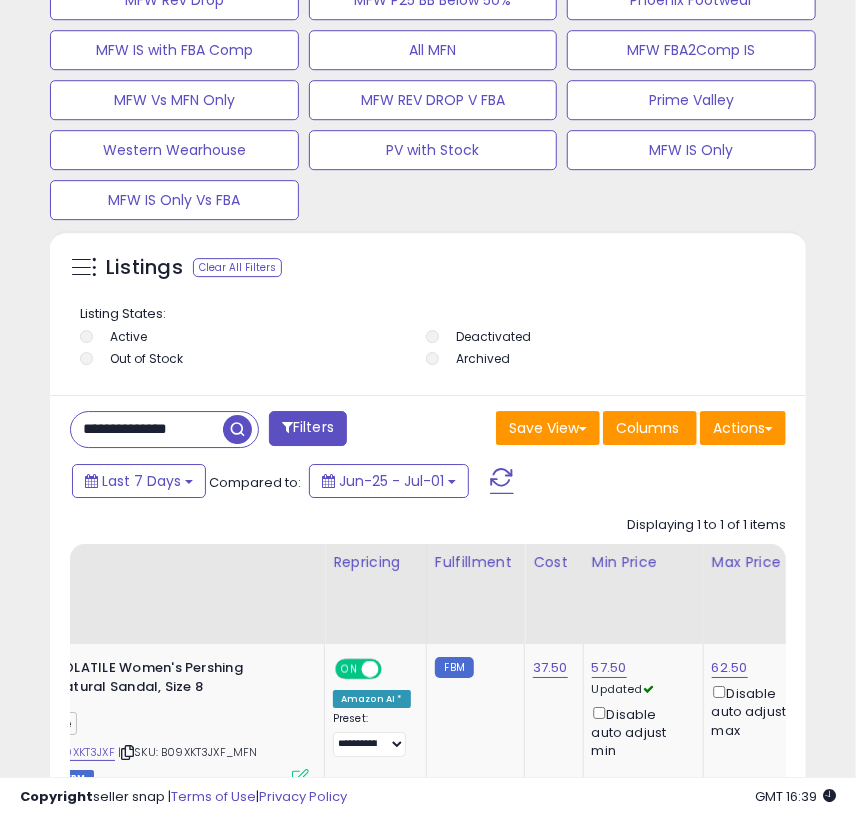 paste 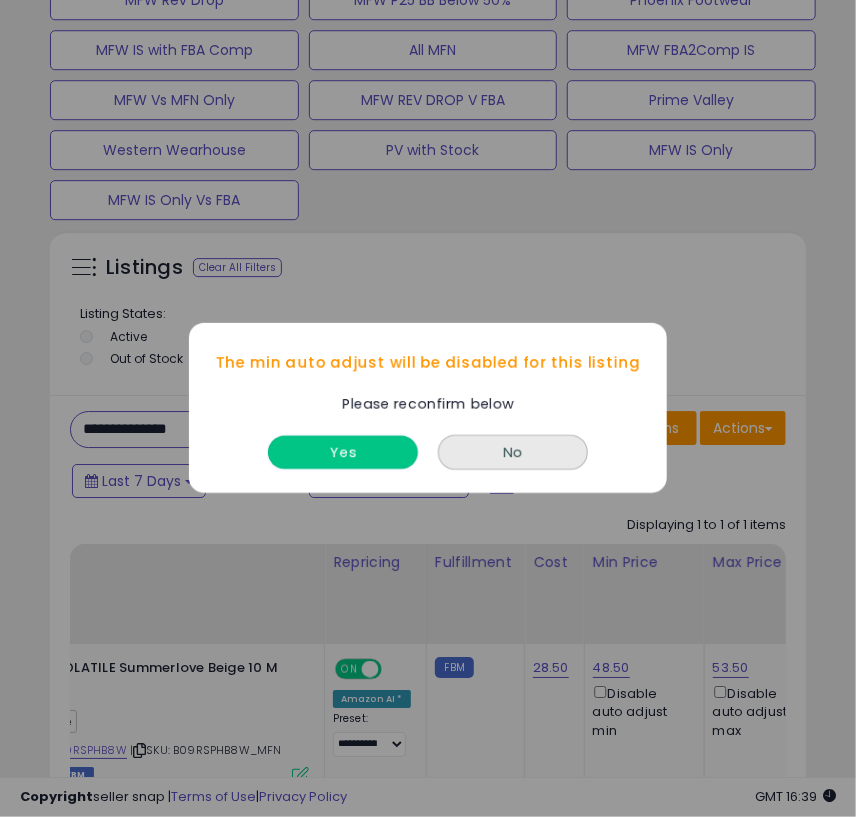 click on "Yes" at bounding box center [343, 453] 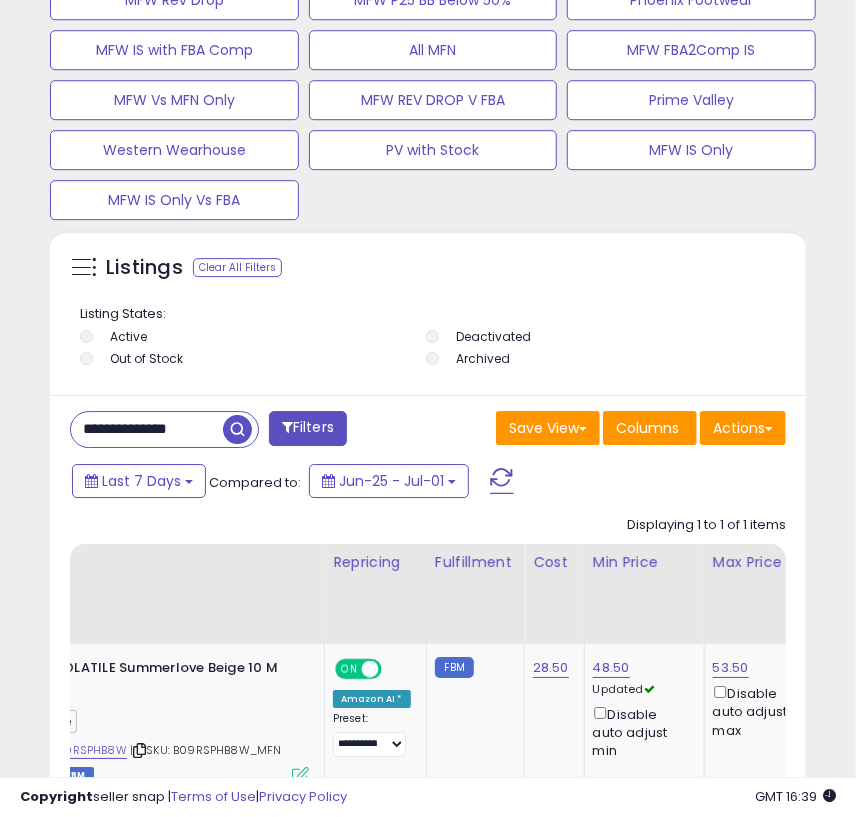 click on "**********" at bounding box center [147, 429] 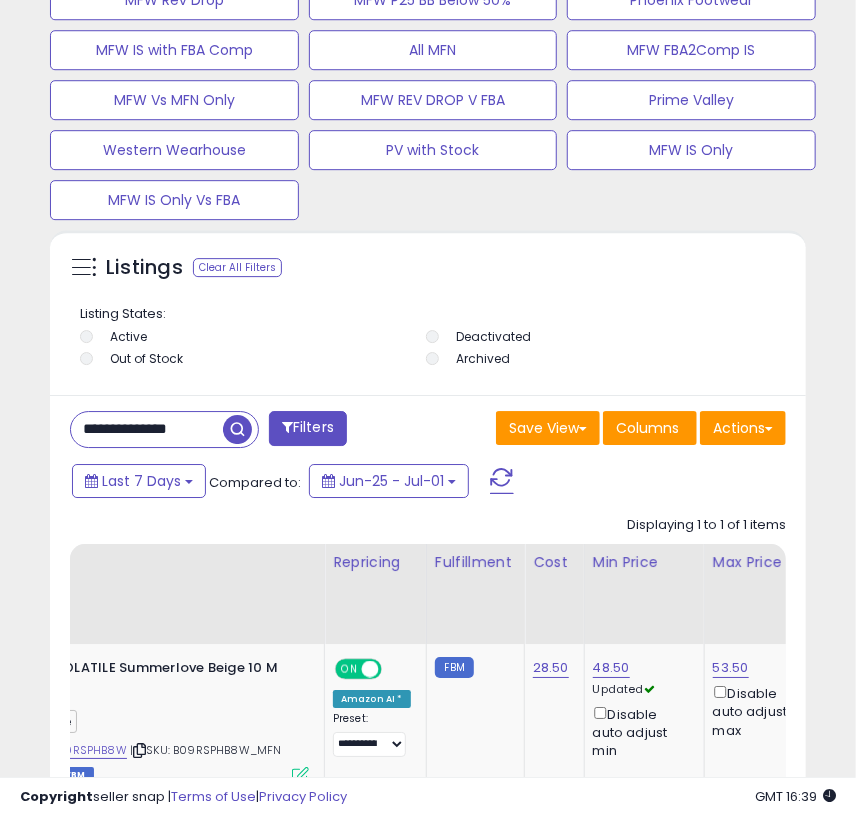 paste 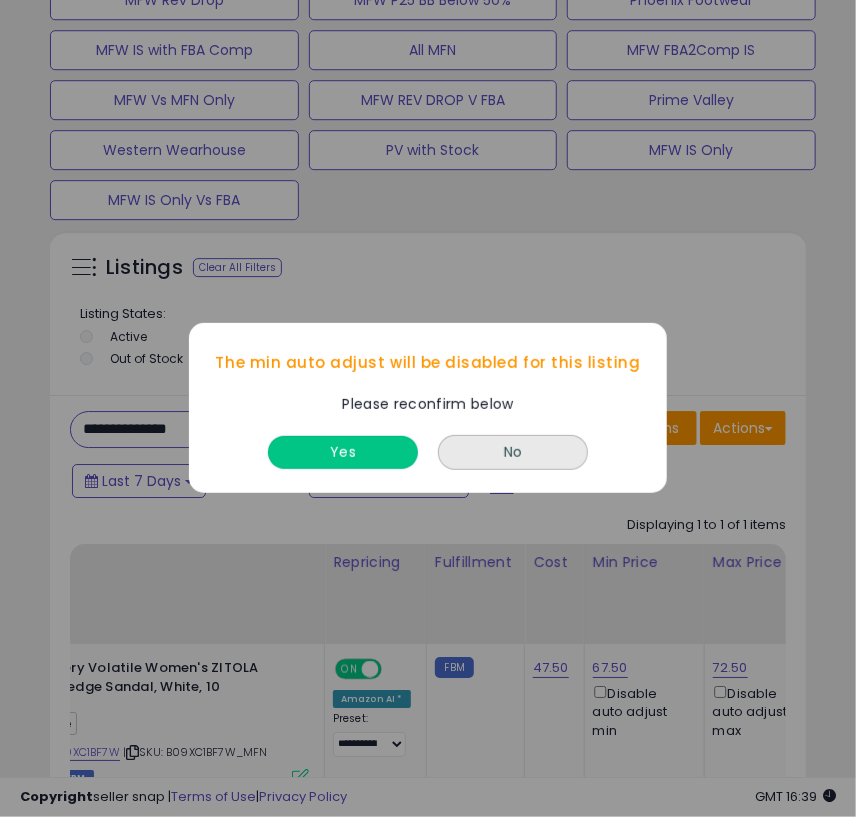 click on "Yes" at bounding box center (343, 453) 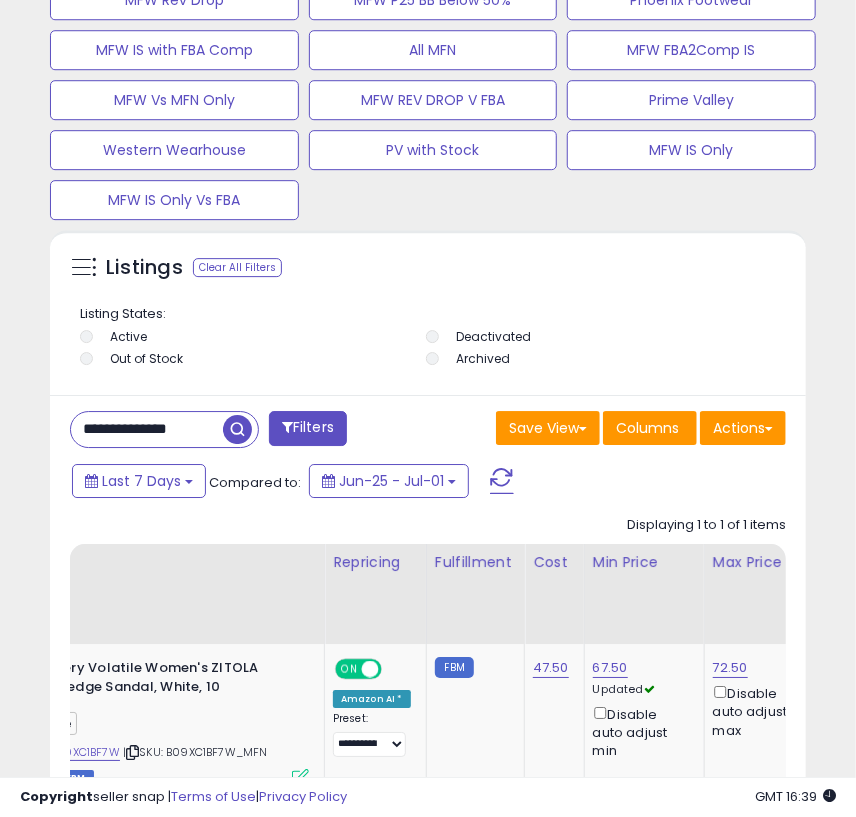 click on "**********" at bounding box center [147, 429] 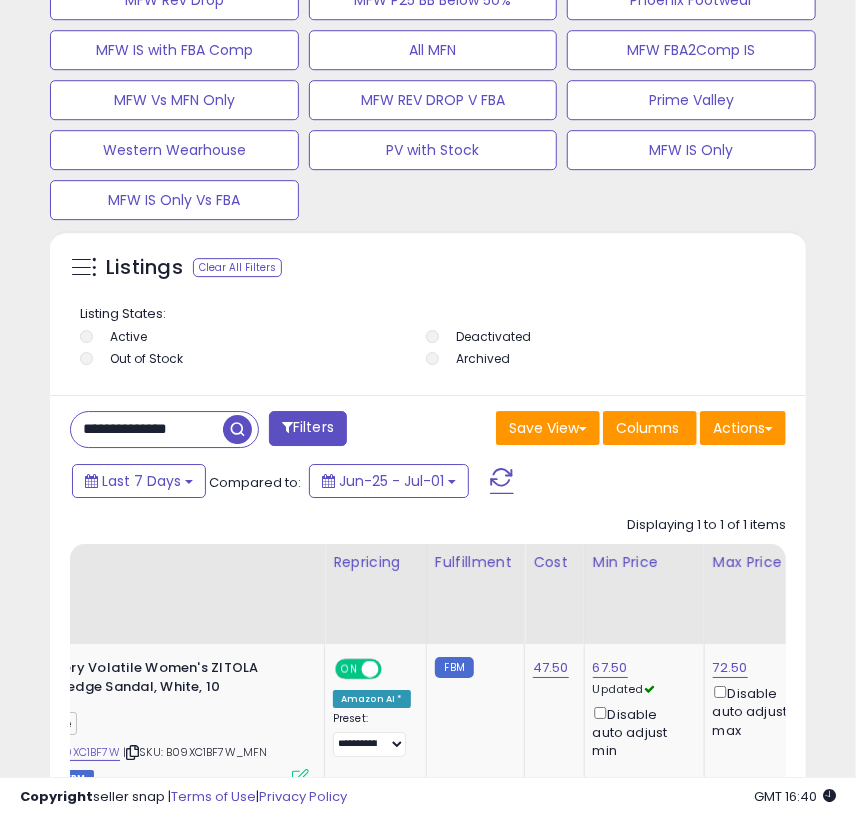 click at bounding box center [237, 429] 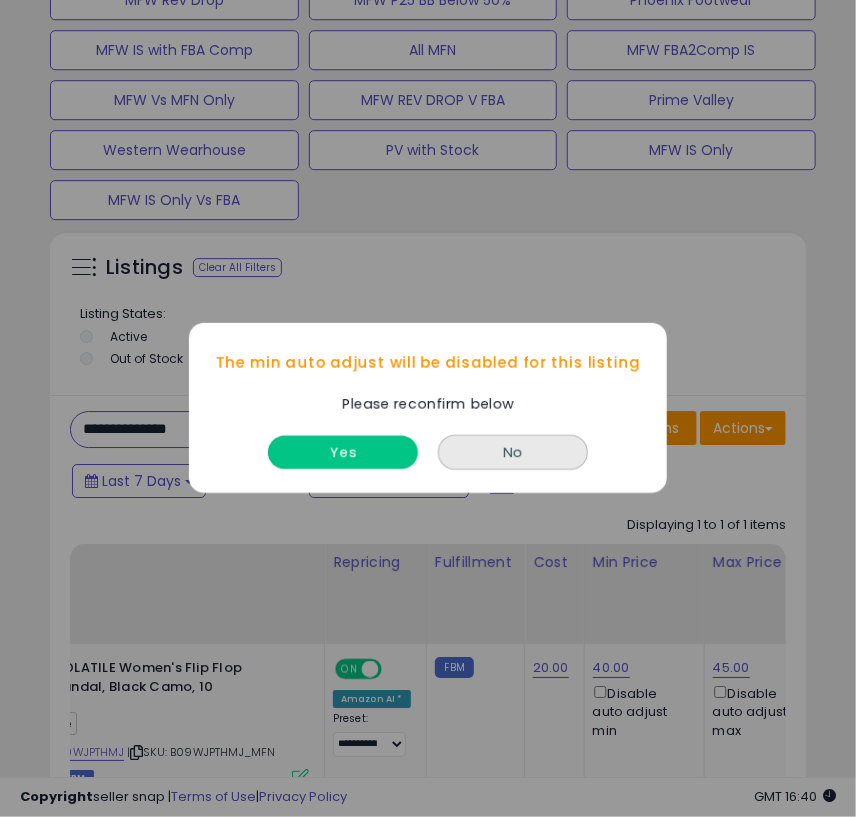 click on "Yes" at bounding box center (343, 453) 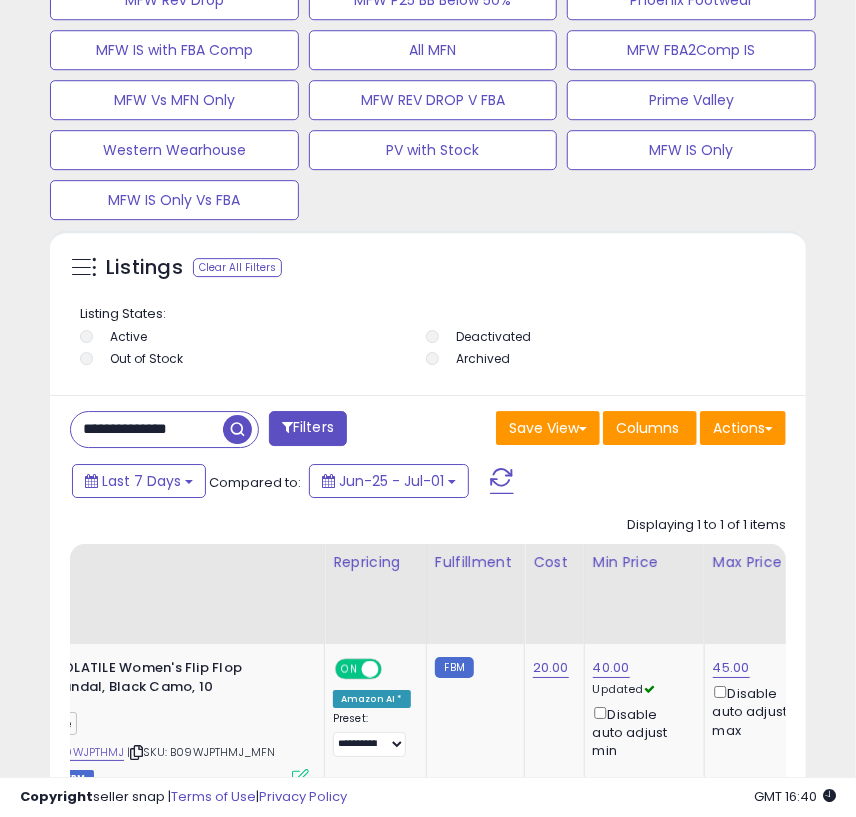 click on "**********" at bounding box center (147, 429) 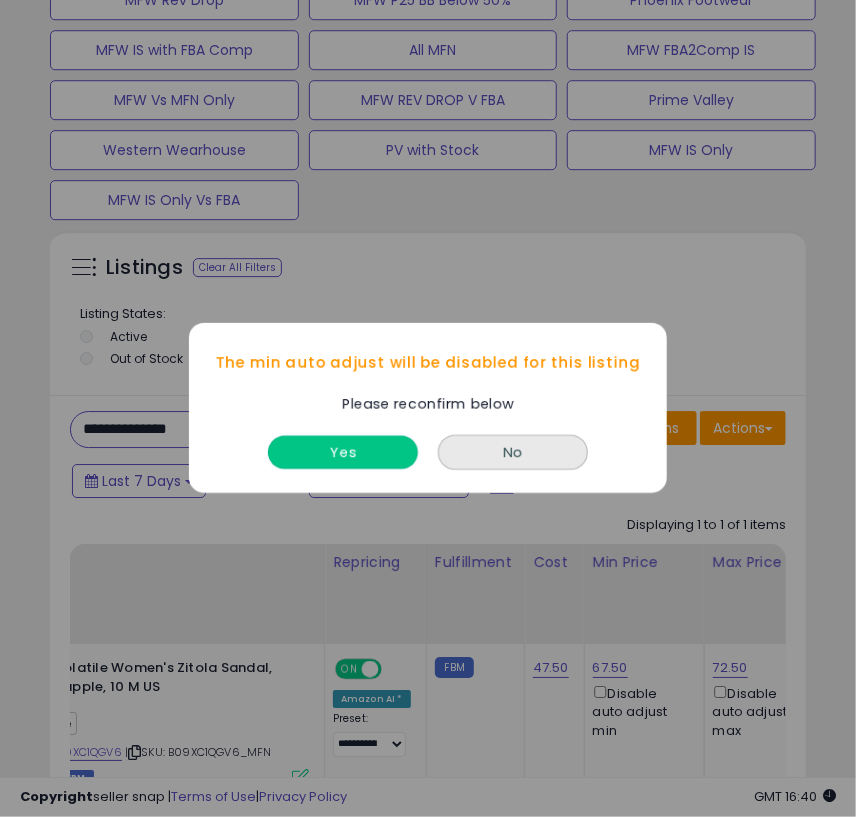 click on "Yes" at bounding box center (343, 453) 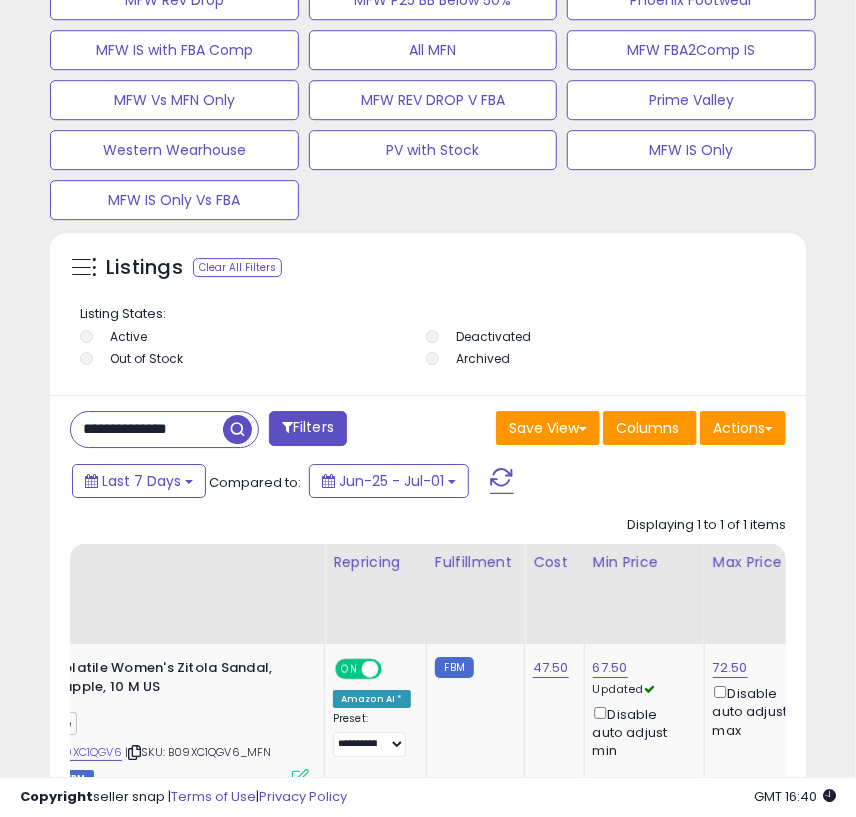 click on "**********" at bounding box center [147, 429] 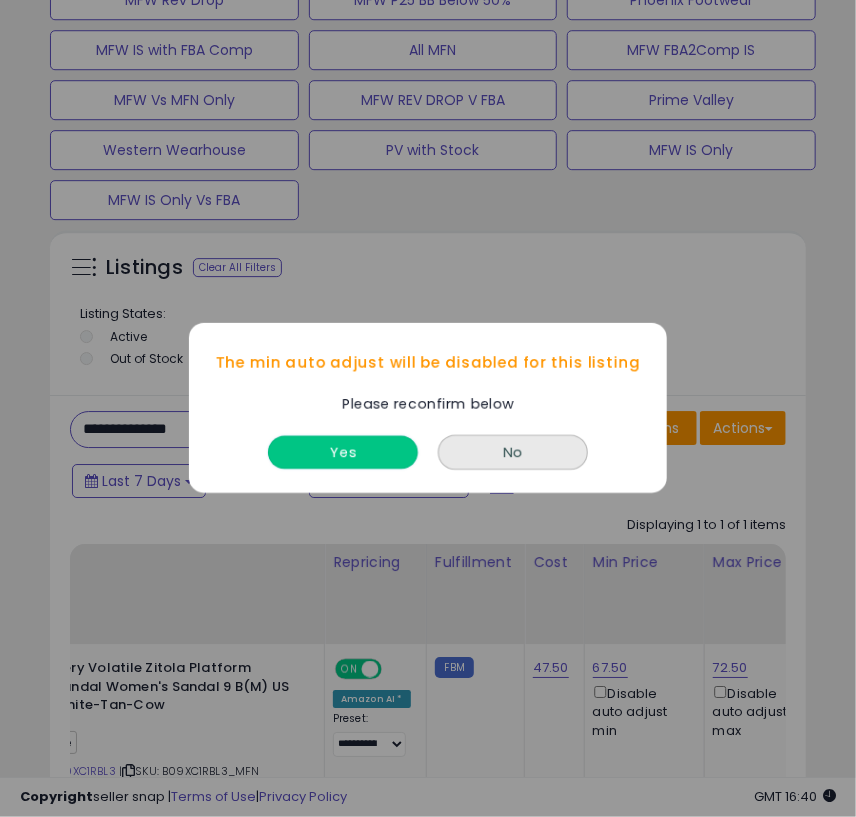click on "Yes" at bounding box center (343, 453) 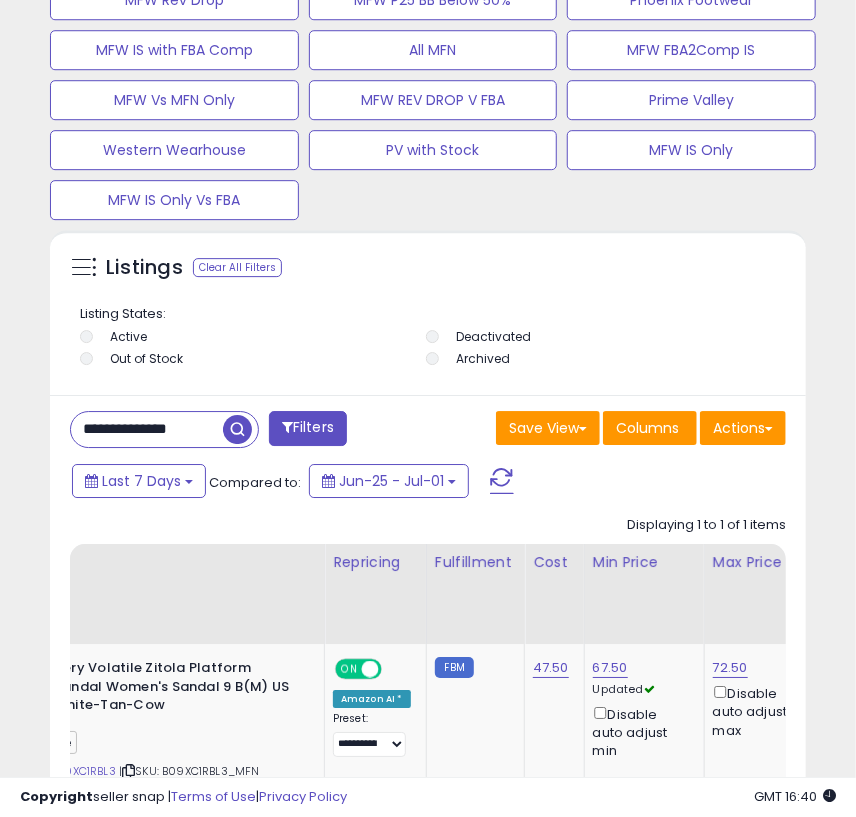 click on "**********" at bounding box center [147, 429] 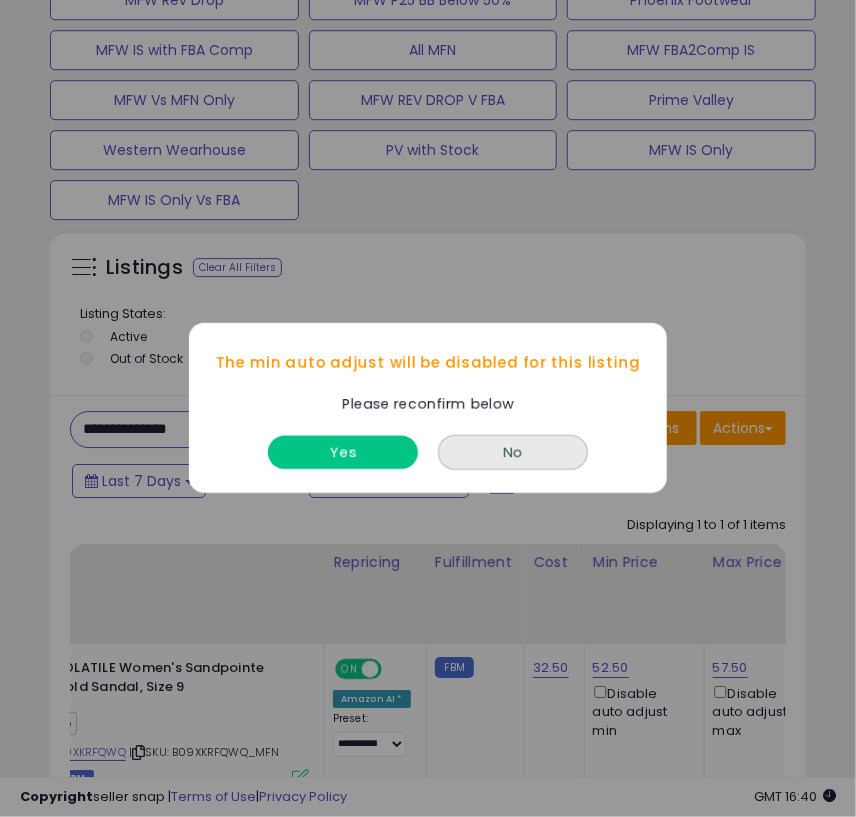 click on "Yes" at bounding box center (343, 453) 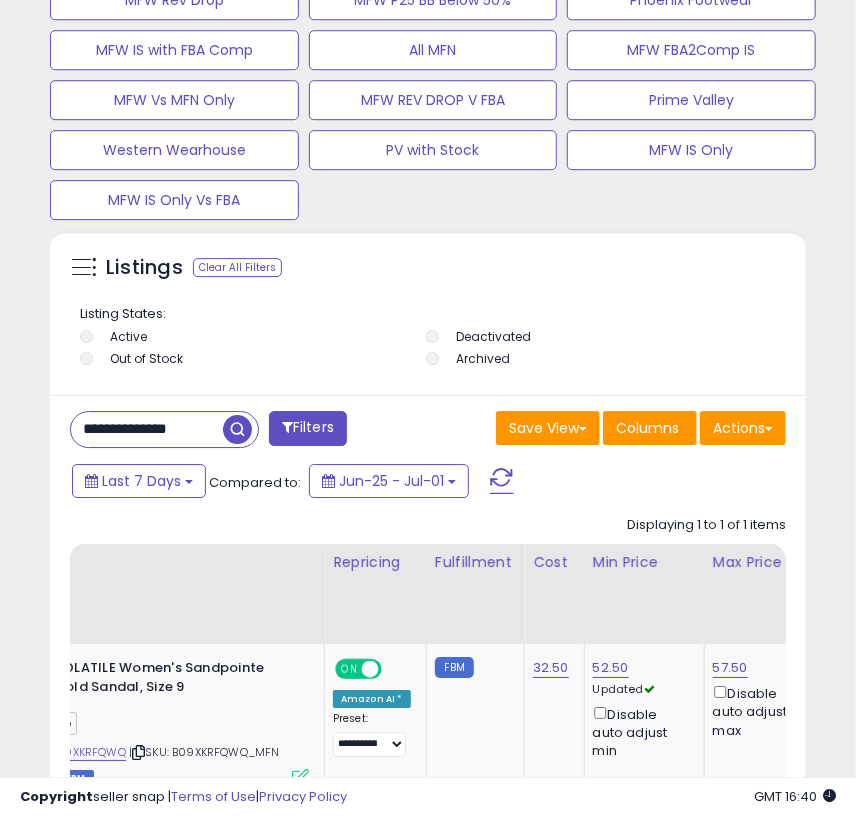 click on "**********" at bounding box center (147, 429) 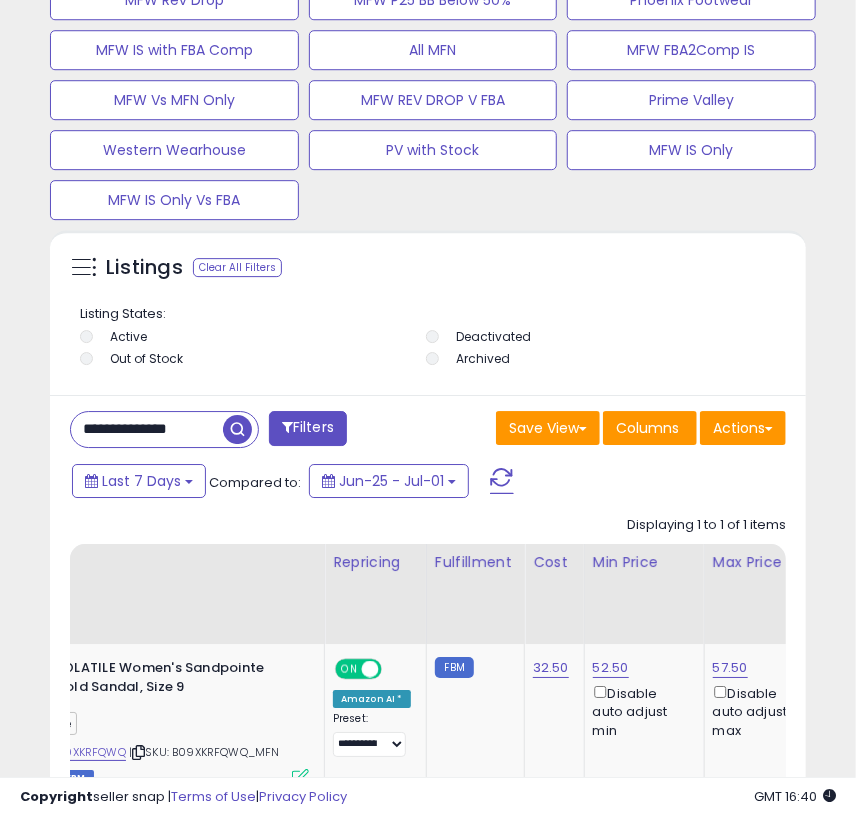 click at bounding box center [237, 429] 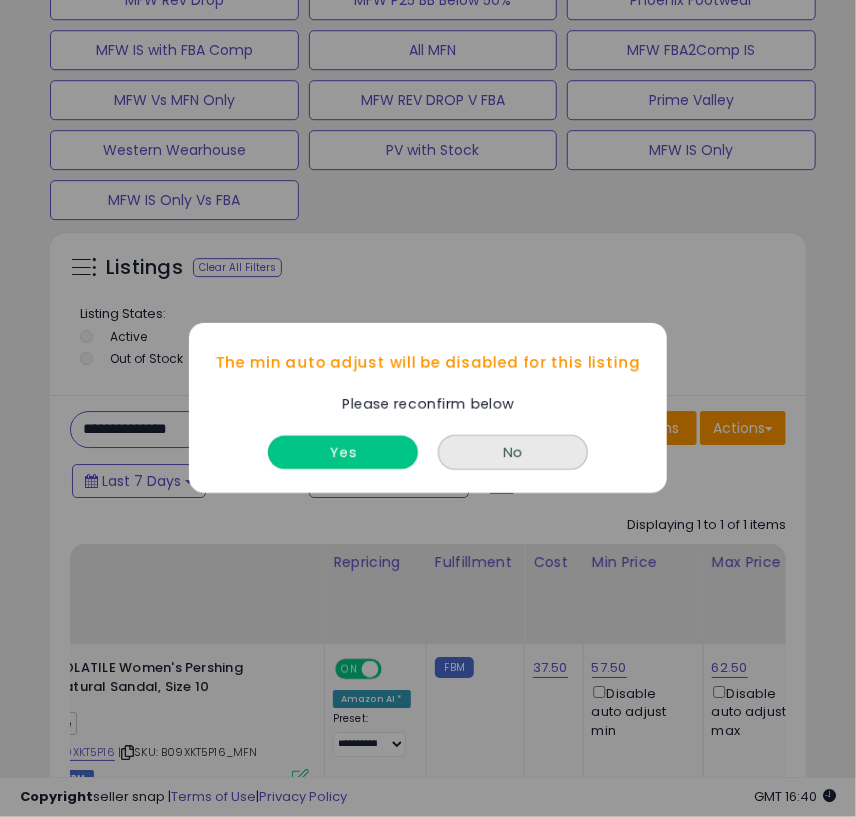 click on "Yes" at bounding box center [343, 453] 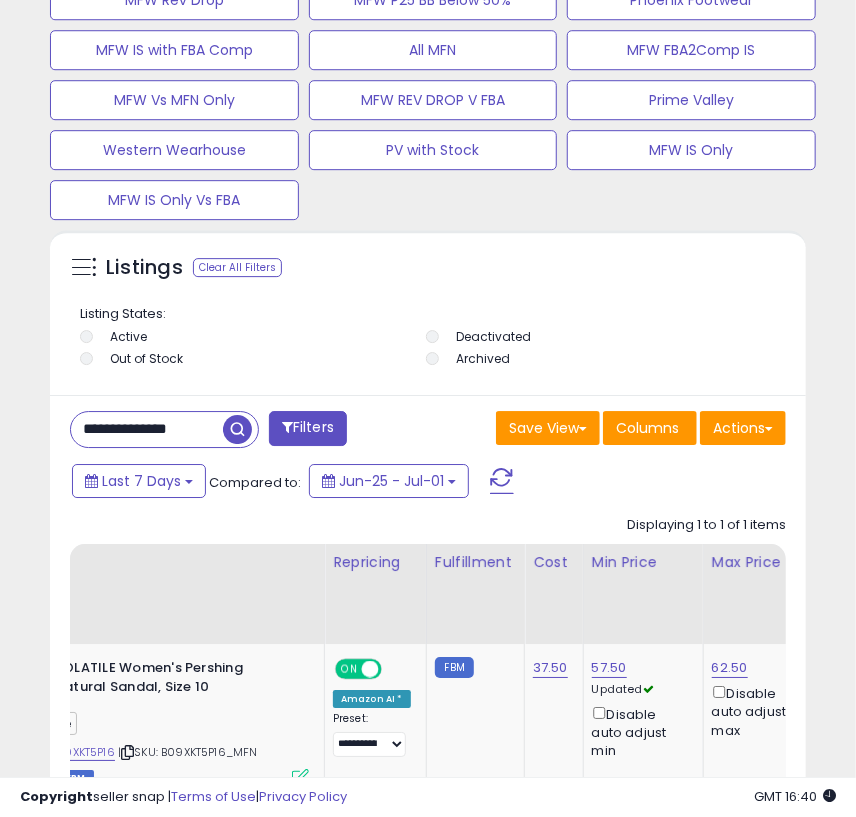 click on "**********" at bounding box center (147, 429) 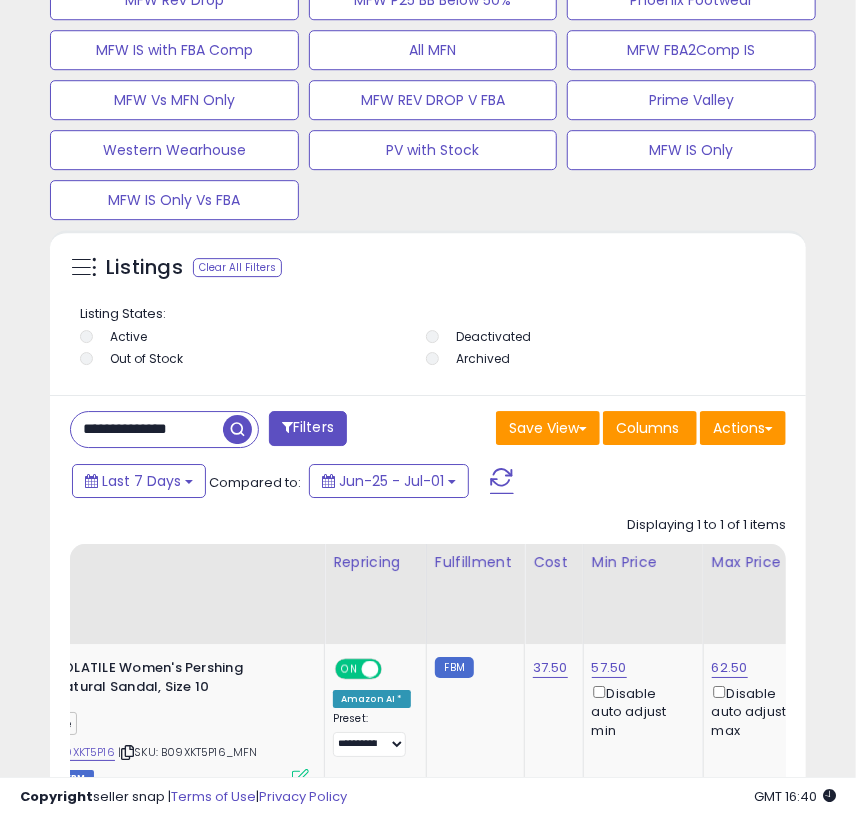 click at bounding box center (237, 429) 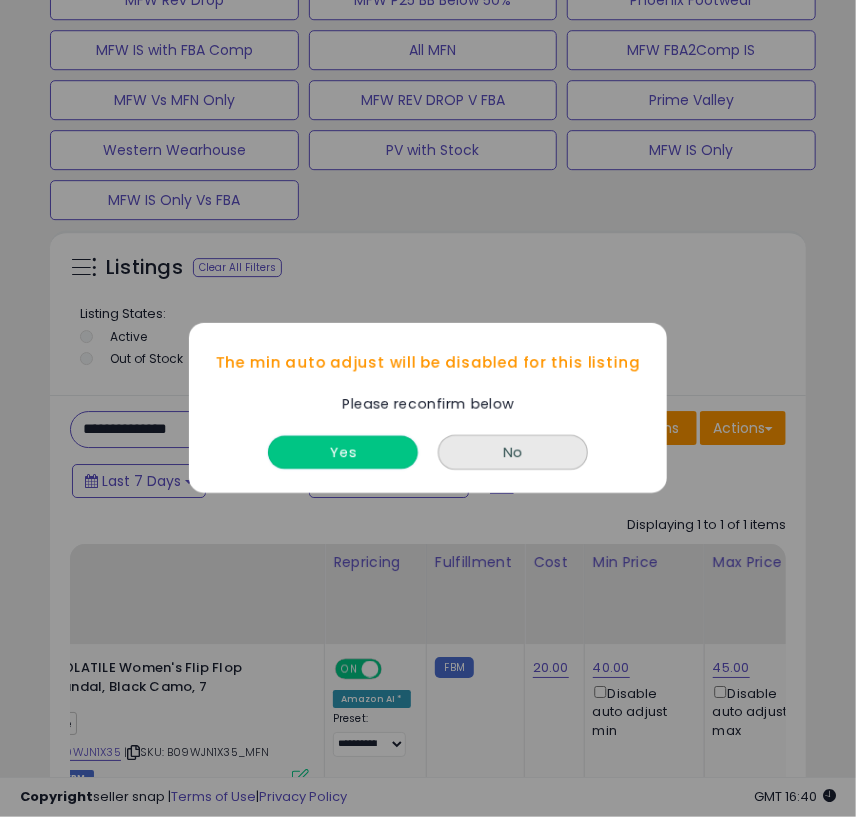 click on "Yes" at bounding box center [343, 453] 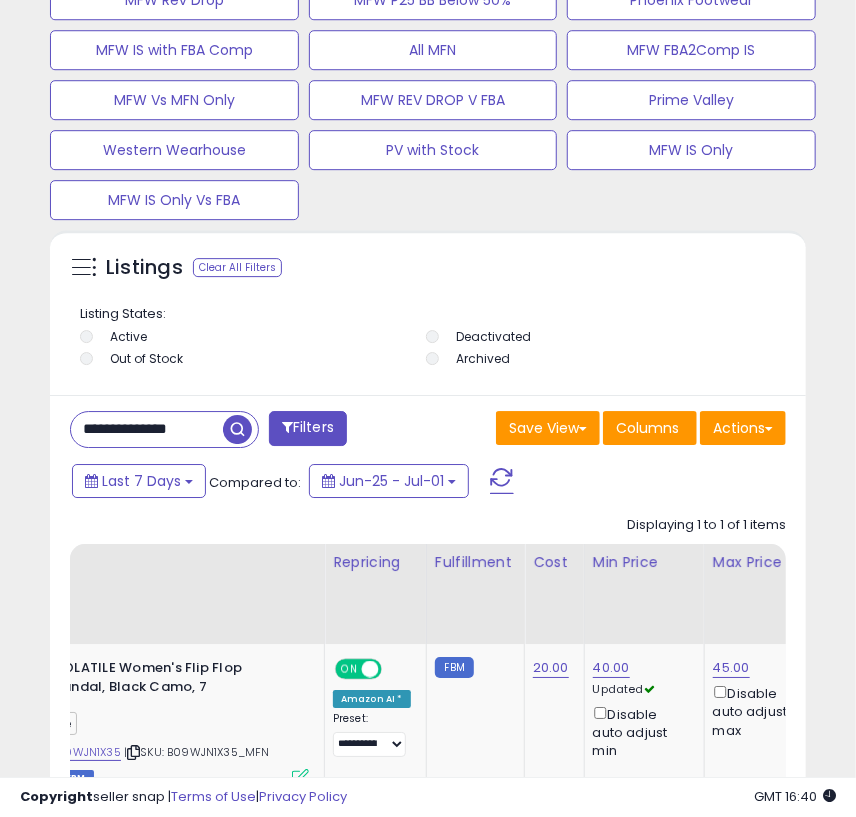 click on "**********" at bounding box center [147, 429] 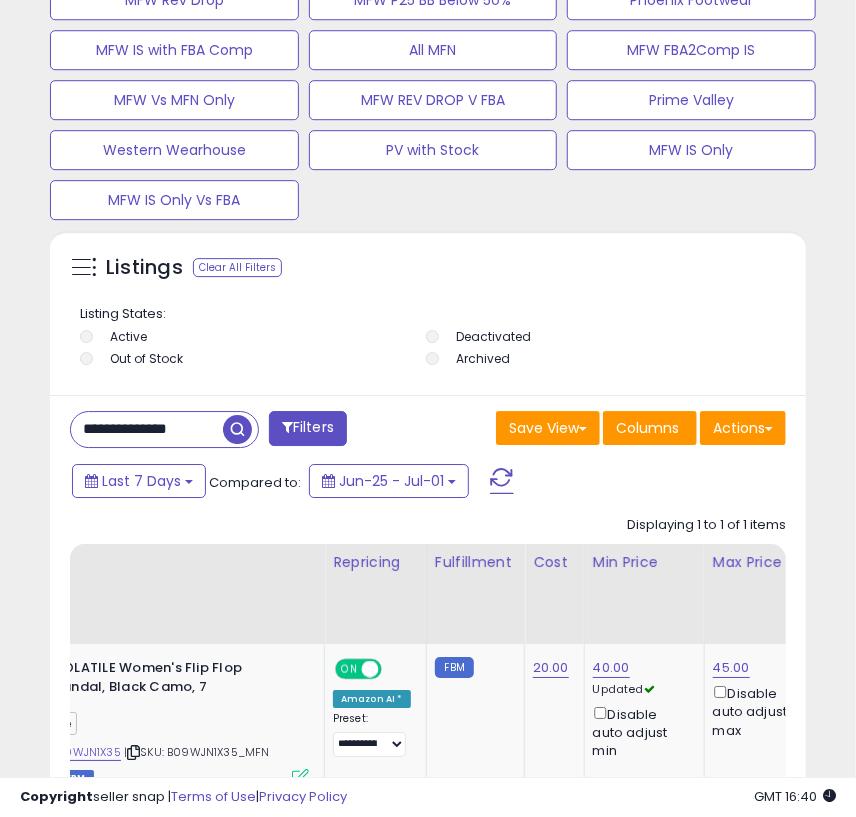 paste 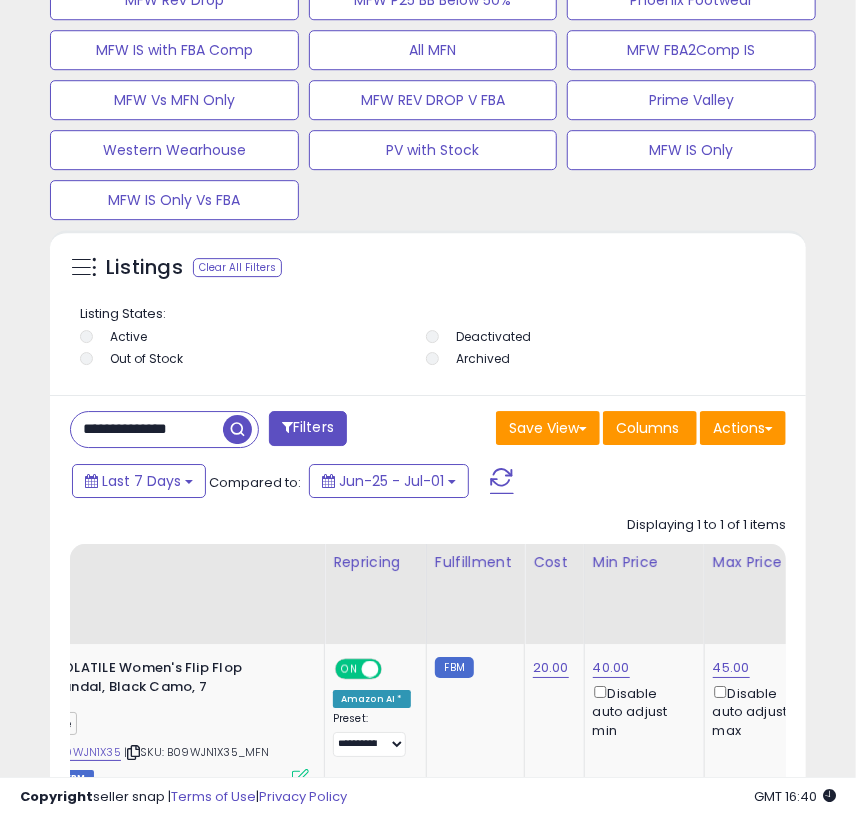 click at bounding box center (237, 429) 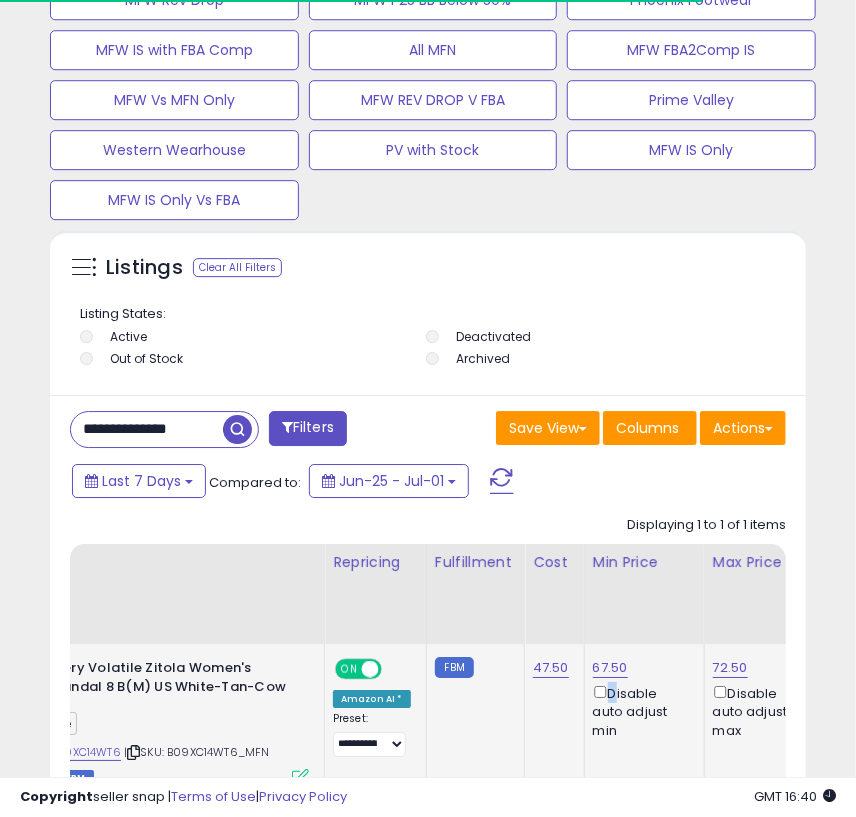 click on "Disable auto adjust min" at bounding box center (641, 711) 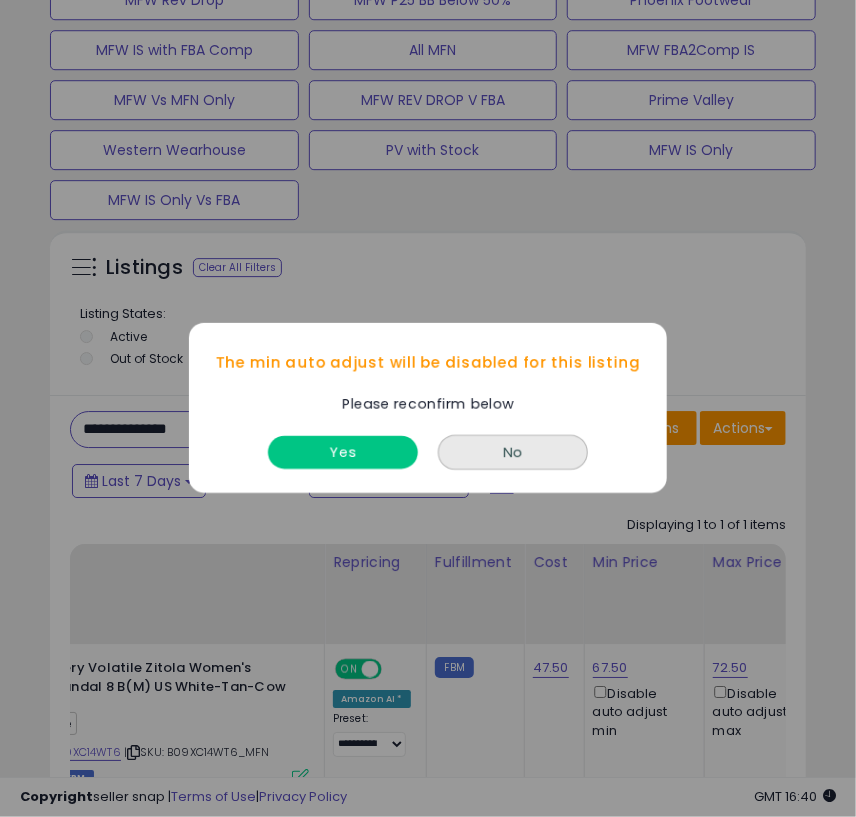 click on "Yes" at bounding box center [343, 448] 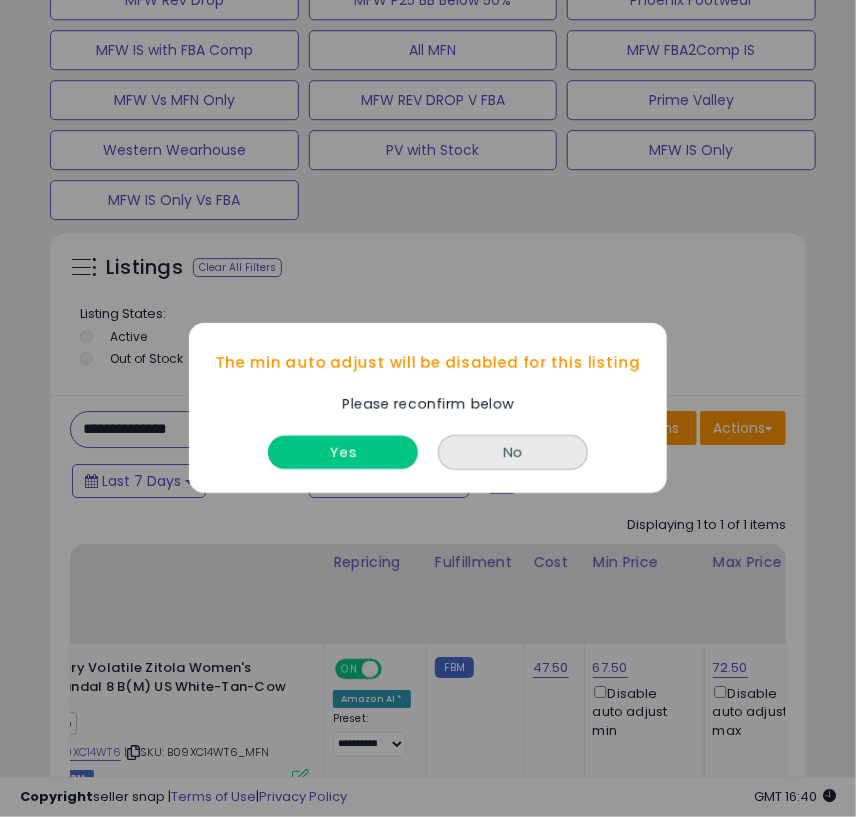click on "Yes" at bounding box center [343, 453] 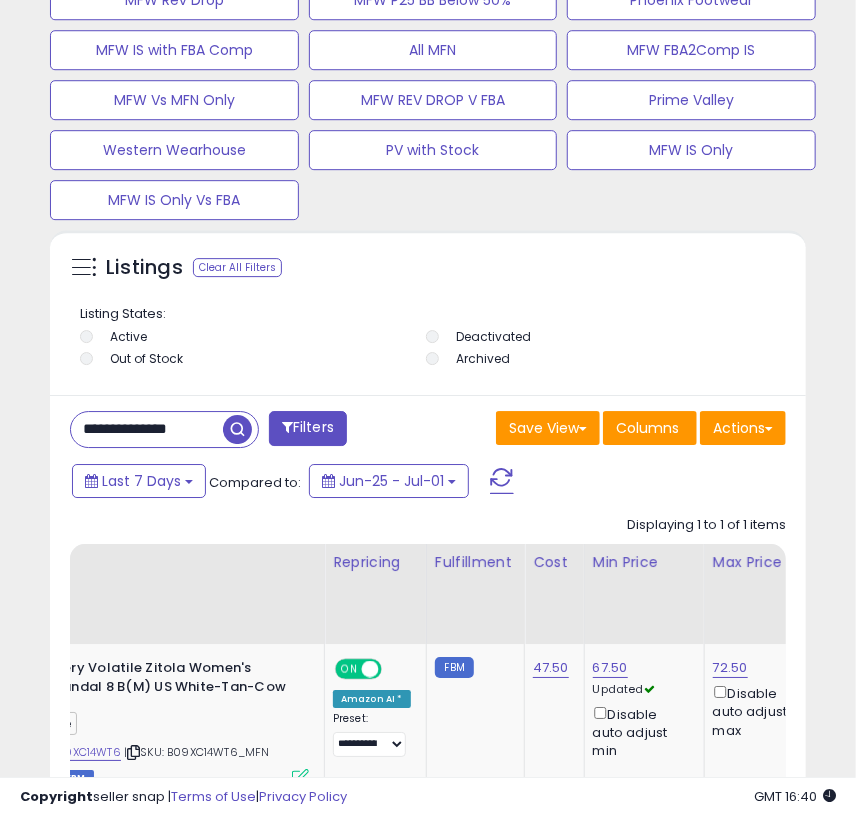 click on "**********" at bounding box center (147, 429) 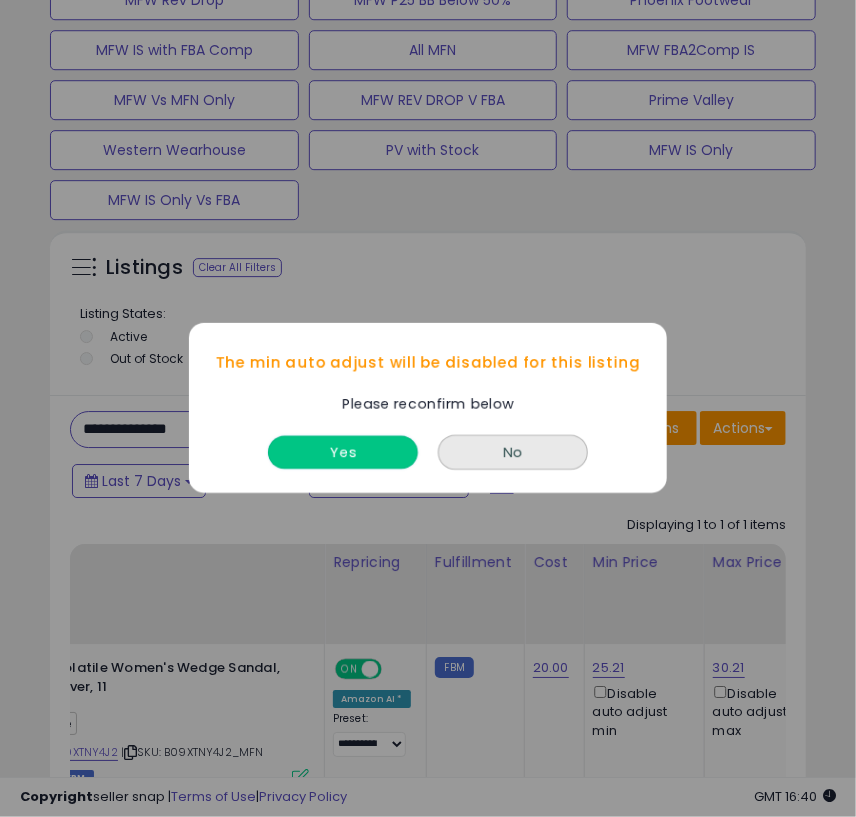 click on "Yes" at bounding box center (343, 453) 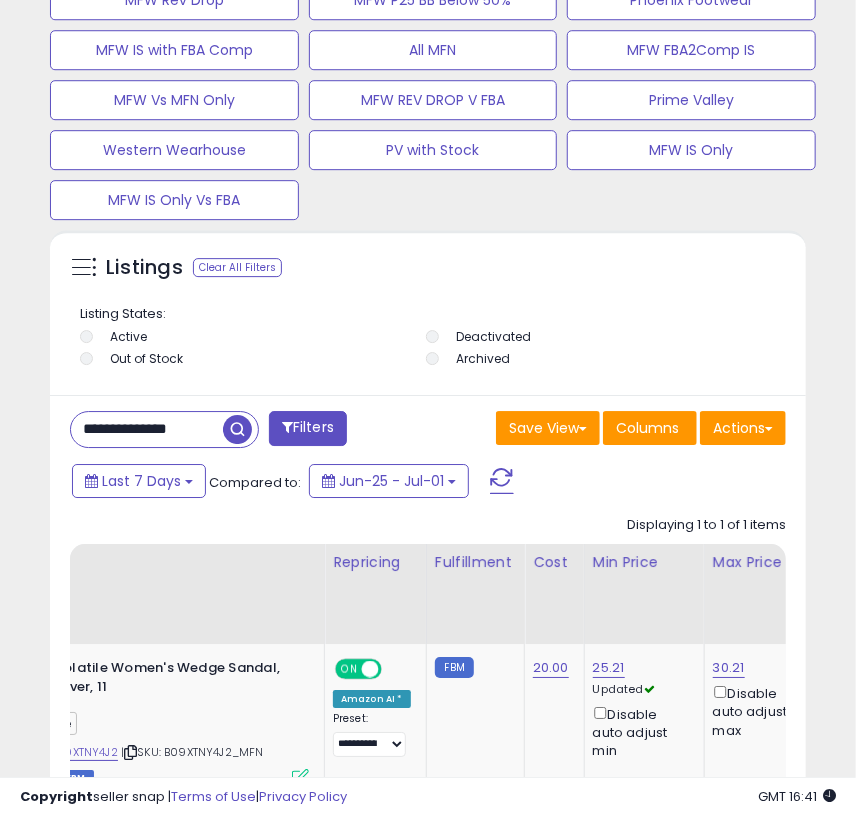click on "**********" at bounding box center (147, 429) 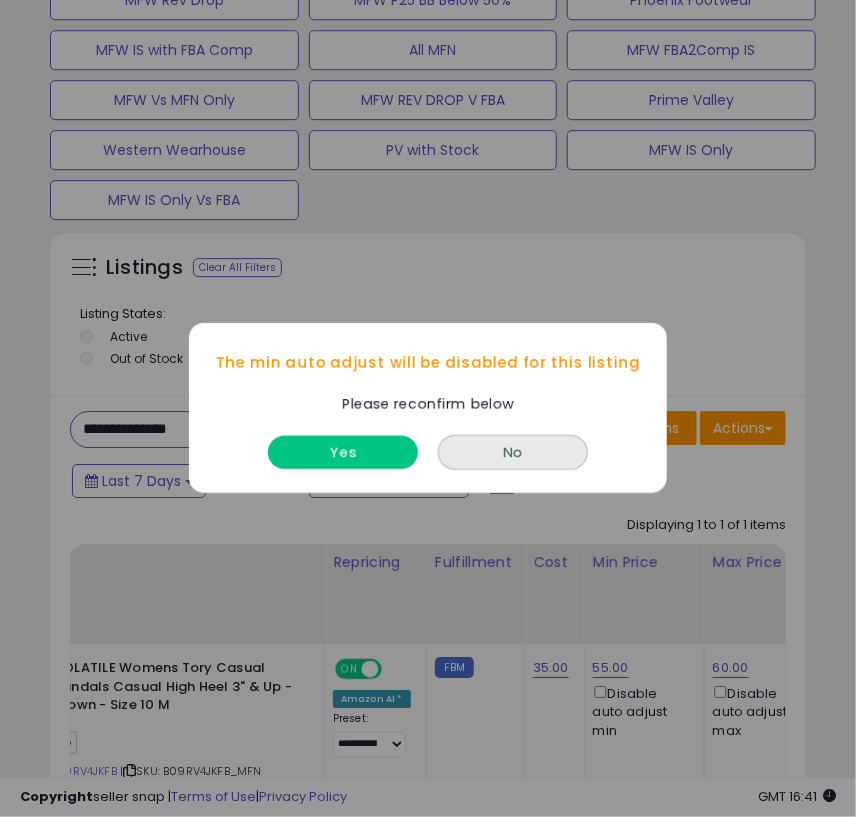 click on "Yes" at bounding box center [343, 453] 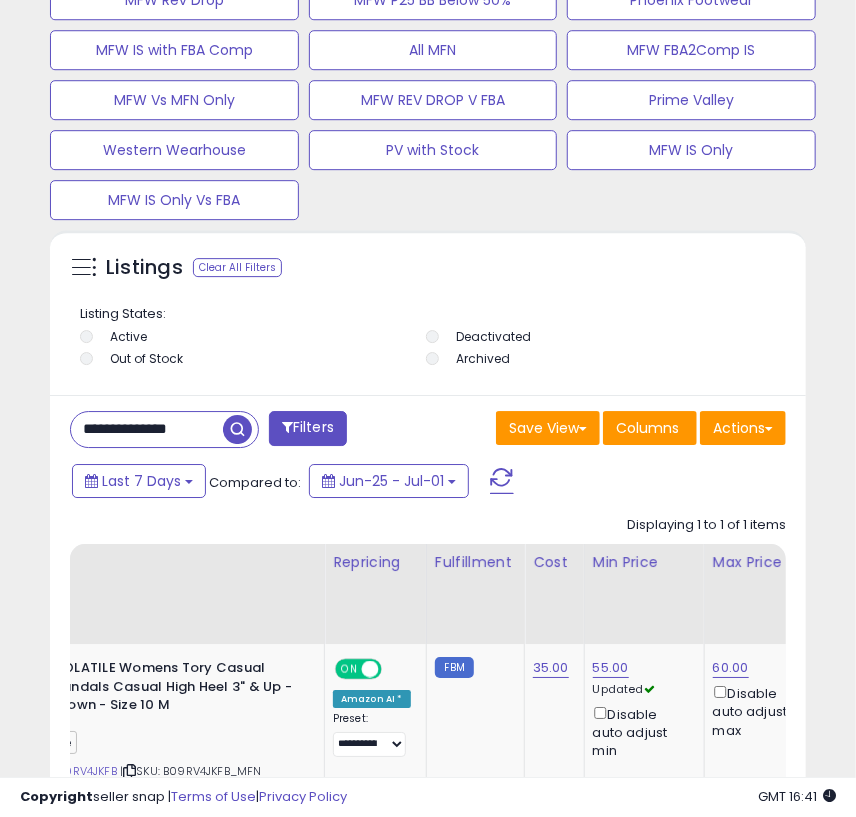 click on "**********" at bounding box center [147, 429] 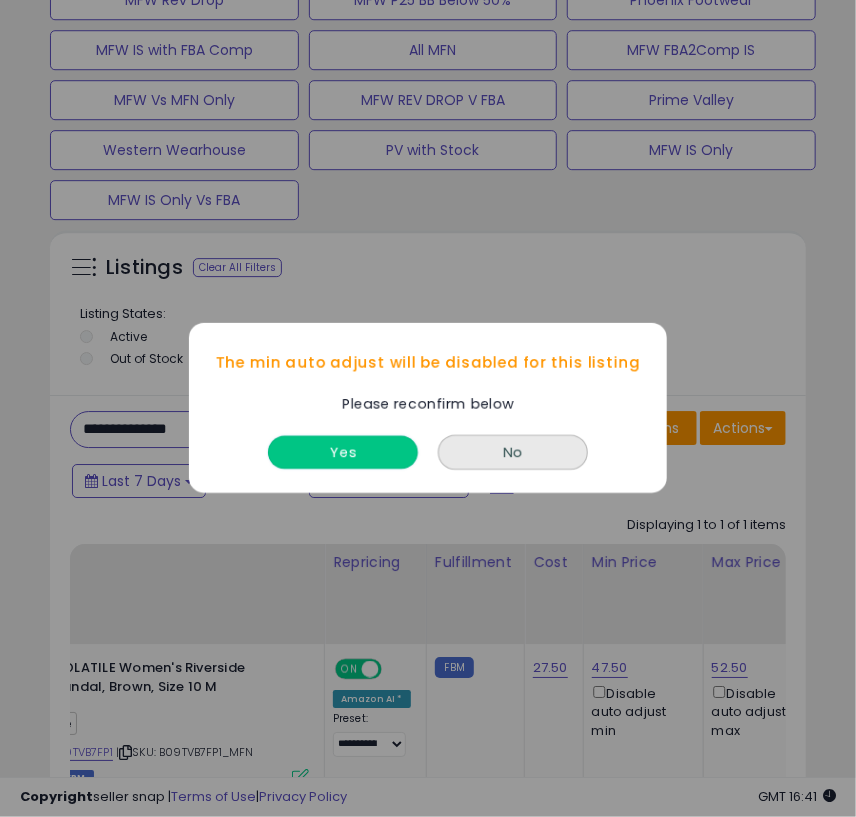 click on "Yes" at bounding box center (343, 453) 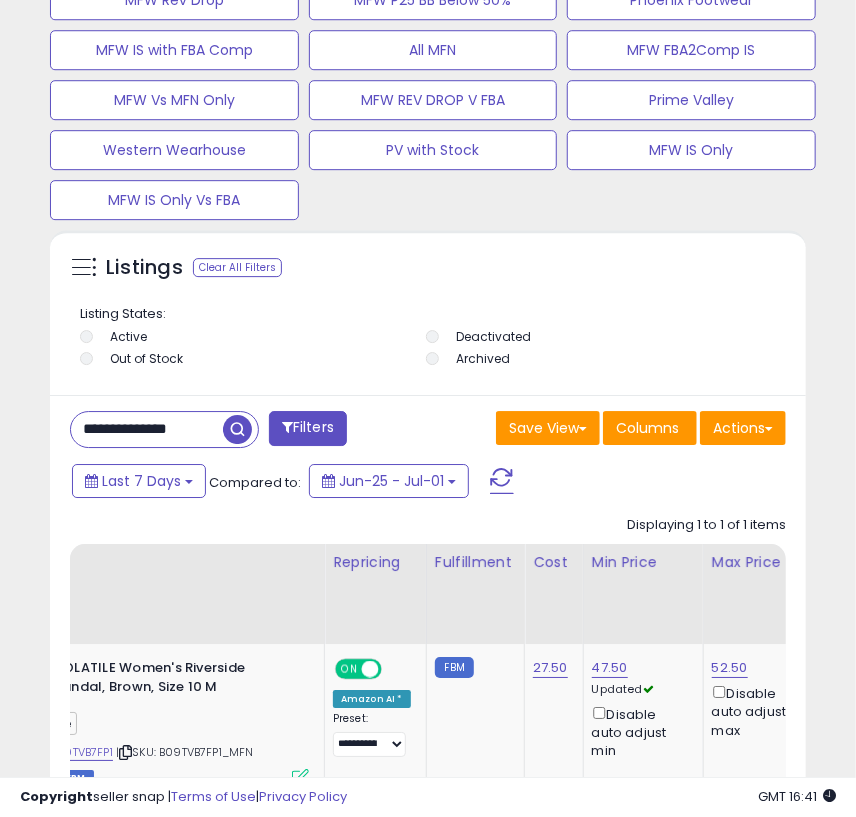 click on "**********" at bounding box center [147, 429] 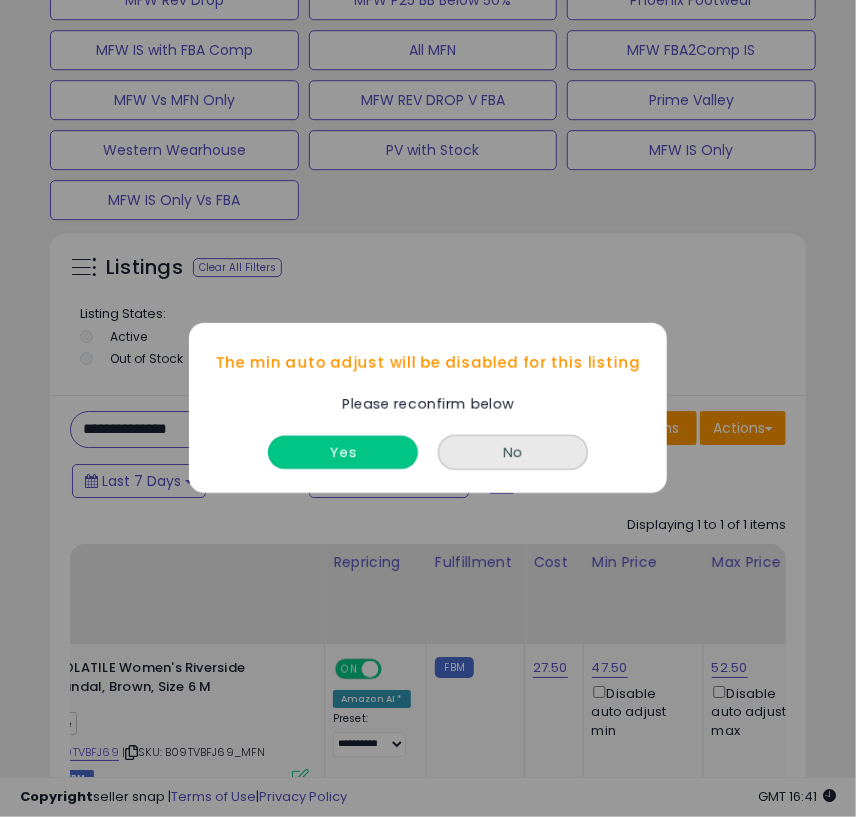 click on "Yes" at bounding box center [343, 453] 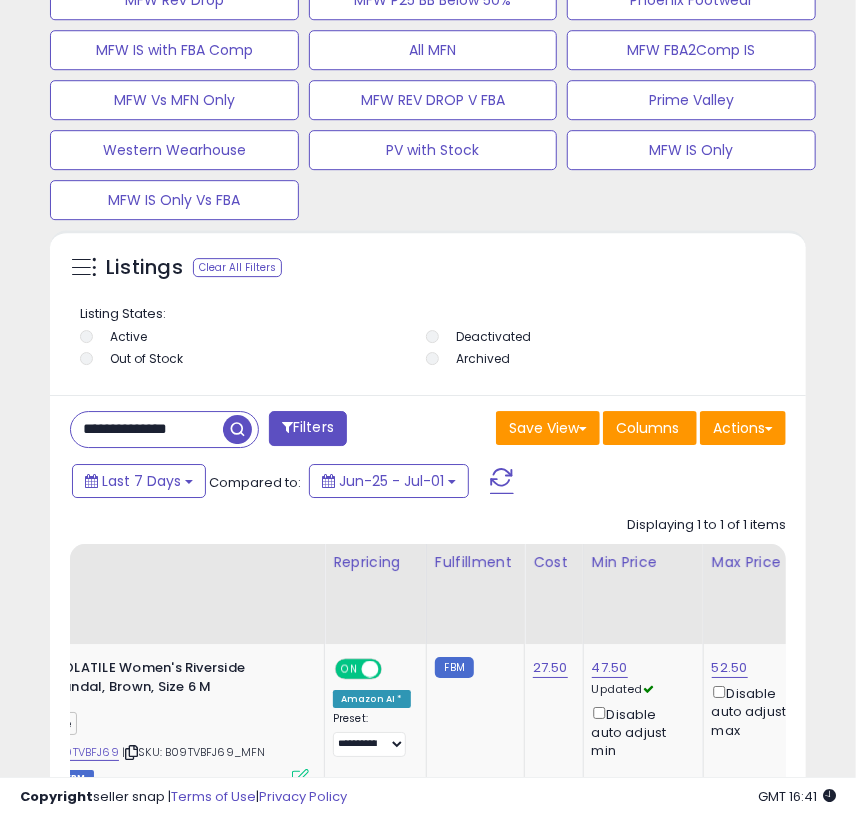 drag, startPoint x: 208, startPoint y: 421, endPoint x: 192, endPoint y: 438, distance: 23.345236 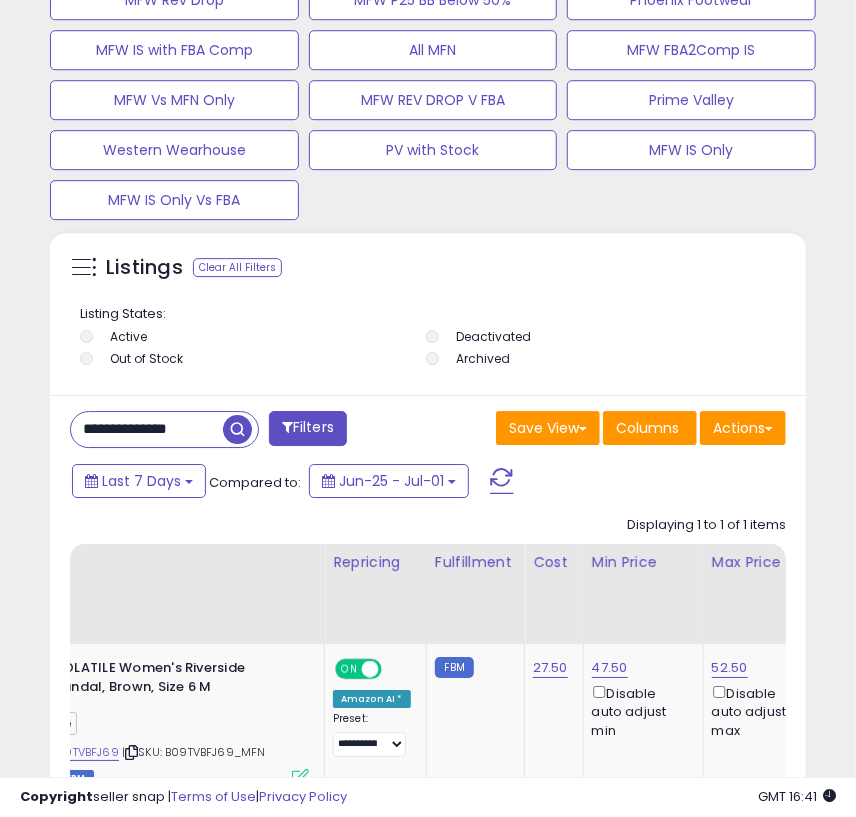 click at bounding box center [237, 429] 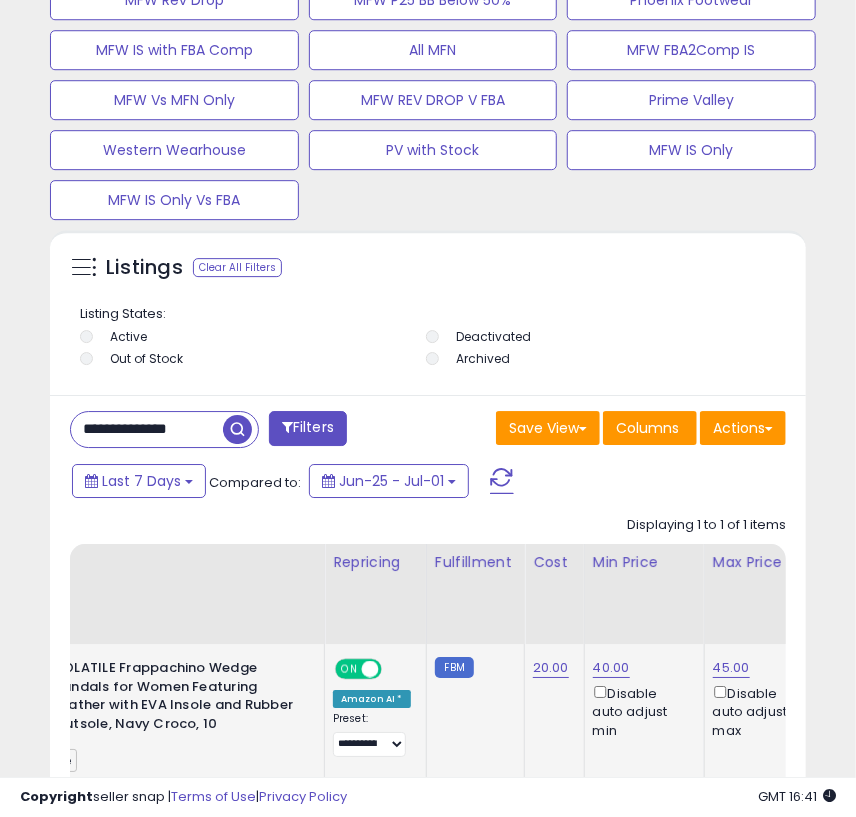 click on "Disable auto adjust min" at bounding box center [641, 711] 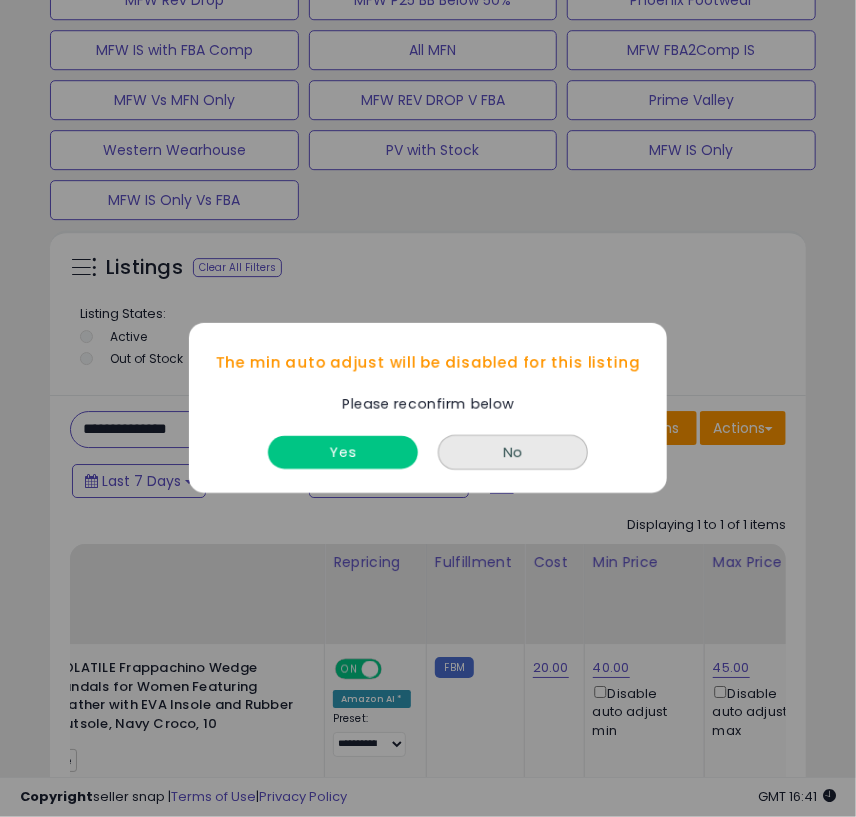 click on "Yes" at bounding box center [343, 448] 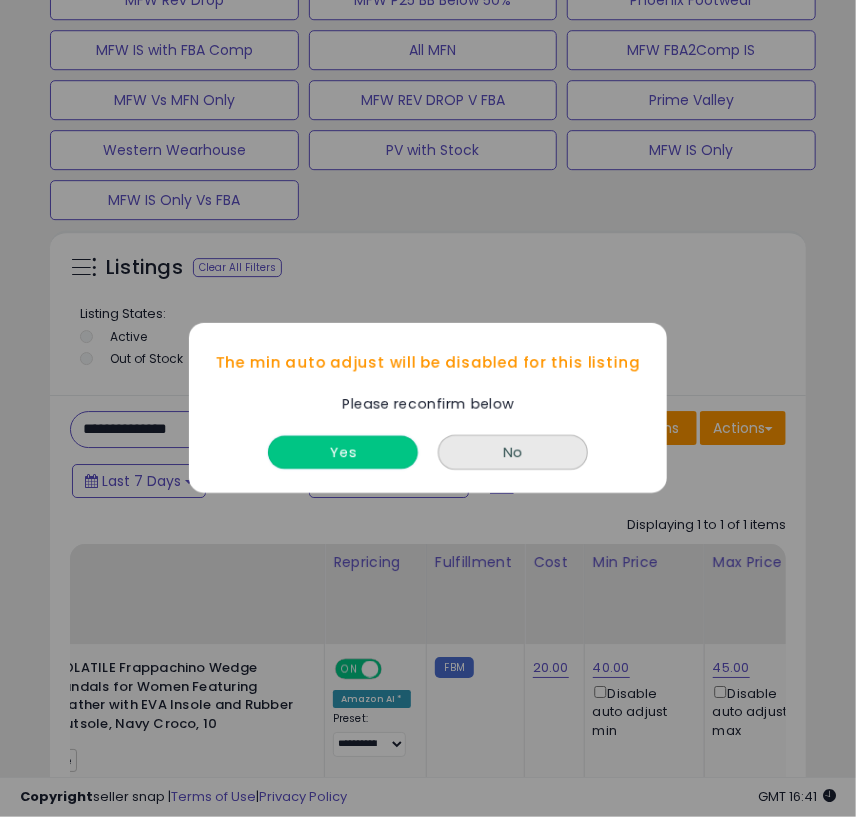 click on "Yes" at bounding box center [343, 453] 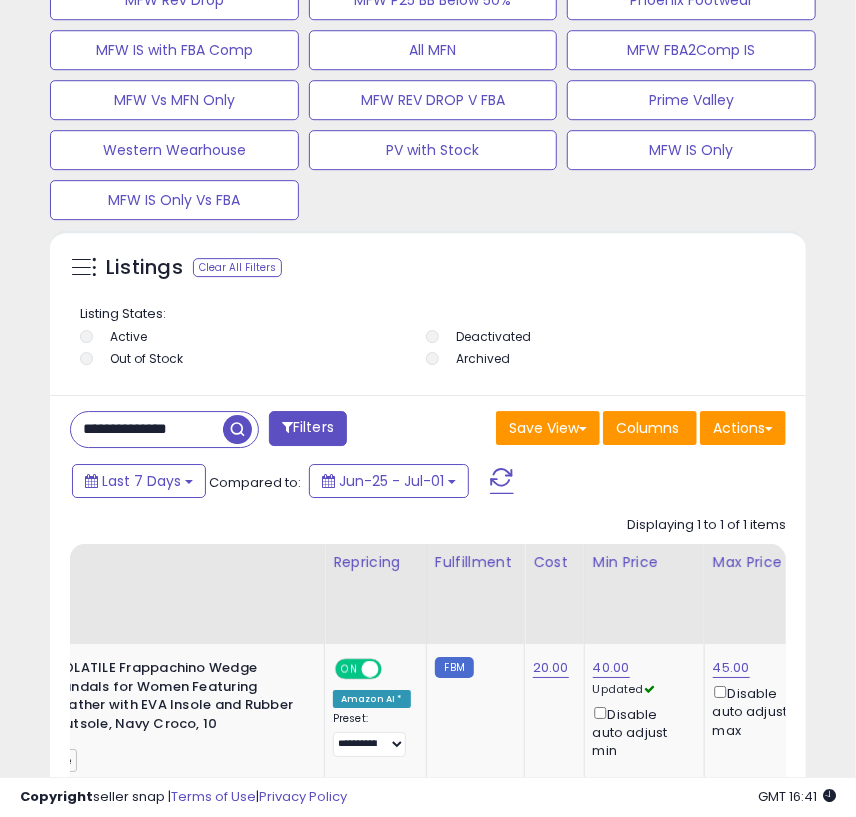 click on "**********" at bounding box center [147, 429] 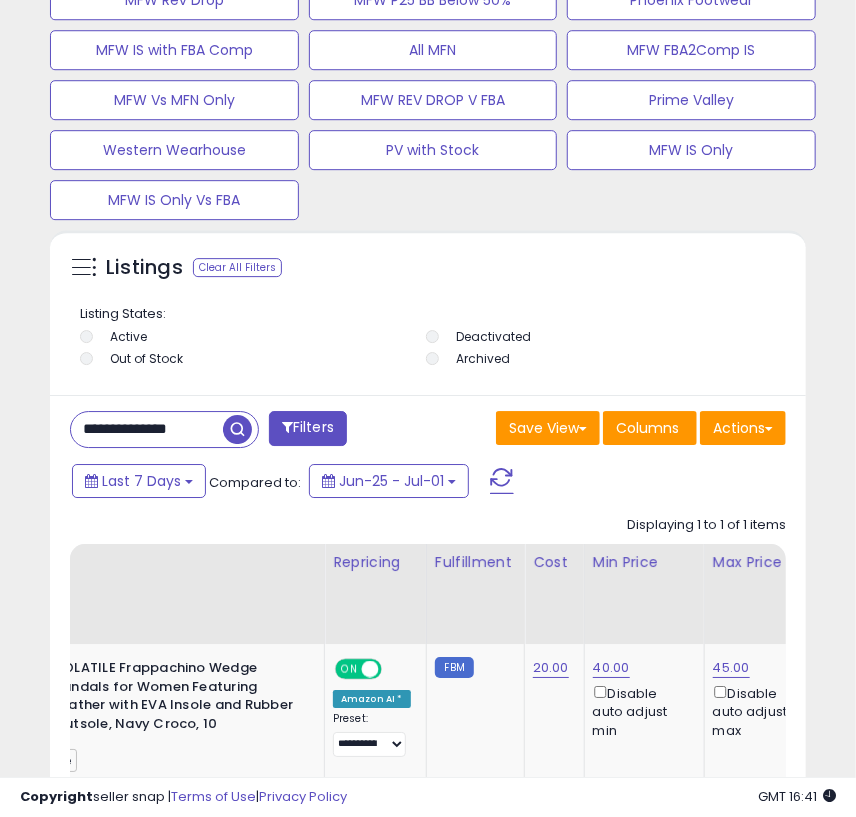click at bounding box center [237, 429] 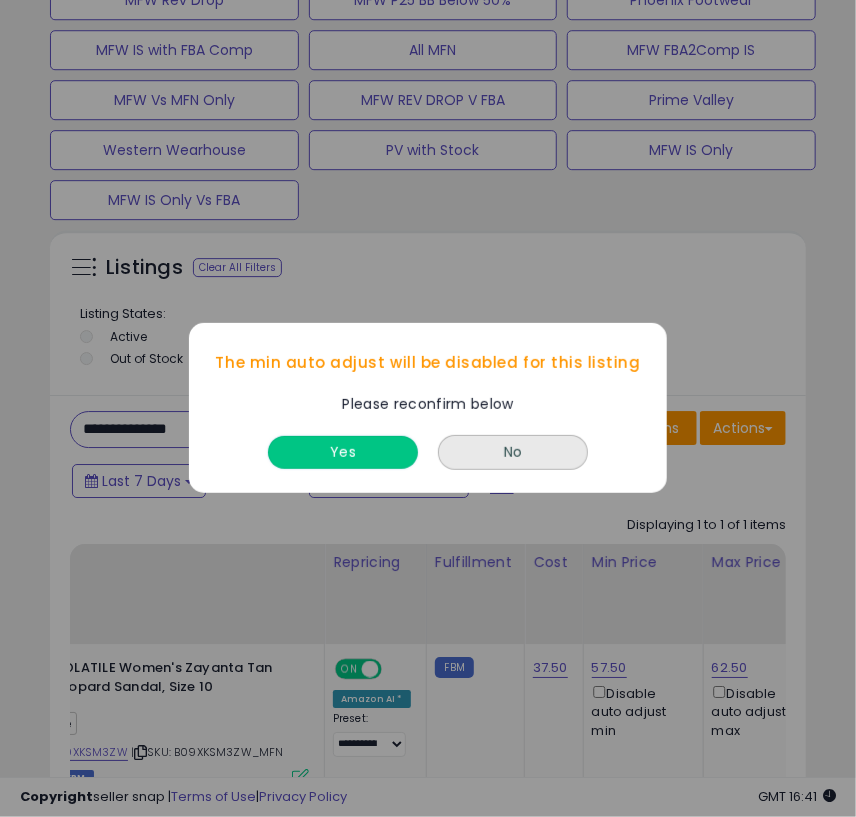 click on "Yes" at bounding box center [343, 453] 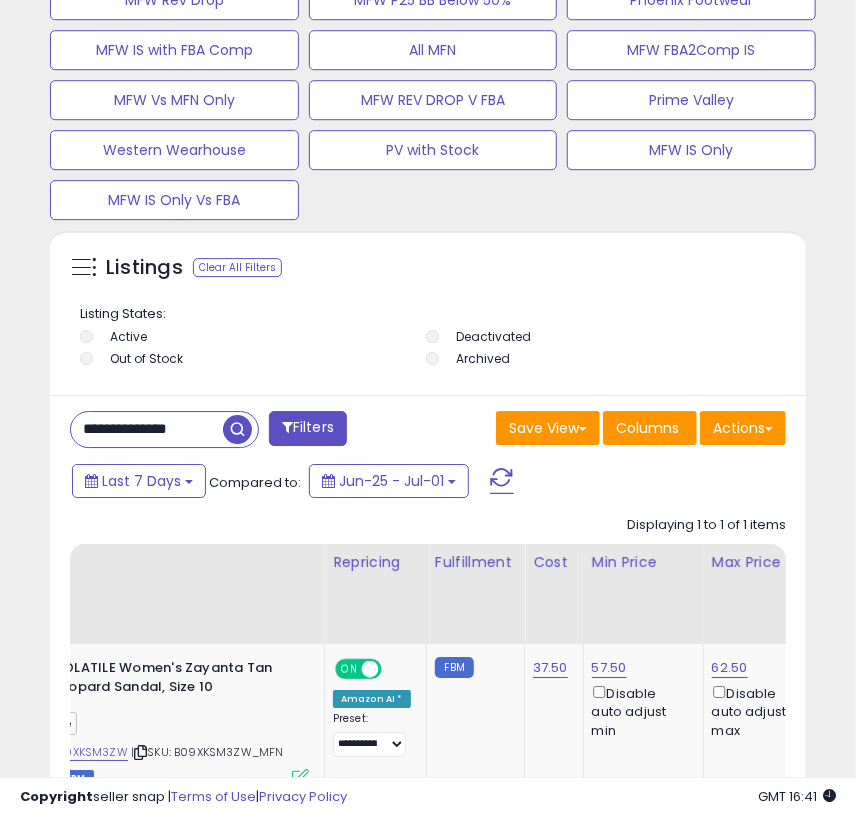 click on "**********" at bounding box center (147, 429) 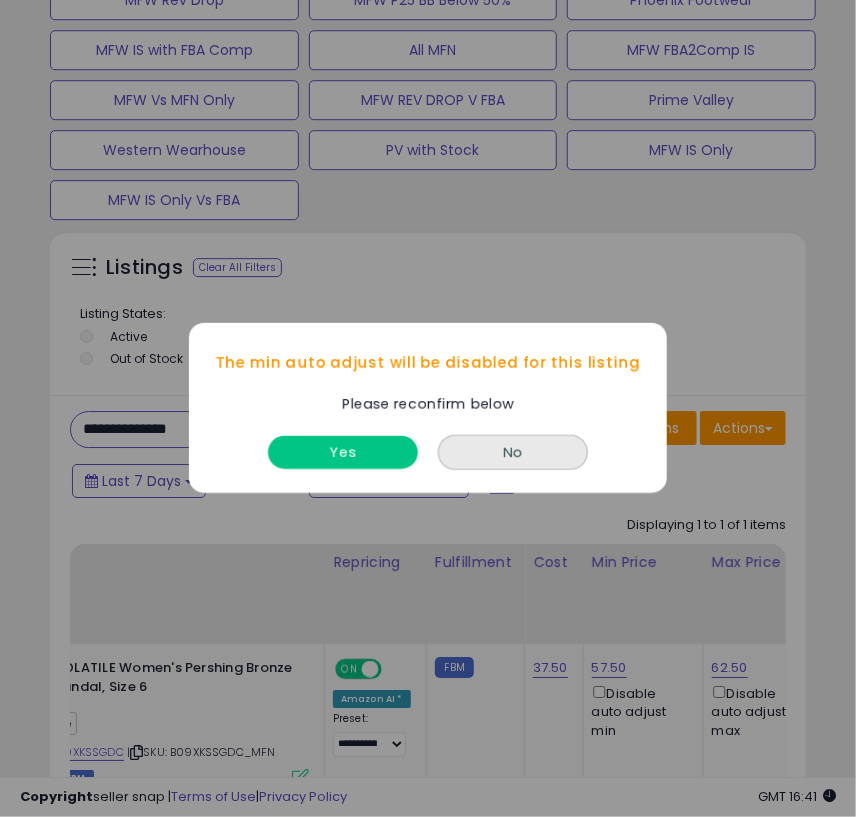 click on "Yes" at bounding box center [343, 448] 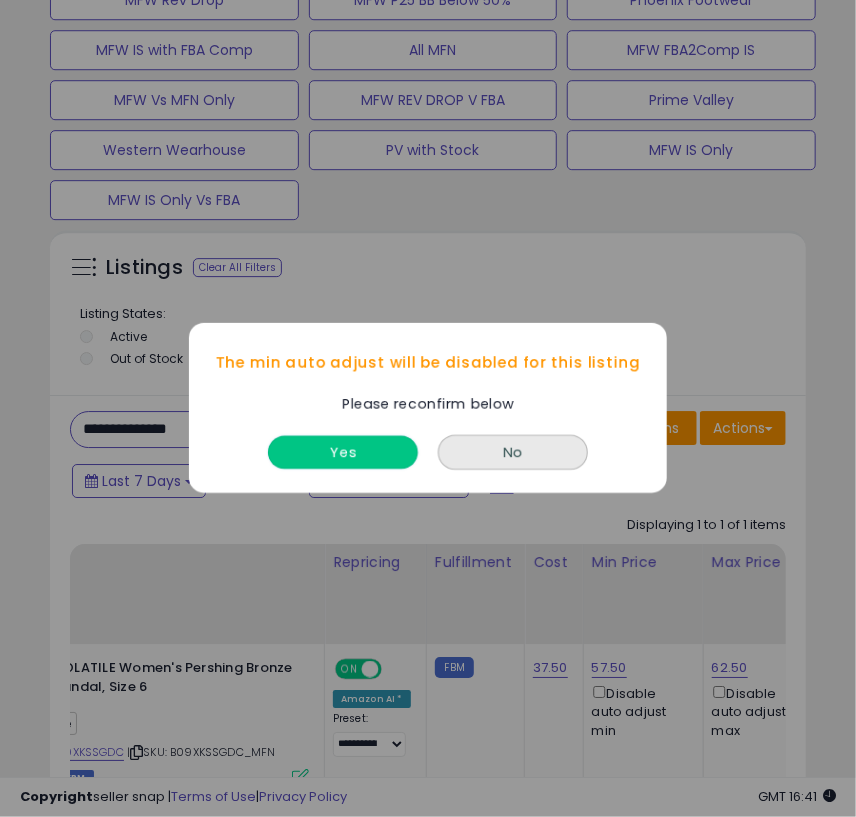 click on "Yes" at bounding box center (343, 453) 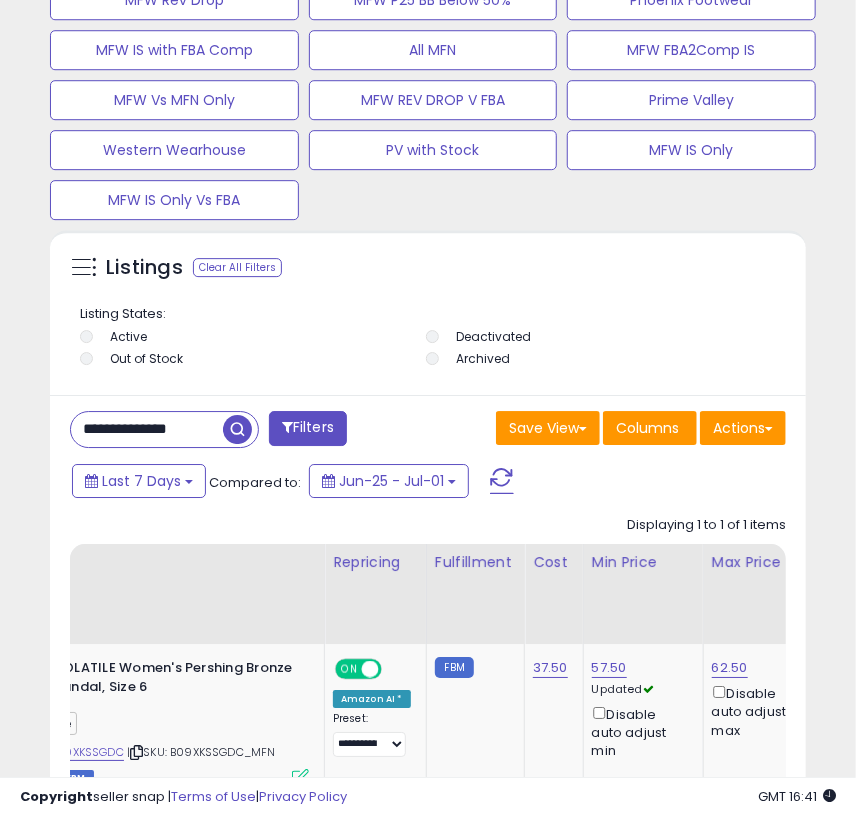 click on "**********" at bounding box center (147, 429) 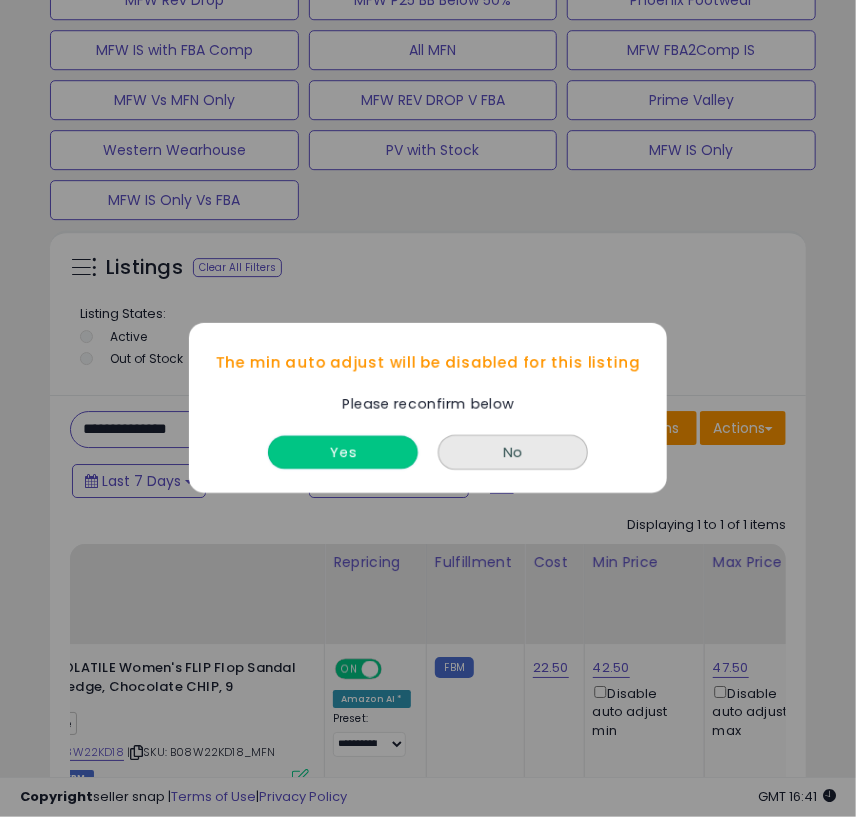 click on "Yes" at bounding box center [343, 453] 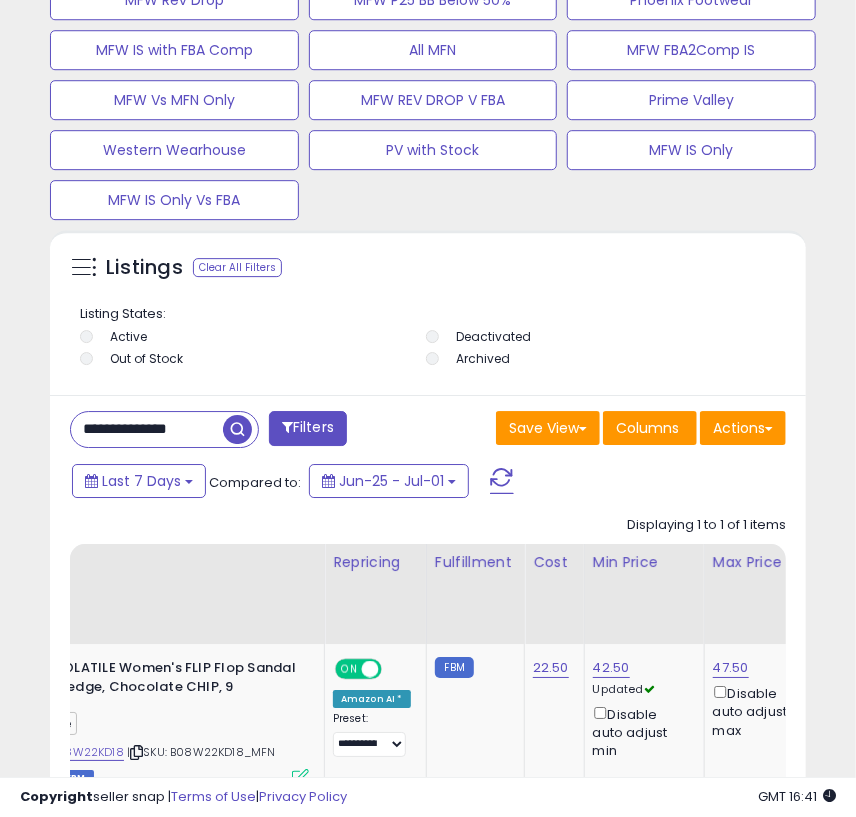 click on "**********" at bounding box center (147, 429) 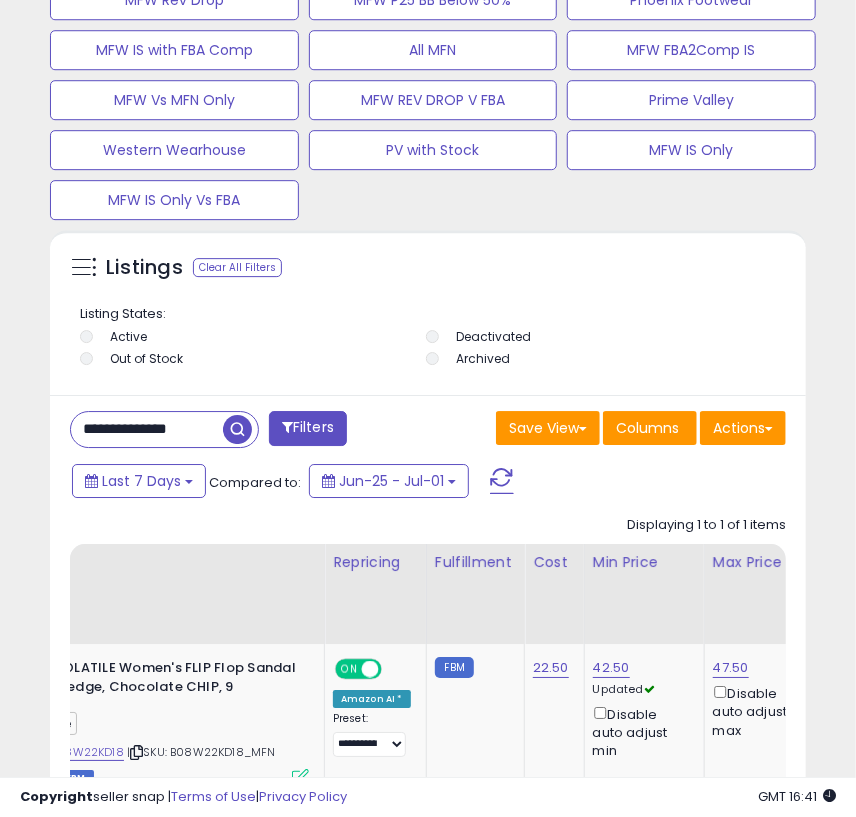paste 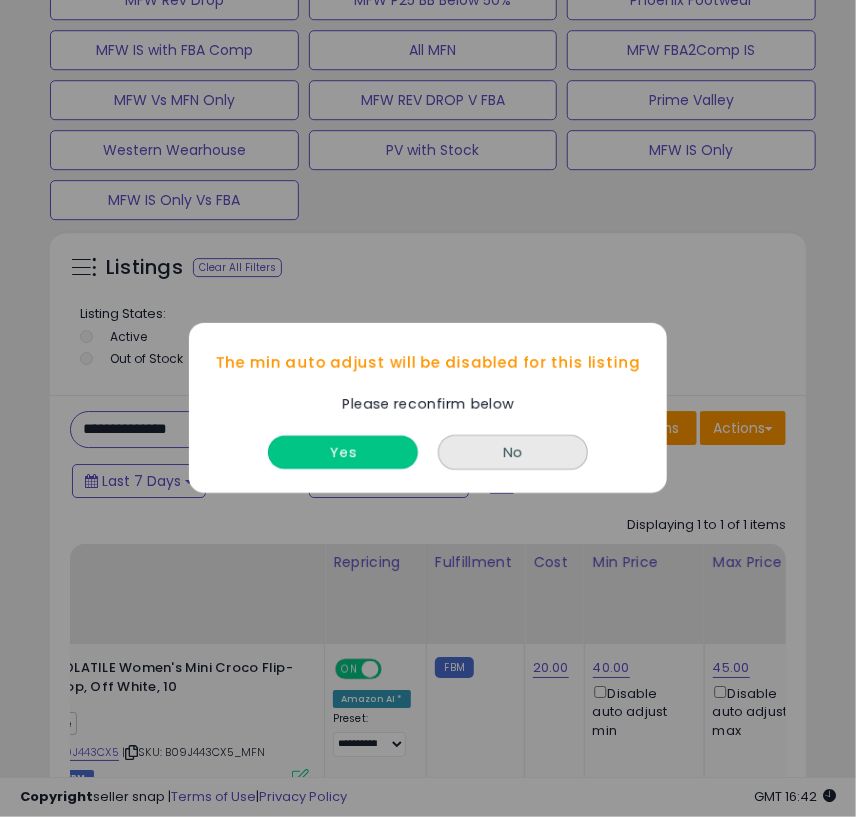click on "Yes" at bounding box center (343, 453) 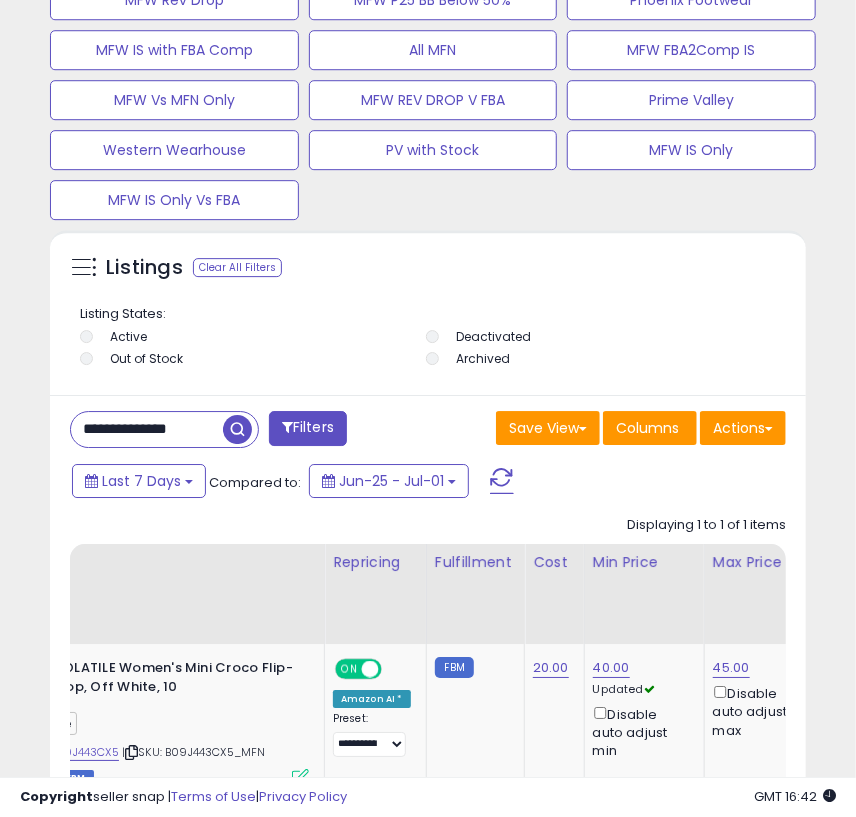click on "**********" at bounding box center (147, 429) 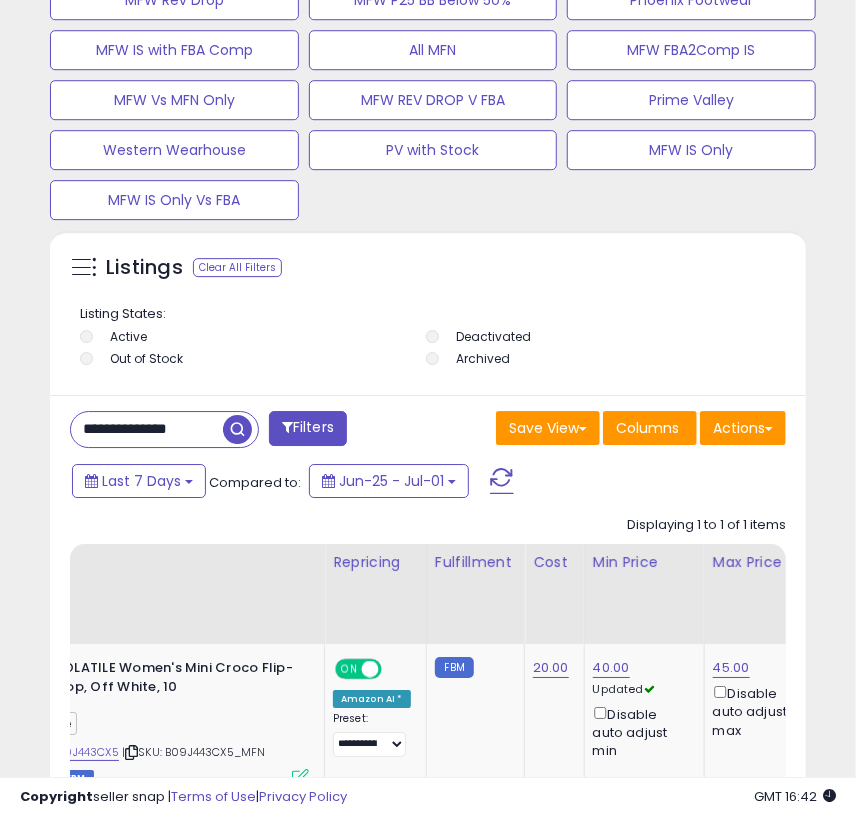 paste 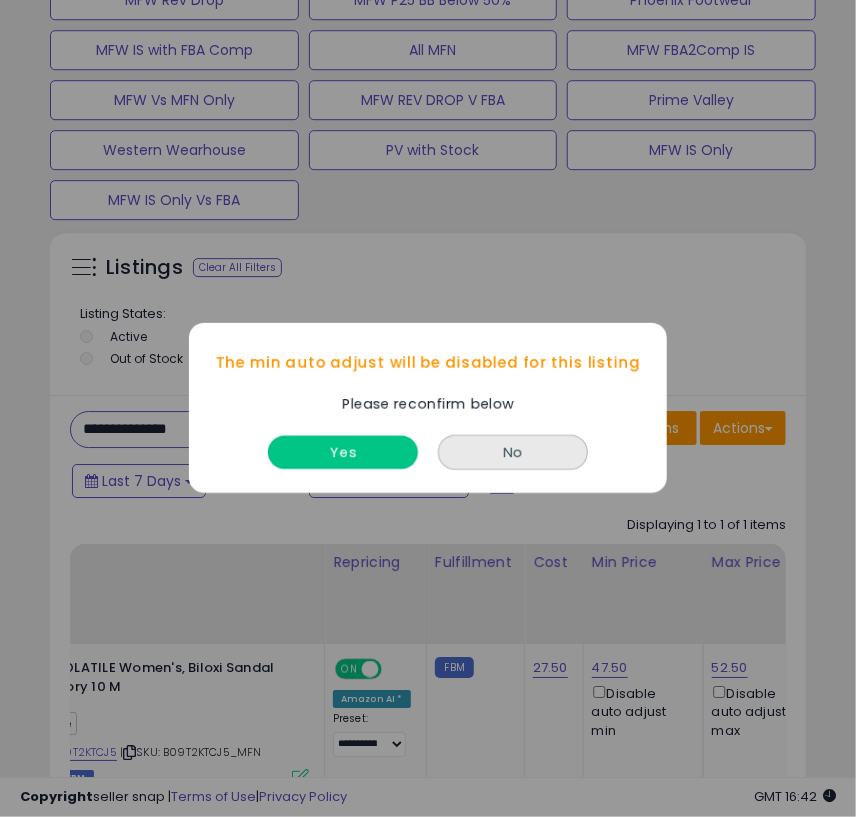 click on "Yes" at bounding box center (343, 453) 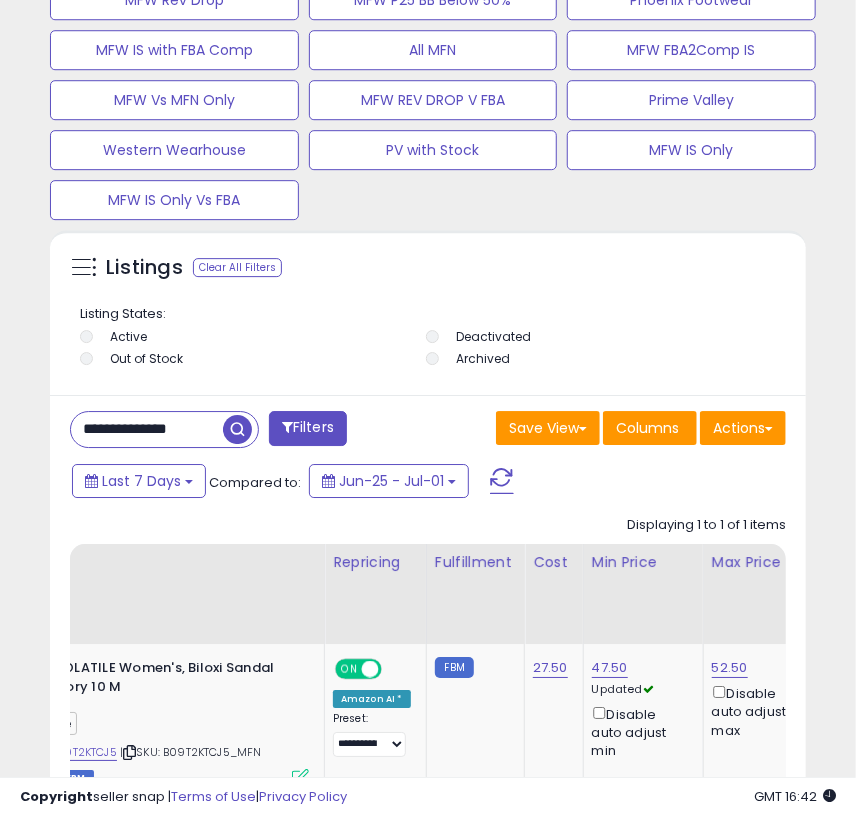 click on "**********" at bounding box center [147, 429] 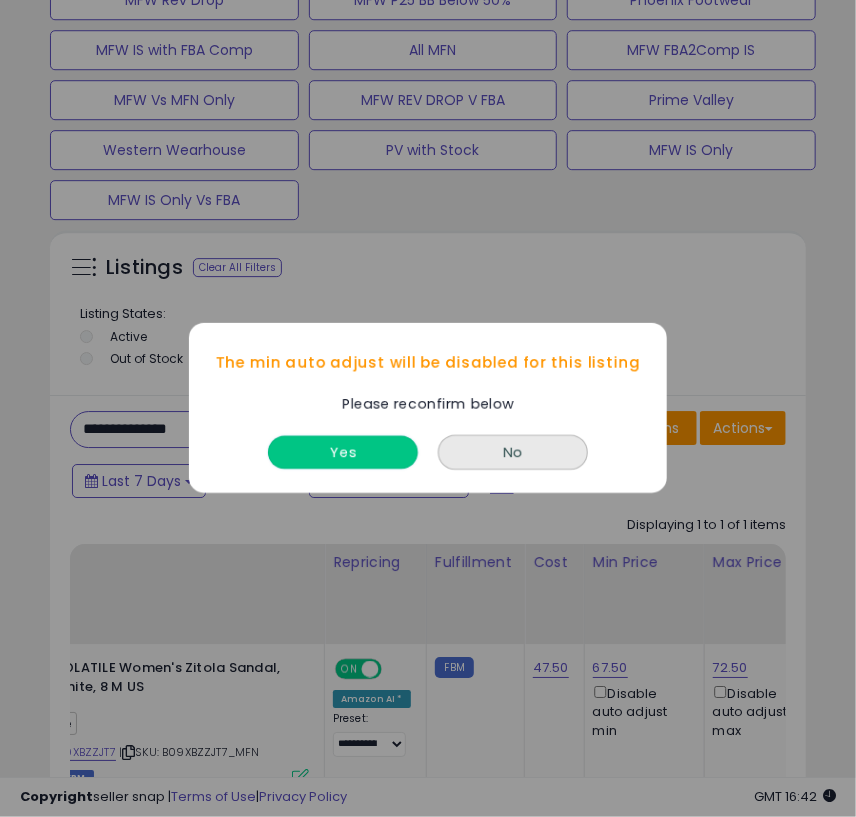 click on "Yes" at bounding box center (343, 453) 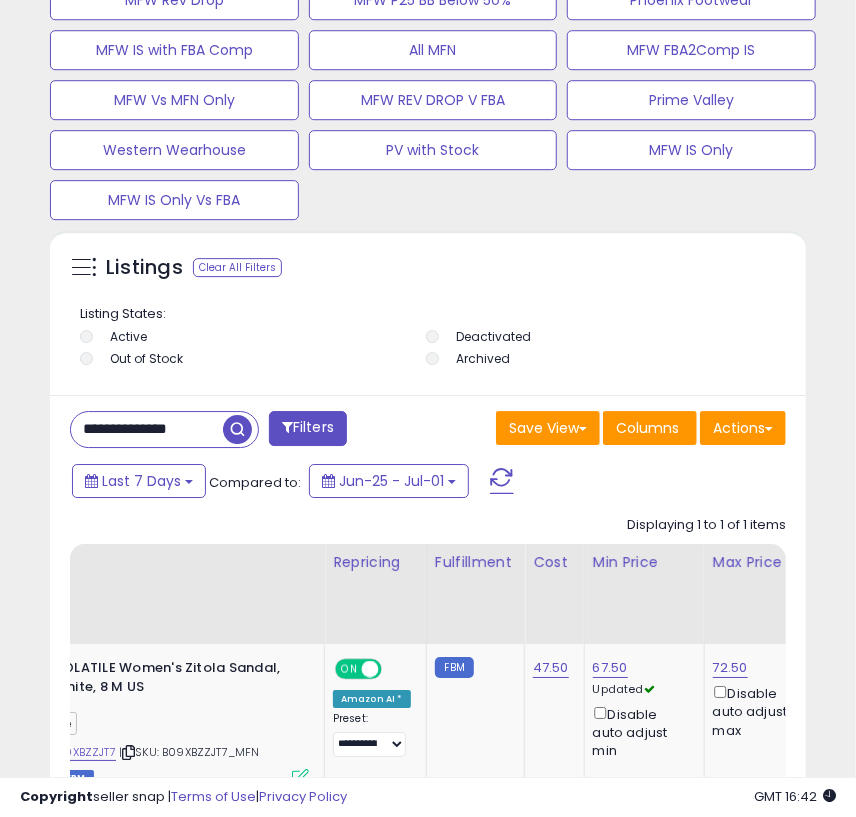click on "**********" at bounding box center (147, 429) 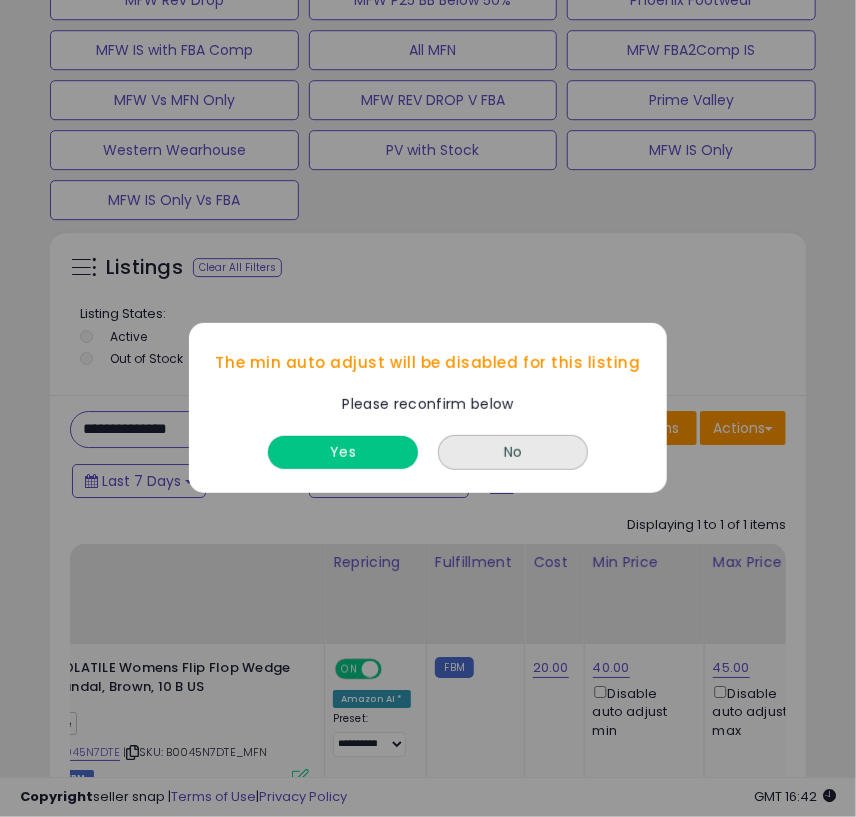 click on "Yes" at bounding box center [343, 453] 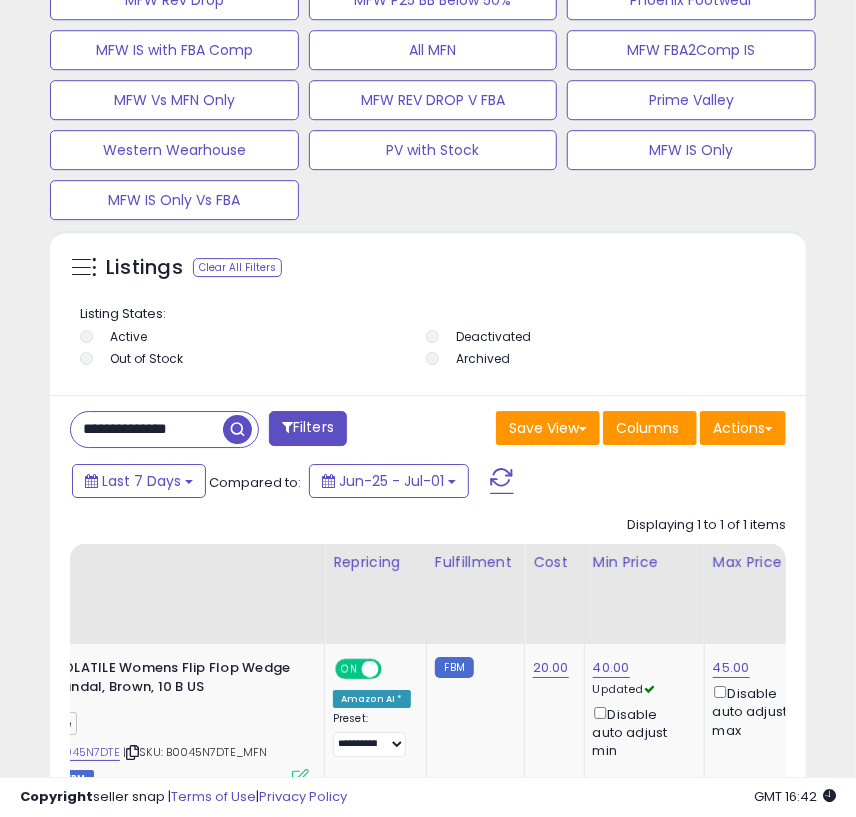 click on "**********" at bounding box center (147, 429) 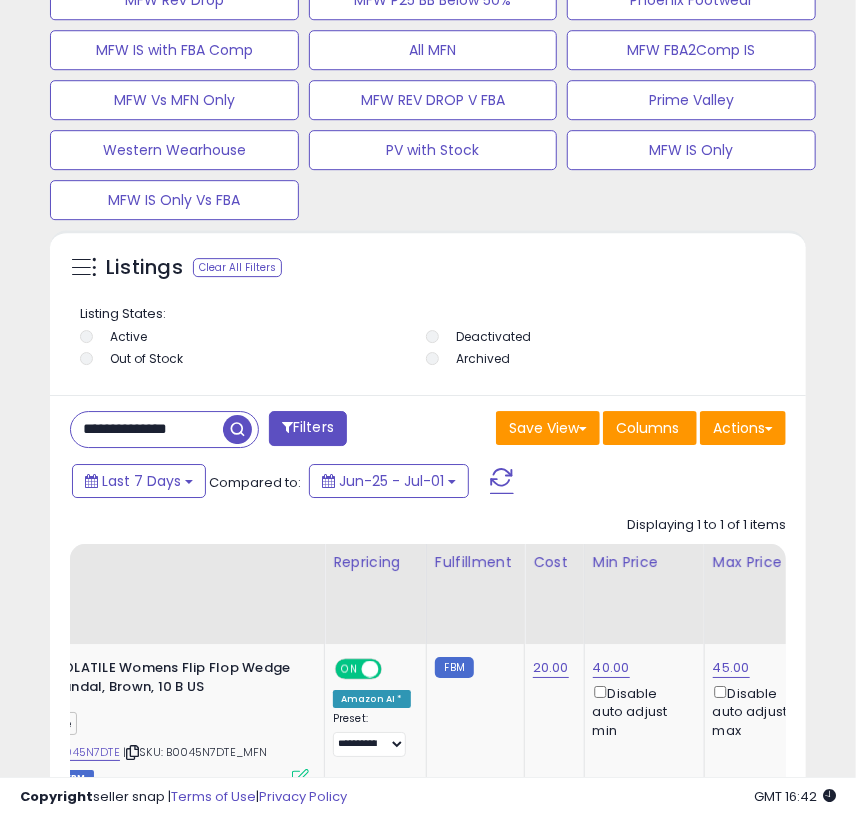 click on "**********" at bounding box center (147, 429) 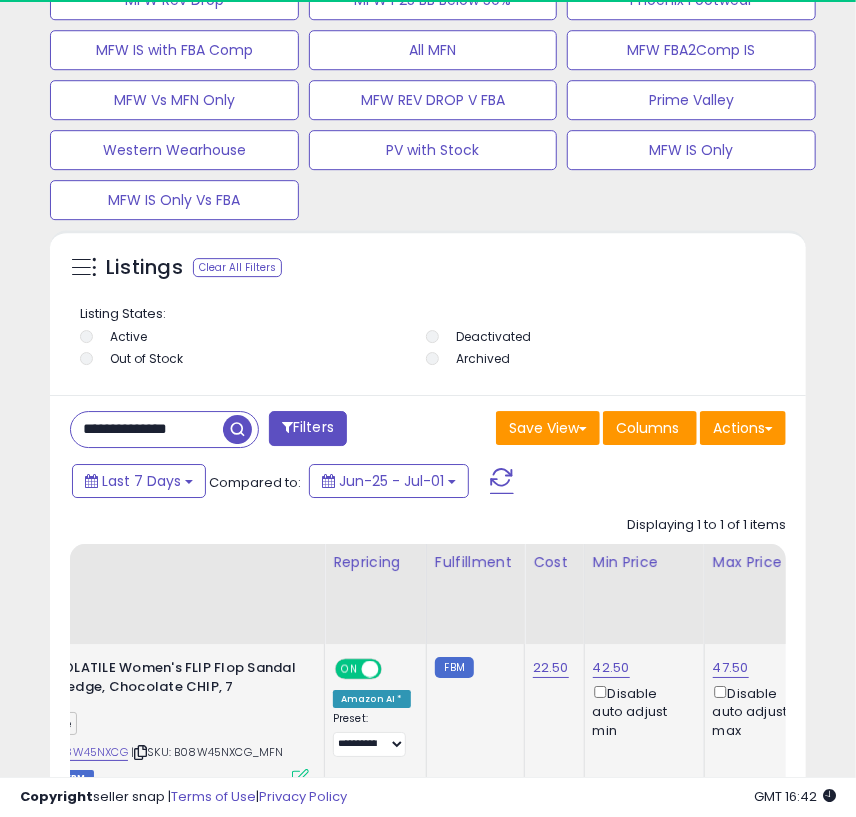 click on "Disable auto adjust min" at bounding box center (641, 711) 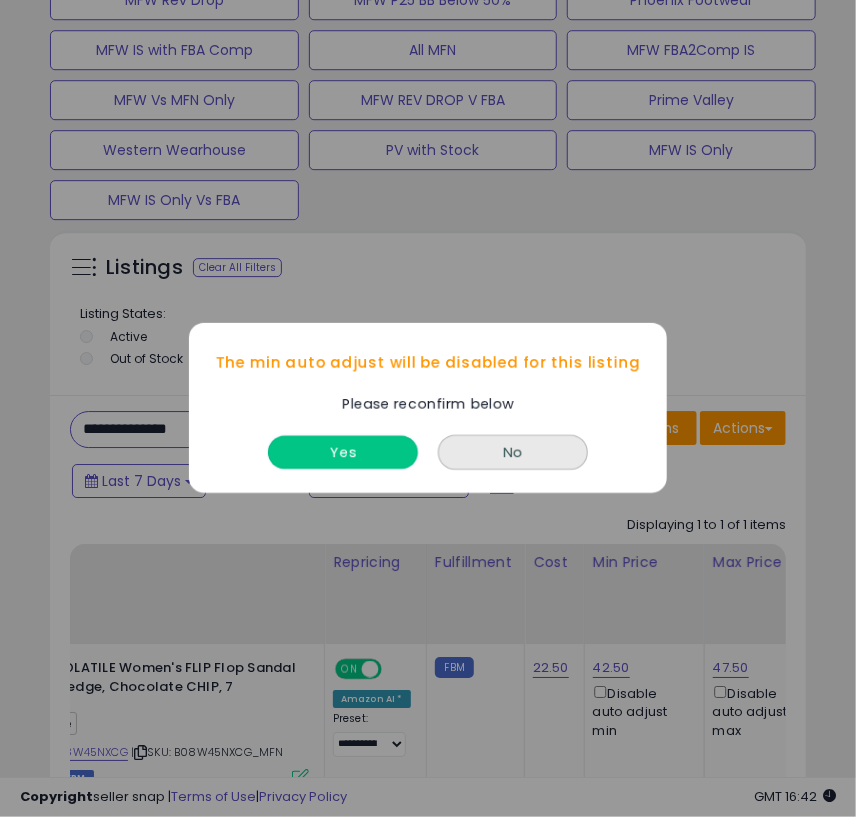 click on "Yes" at bounding box center [343, 453] 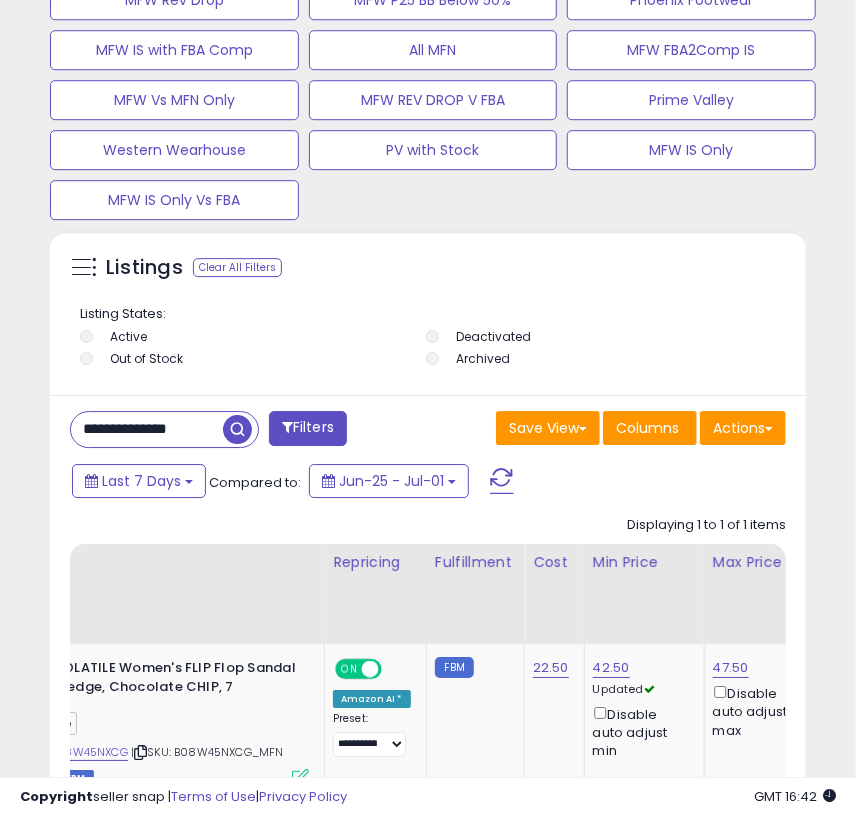 click on "**********" at bounding box center (147, 429) 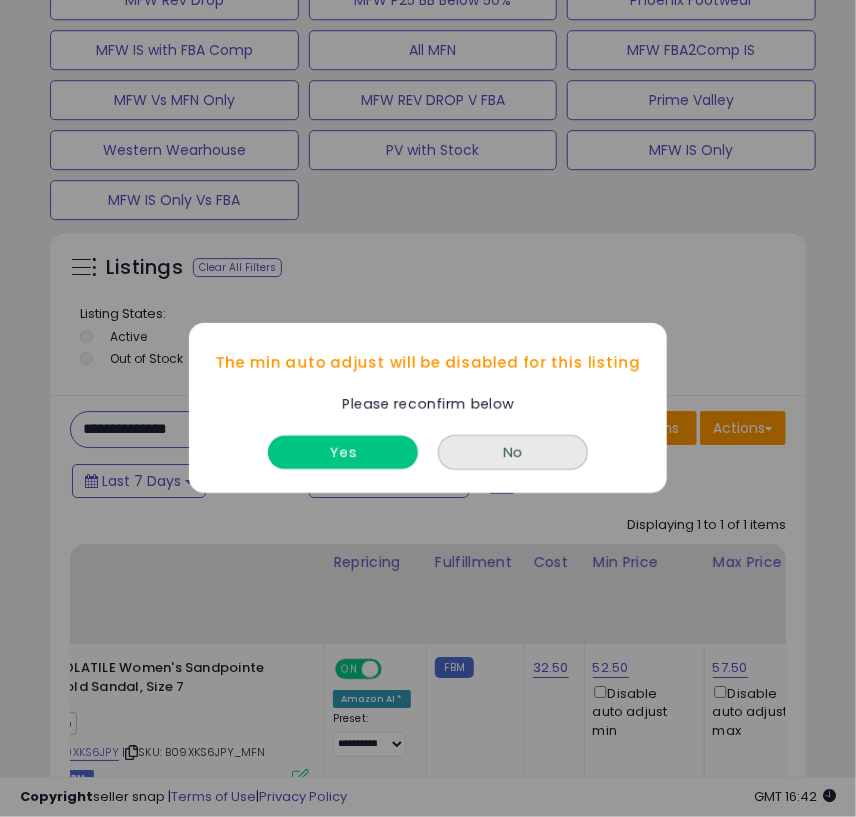 click on "Yes" at bounding box center (343, 453) 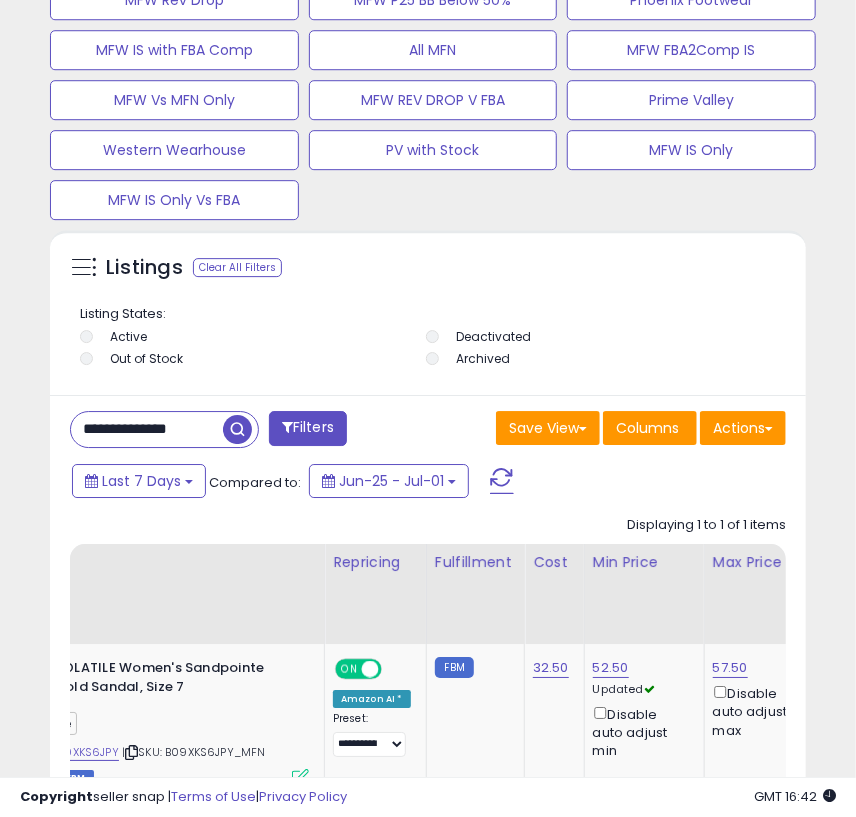 click on "**********" at bounding box center [147, 429] 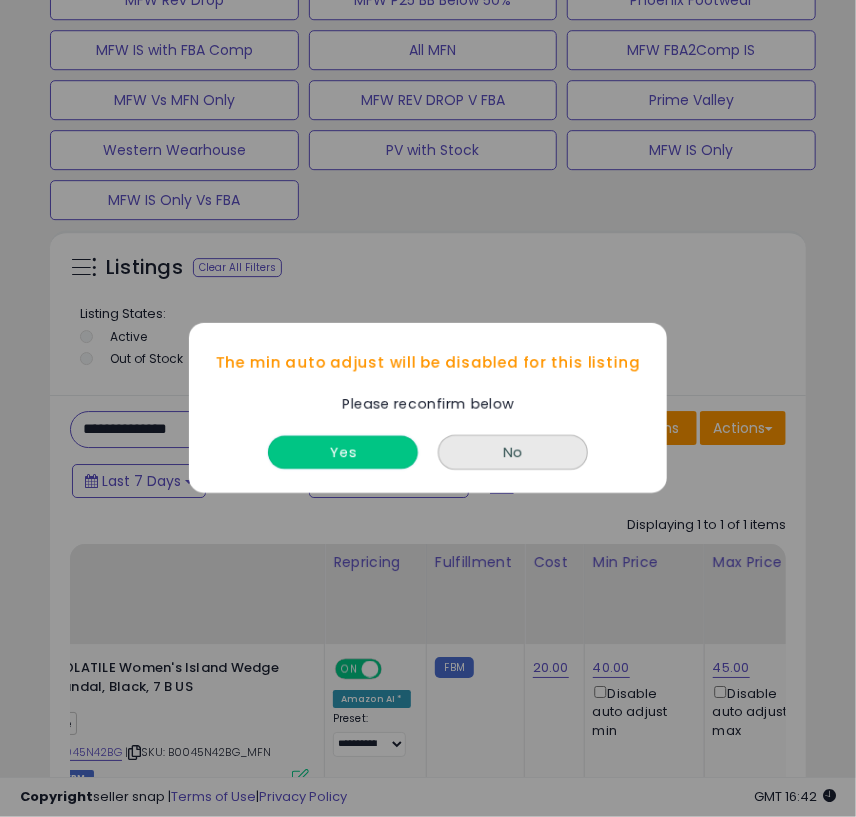 click on "Yes" at bounding box center [343, 453] 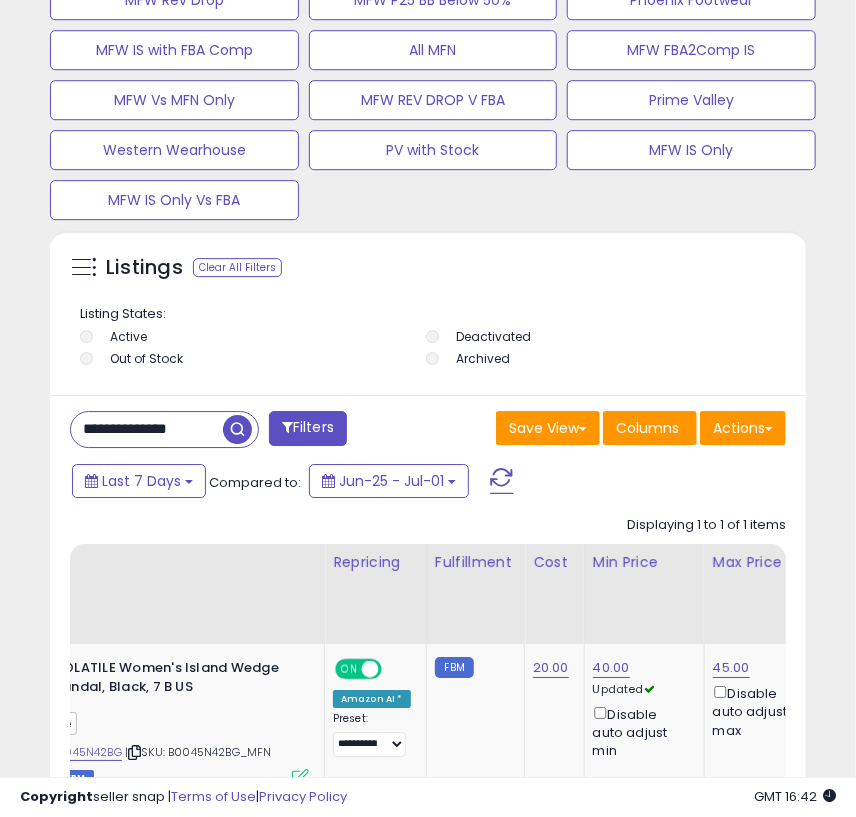 click on "**********" at bounding box center (147, 429) 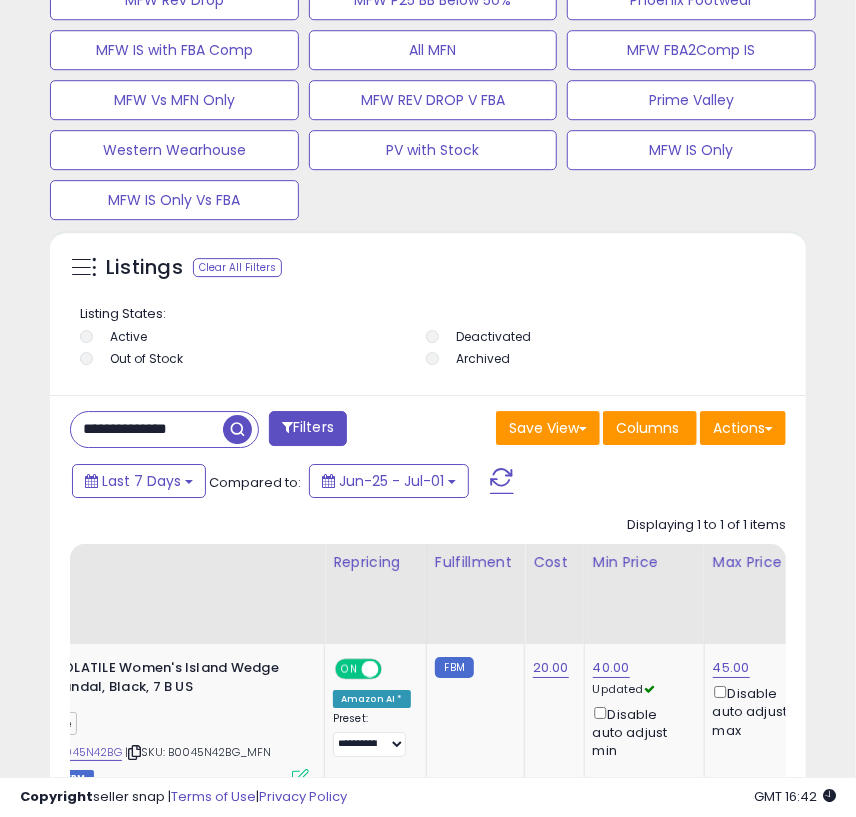 click on "**********" at bounding box center [147, 429] 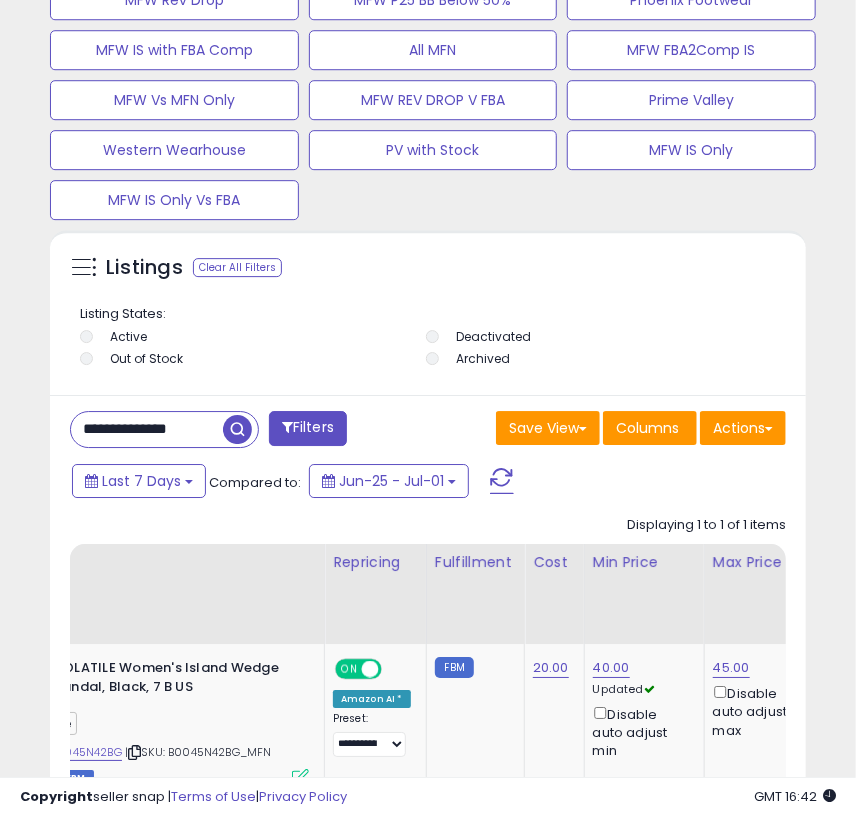 click at bounding box center [237, 429] 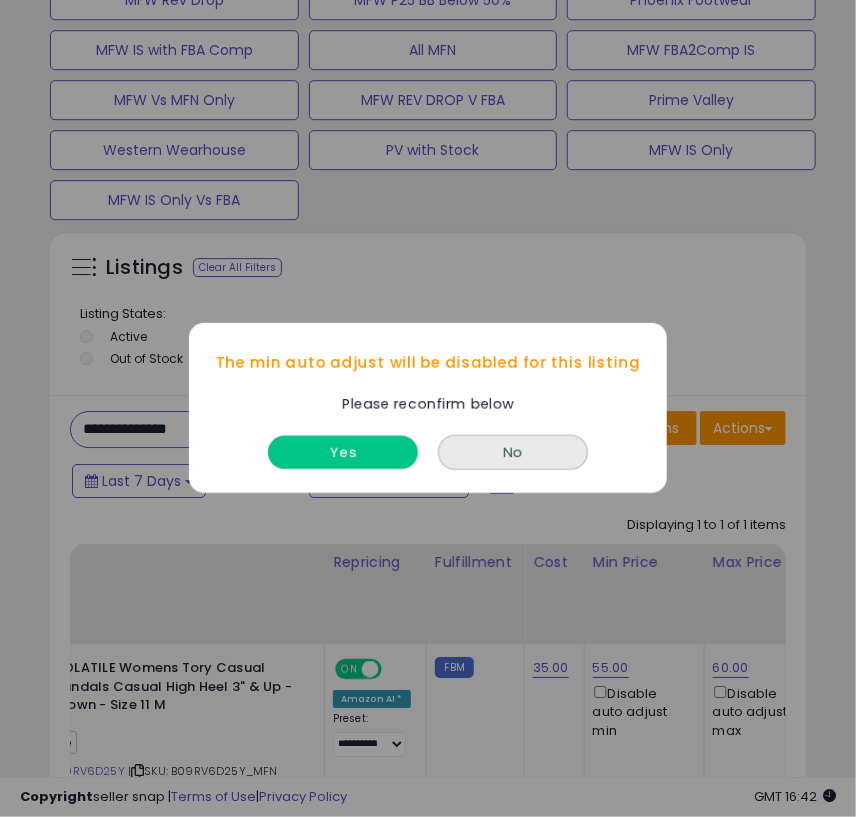 click on "Yes" at bounding box center [343, 453] 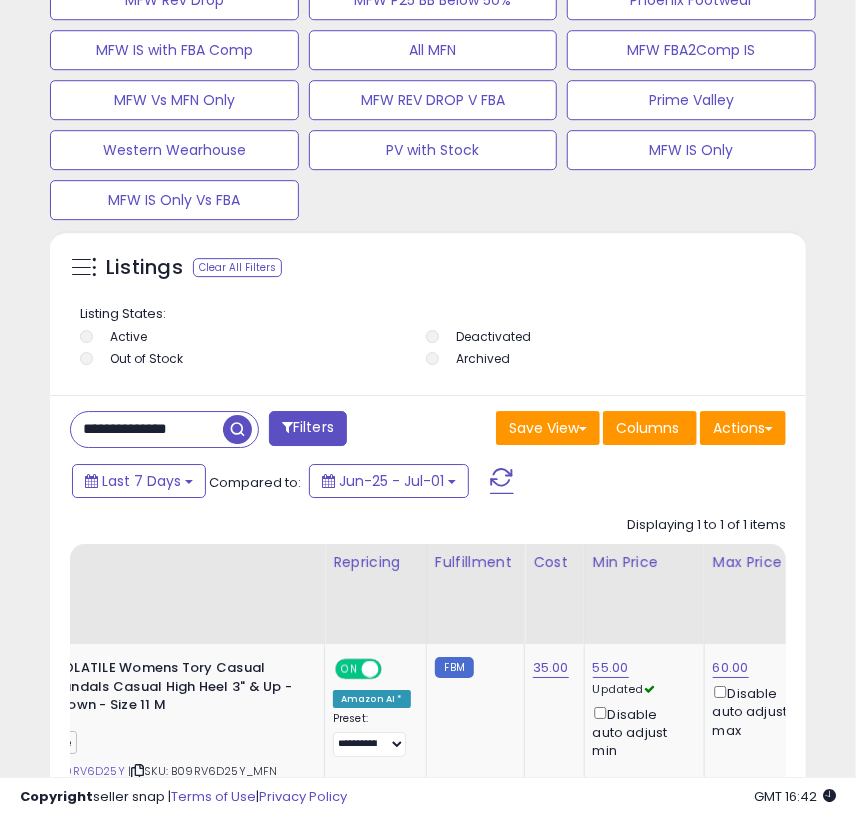 click on "**********" at bounding box center [147, 429] 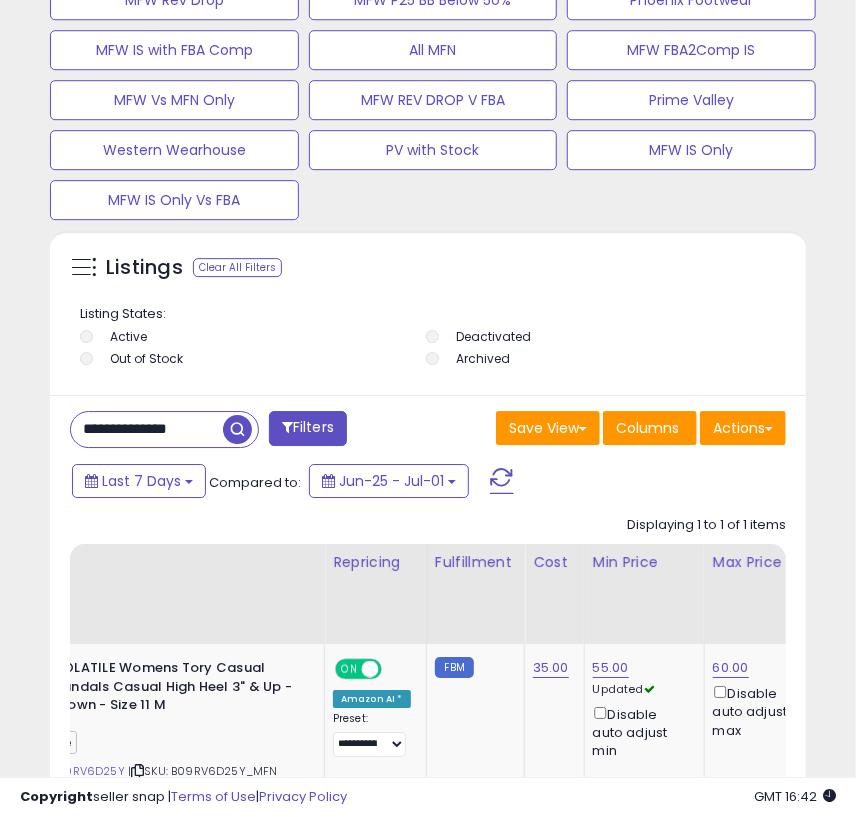 paste 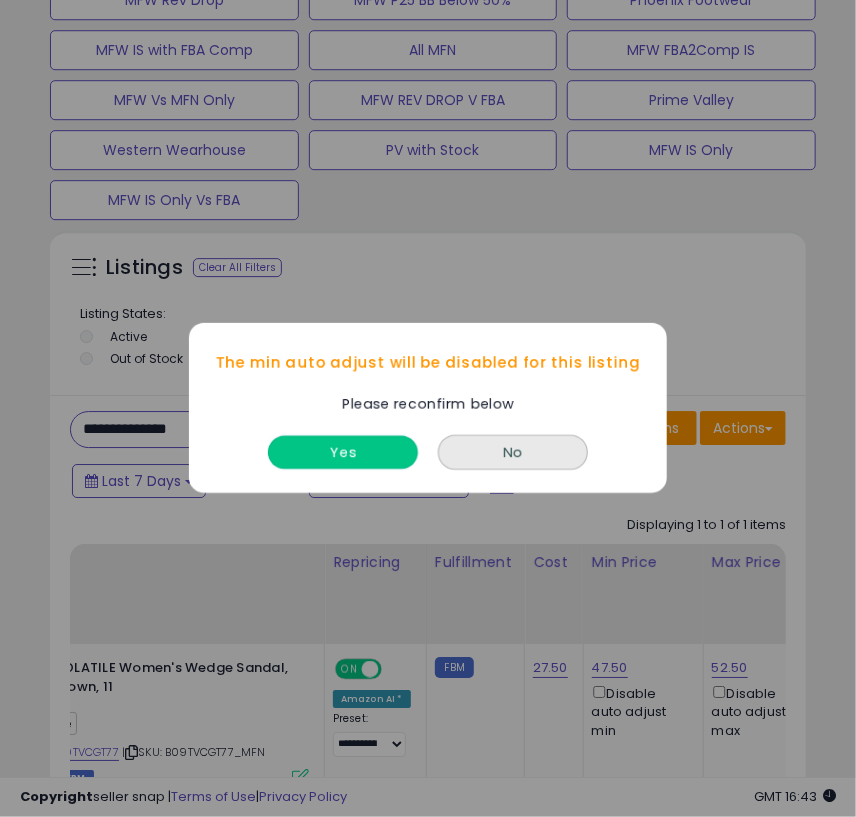 click on "Yes" at bounding box center [343, 453] 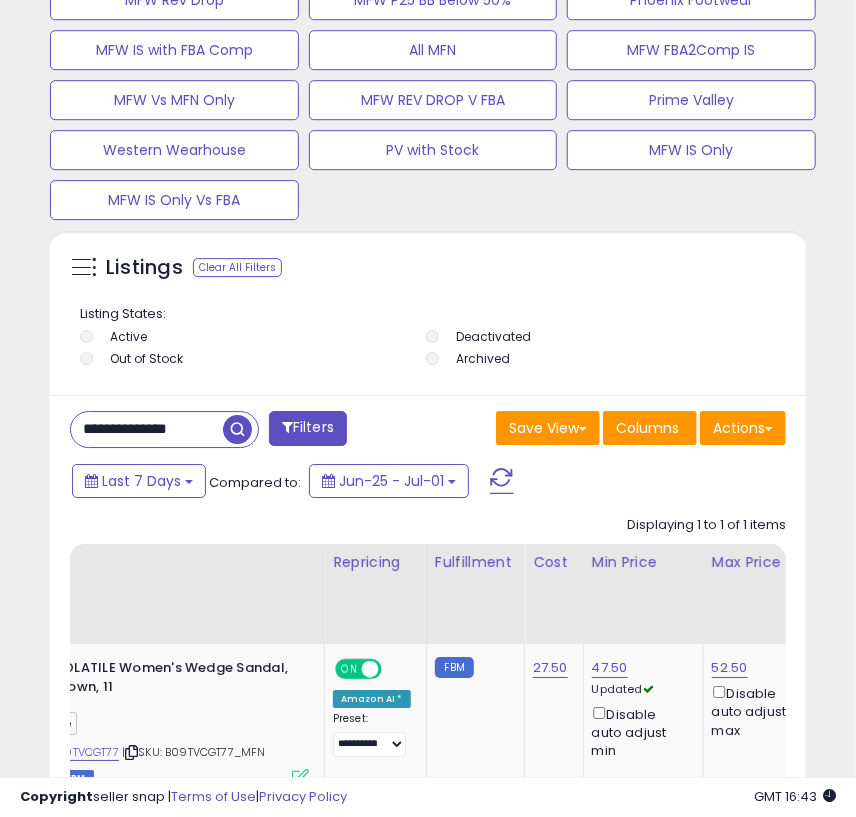 click on "**********" at bounding box center (147, 429) 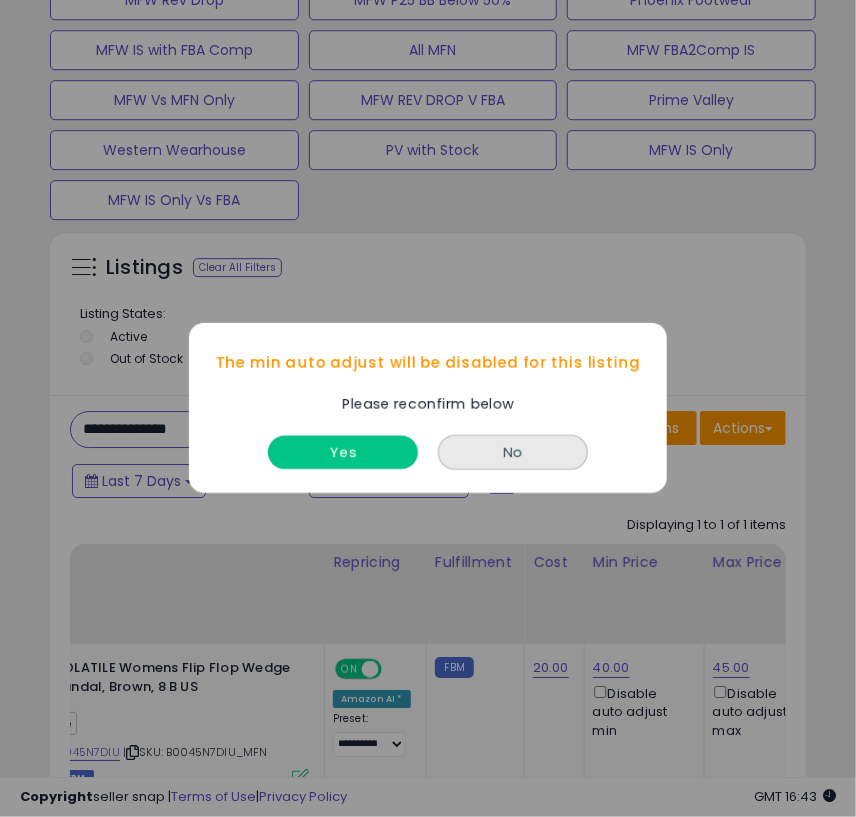 click on "Yes" at bounding box center [343, 453] 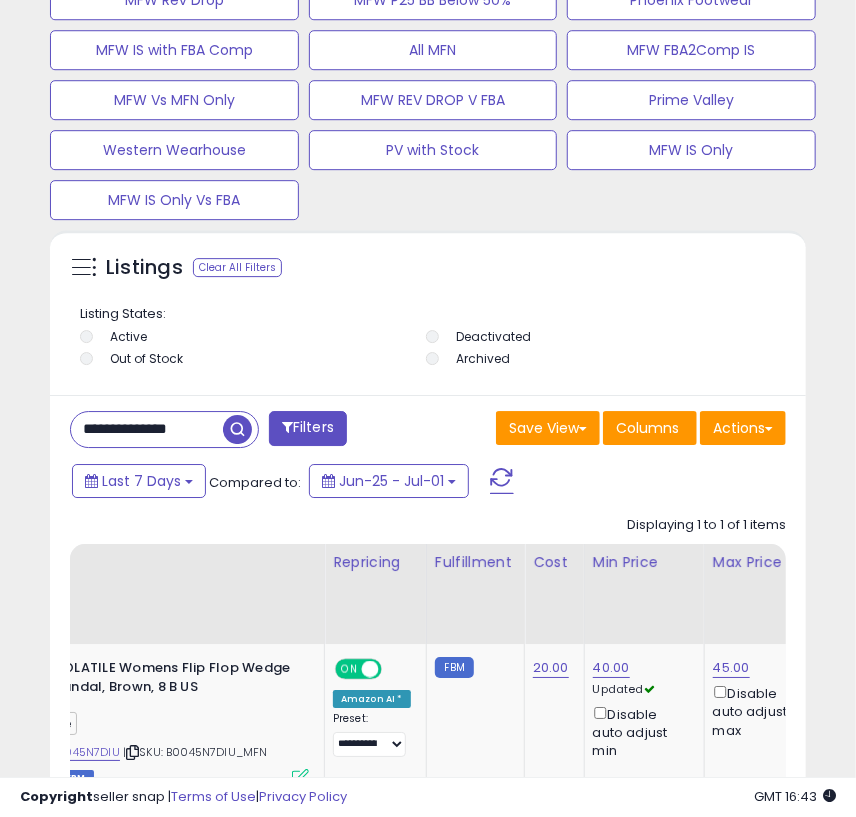 click on "**********" at bounding box center [147, 429] 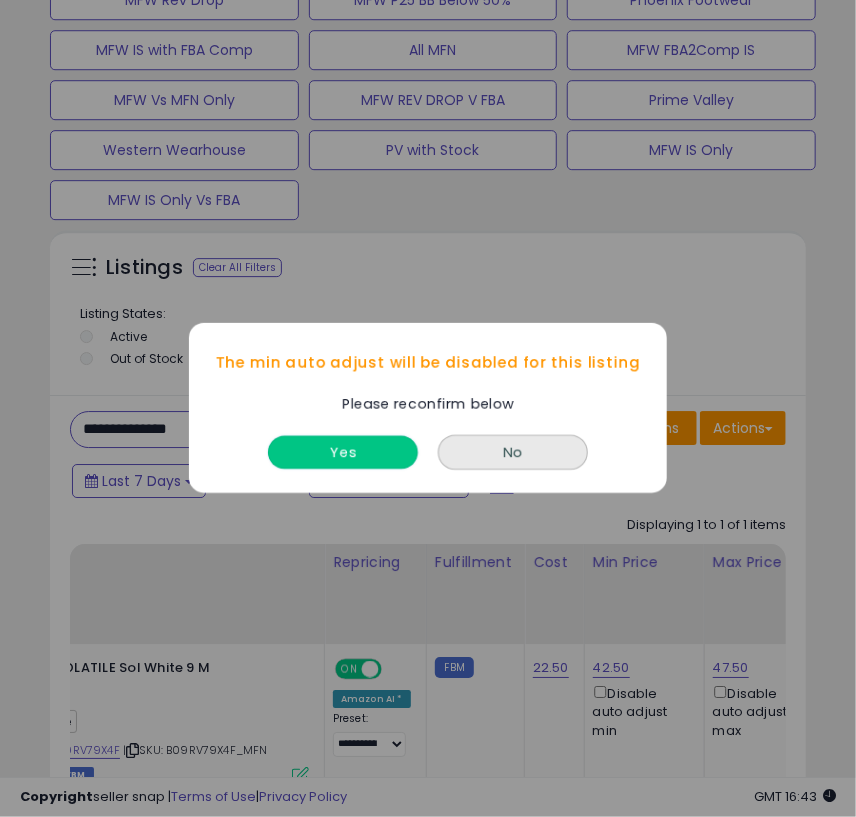 click on "Yes" at bounding box center [343, 453] 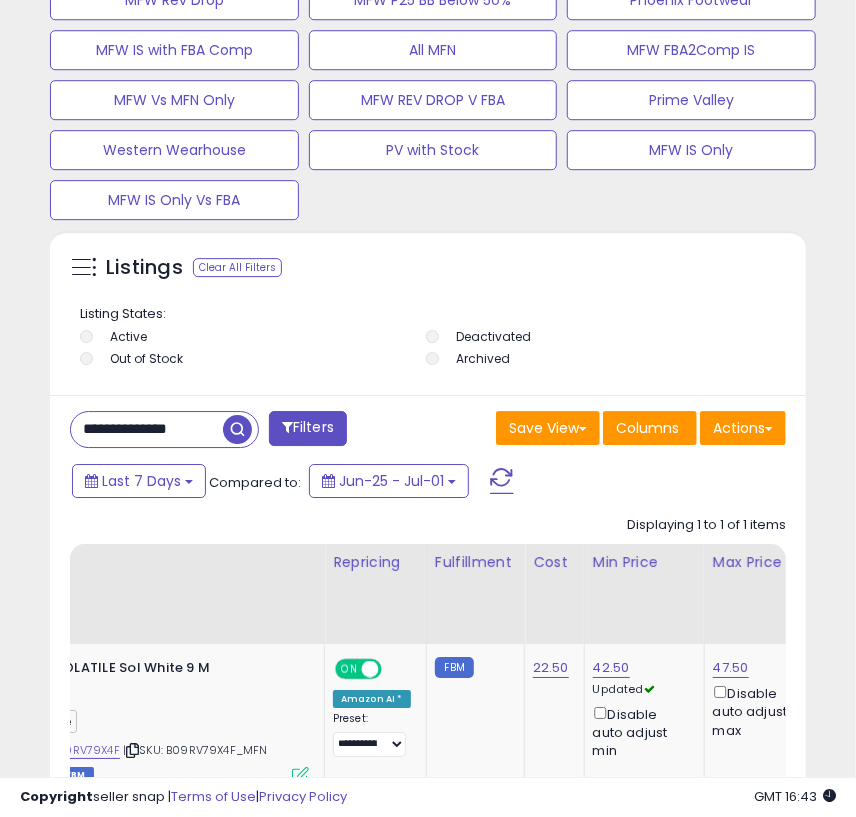 click on "**********" at bounding box center (147, 429) 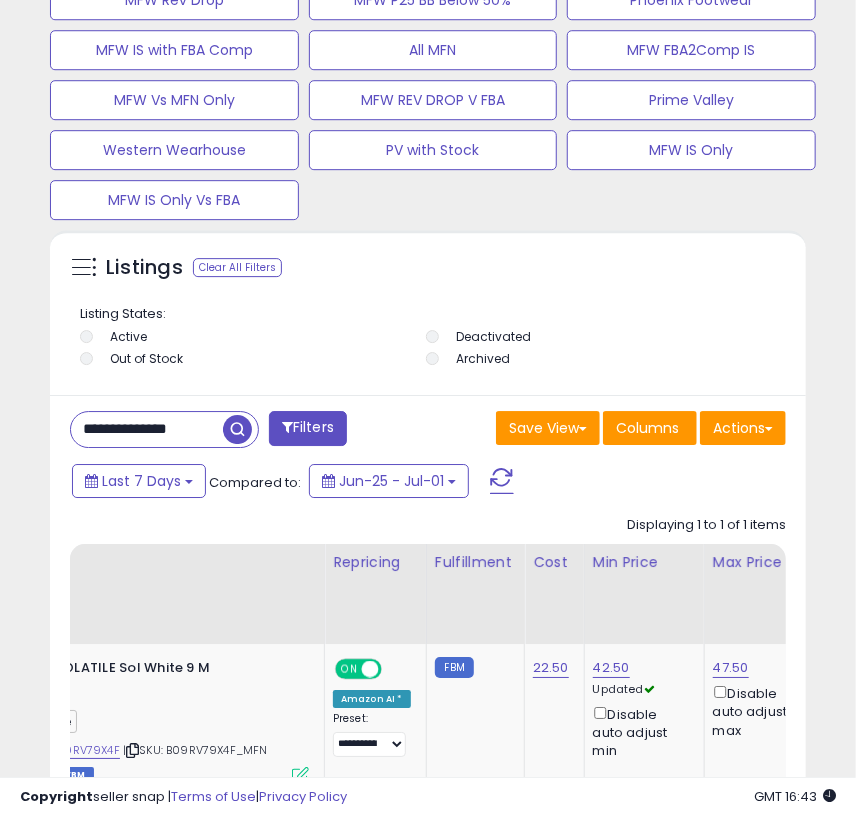 click on "**********" at bounding box center (147, 429) 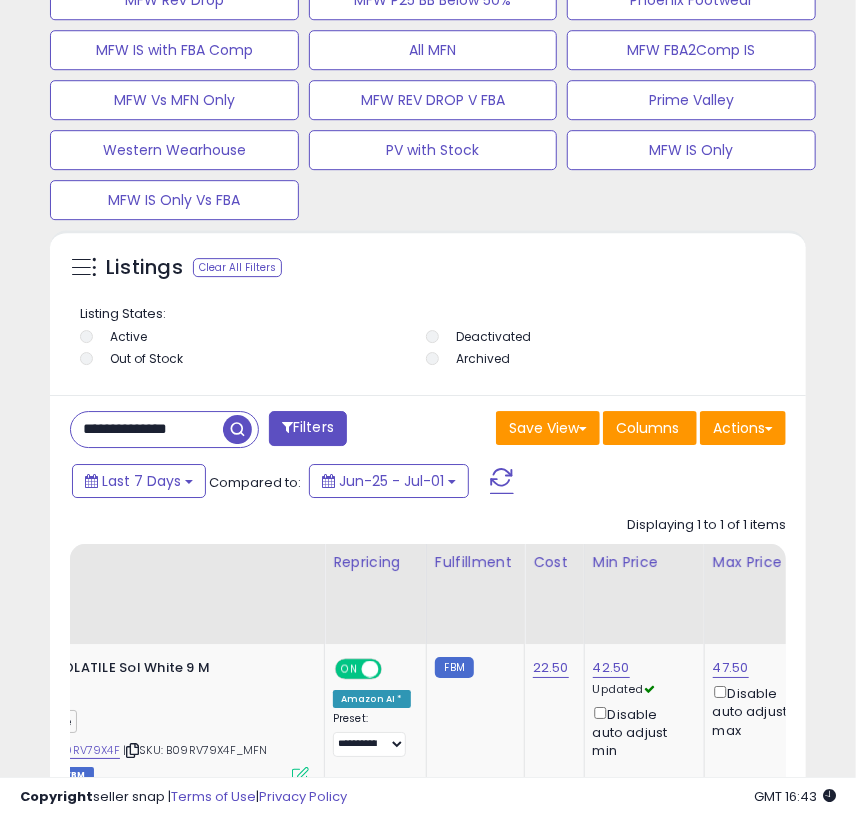 click at bounding box center [237, 429] 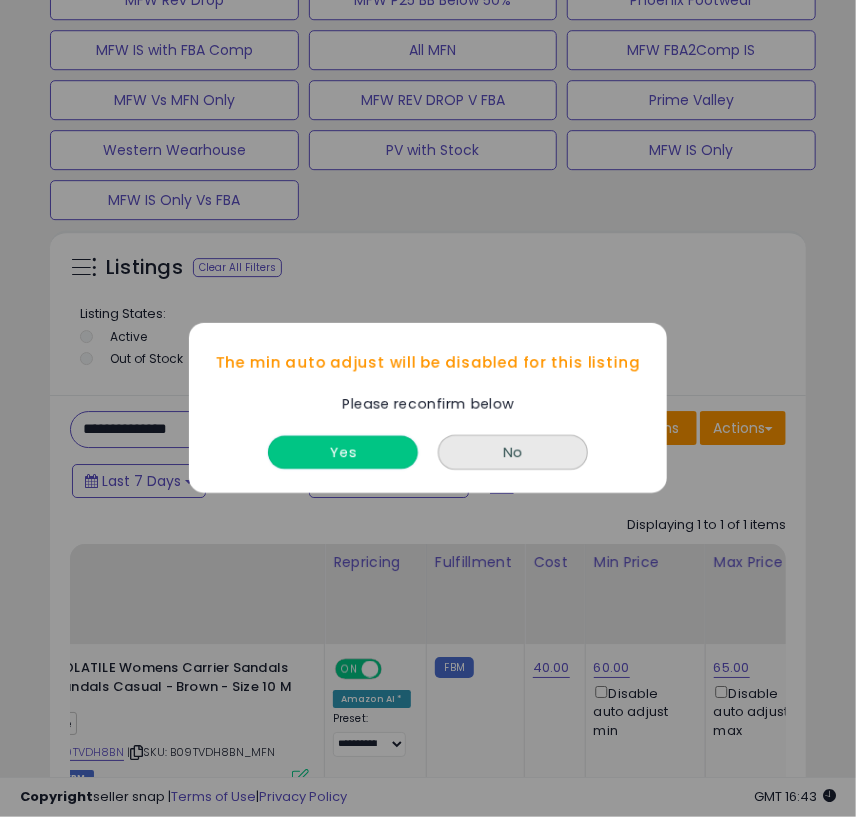 click on "Yes" at bounding box center [343, 453] 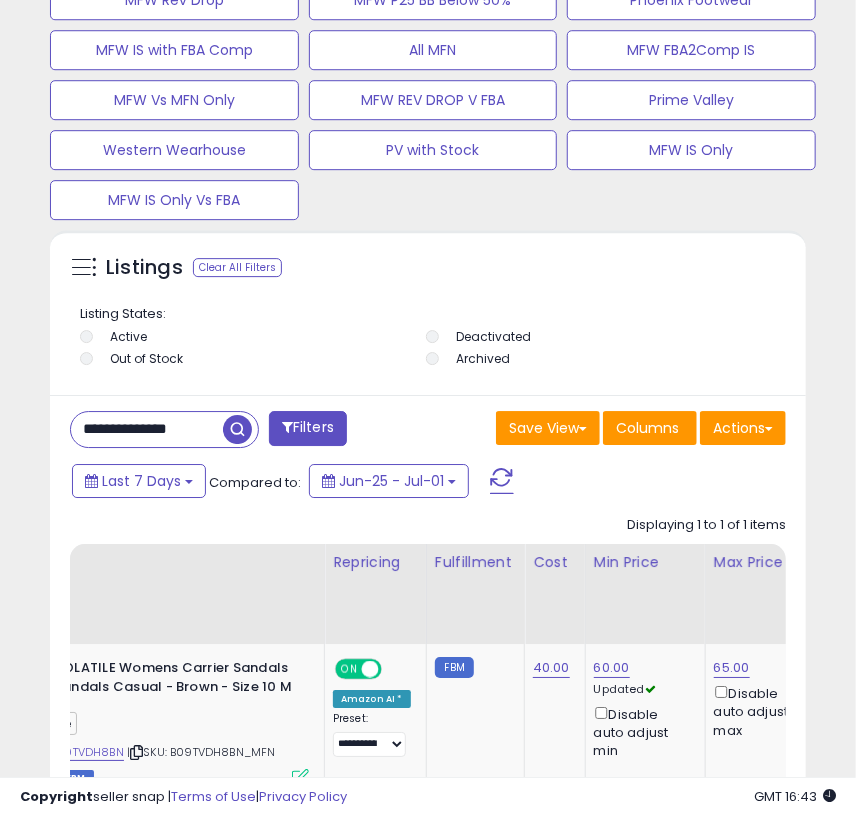 click on "**********" at bounding box center (147, 429) 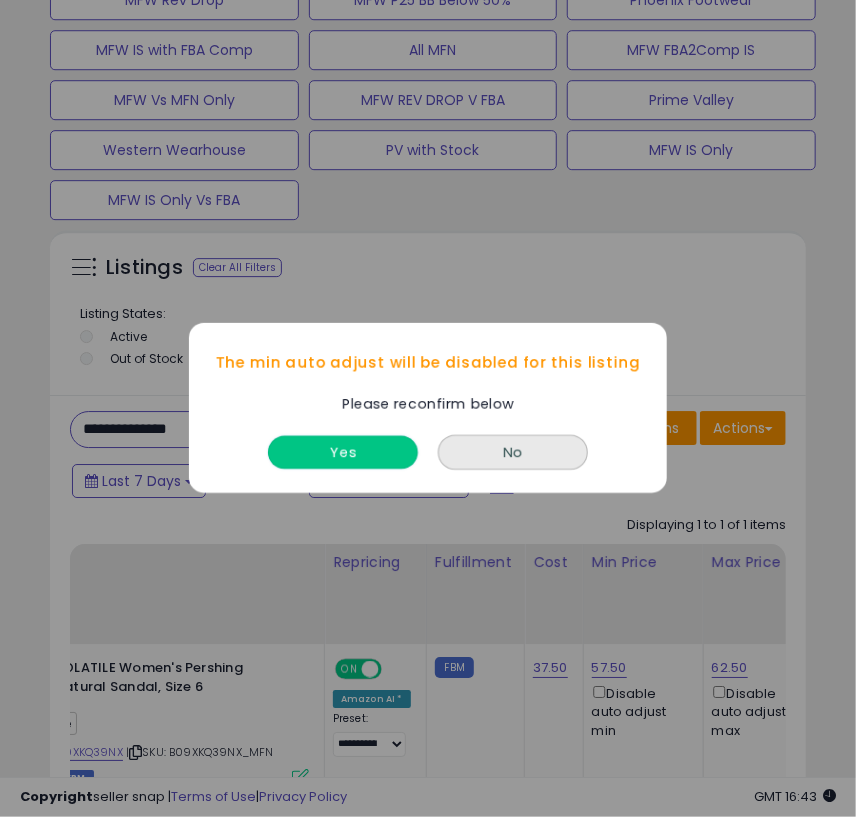 click on "Yes" at bounding box center [343, 453] 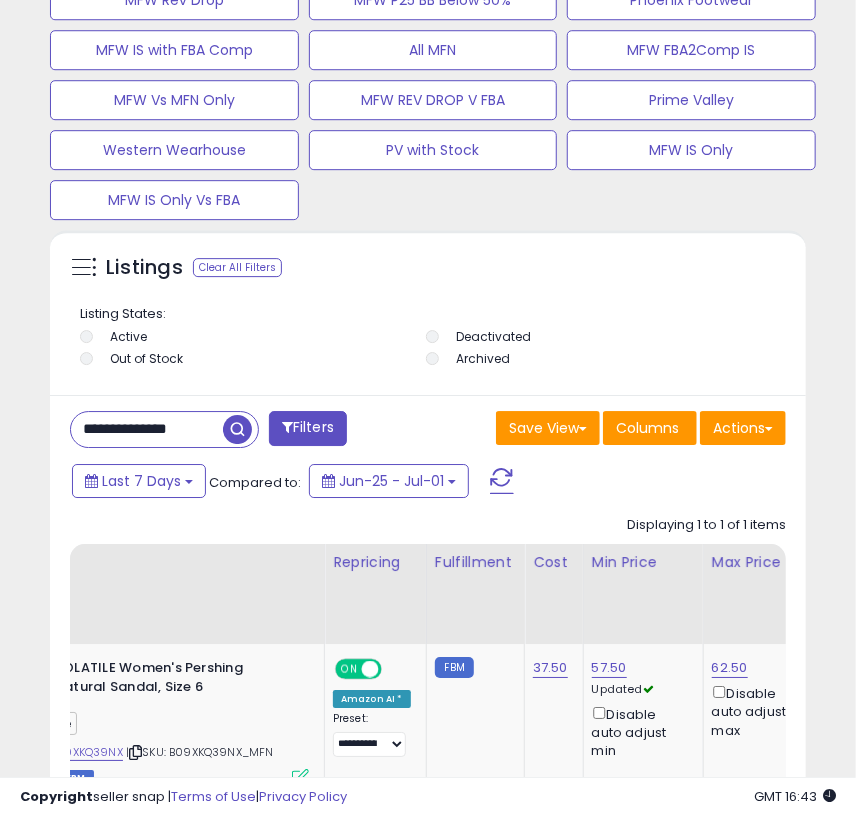 click on "**********" at bounding box center (147, 429) 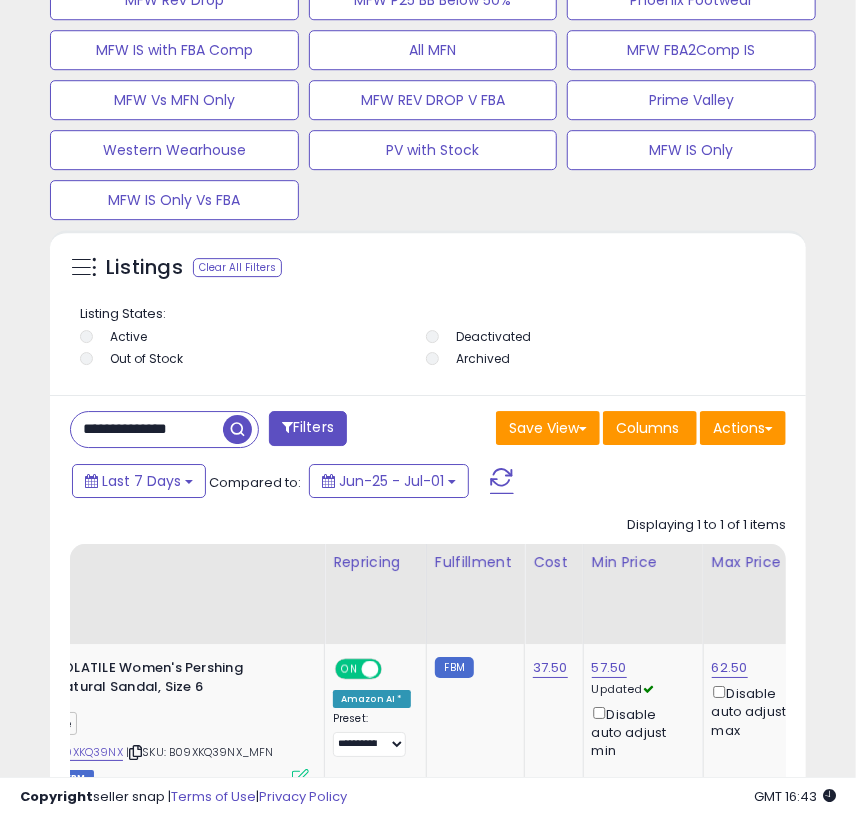 click at bounding box center (237, 429) 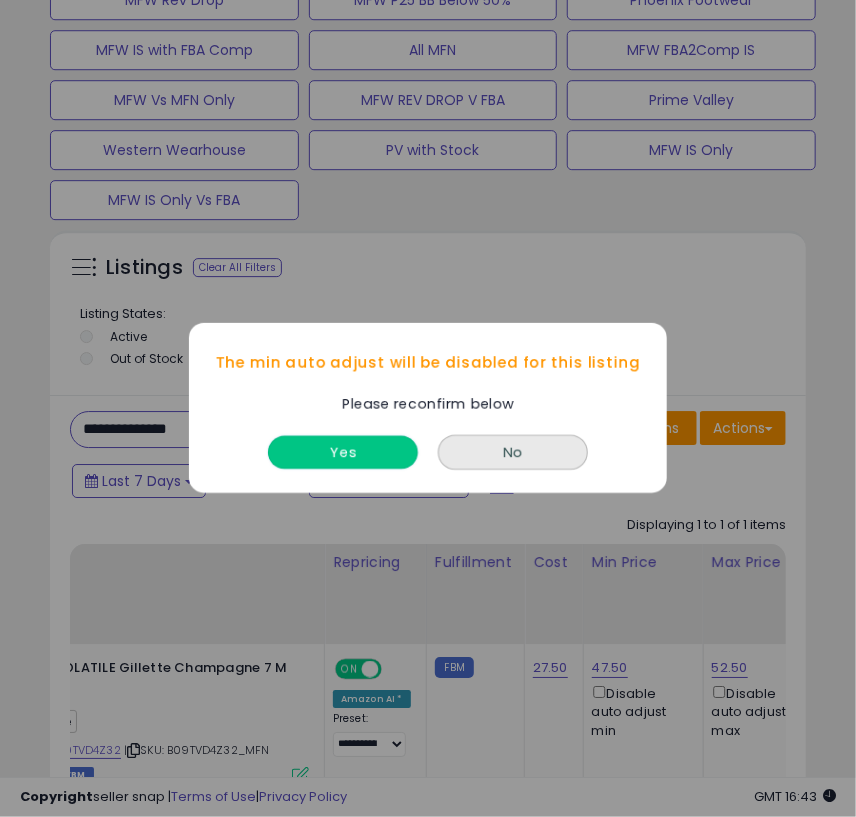 click on "Yes" at bounding box center [343, 453] 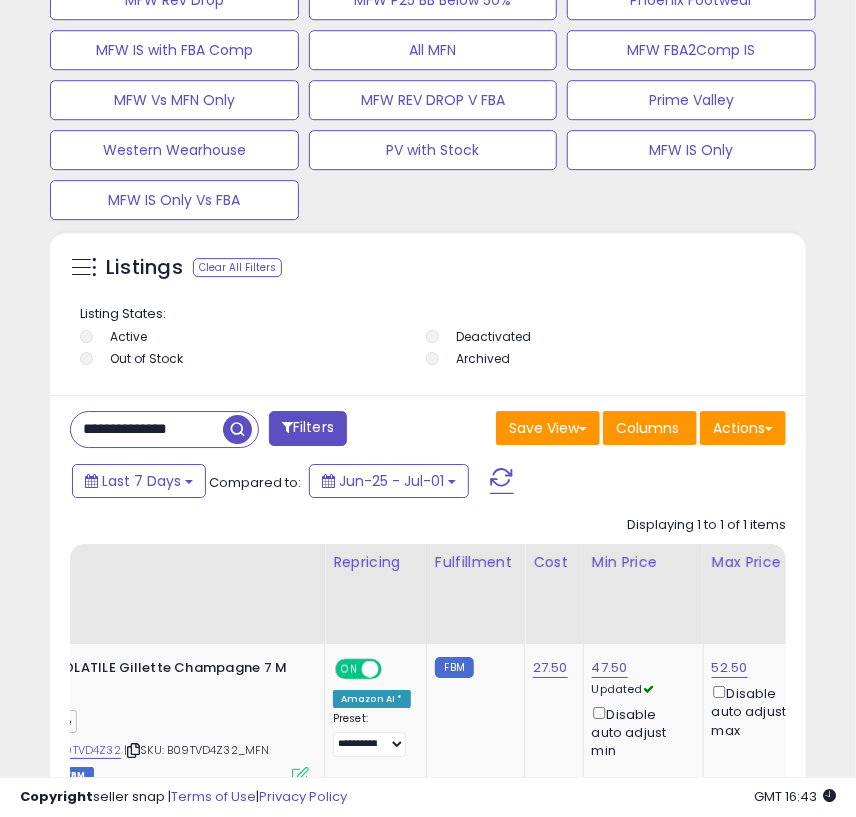 click on "**********" at bounding box center [147, 429] 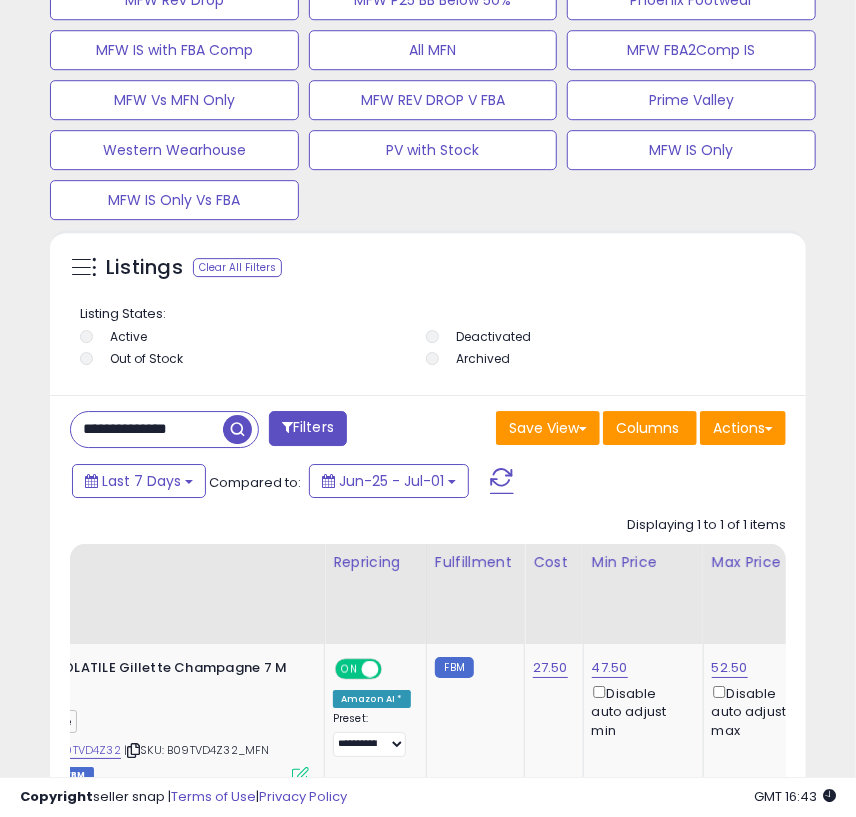 click at bounding box center (237, 429) 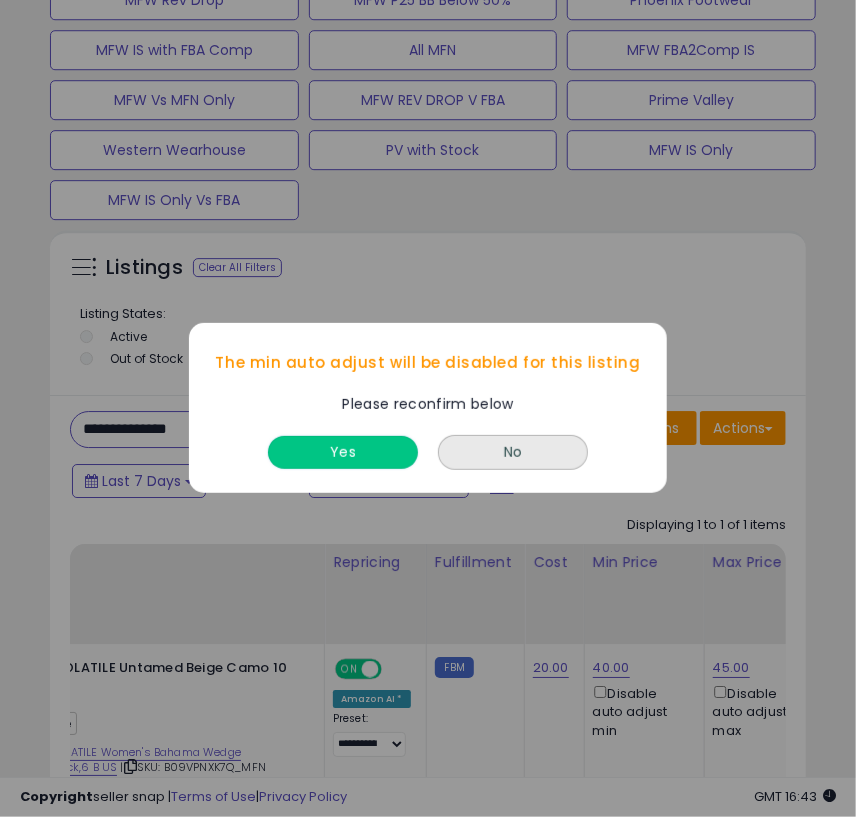 click on "Yes" at bounding box center (343, 453) 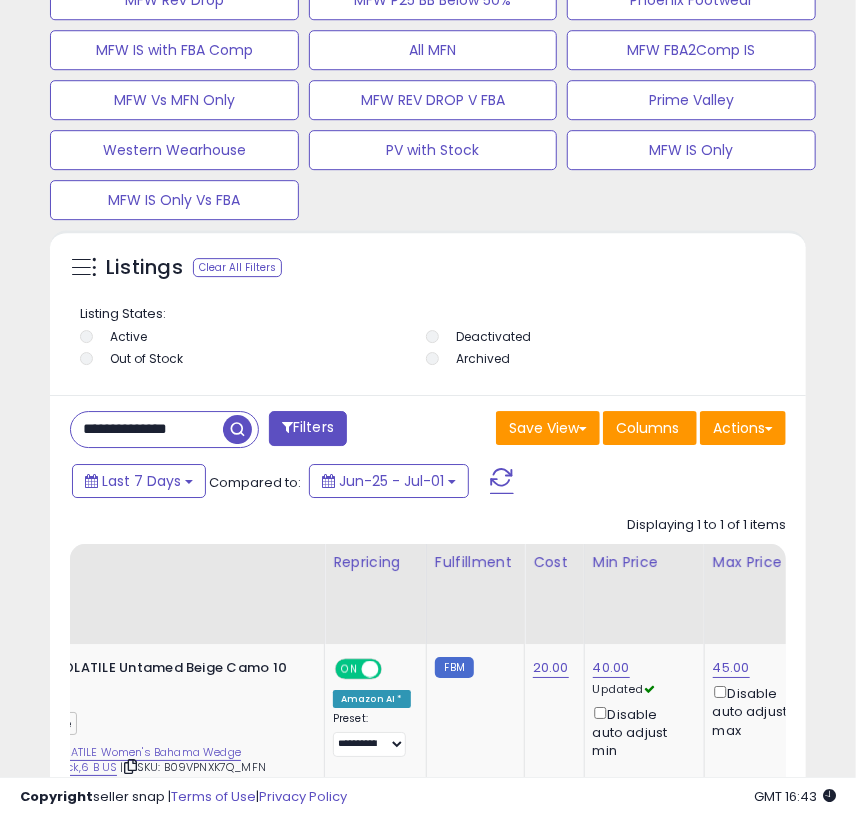 click on "**********" at bounding box center (147, 429) 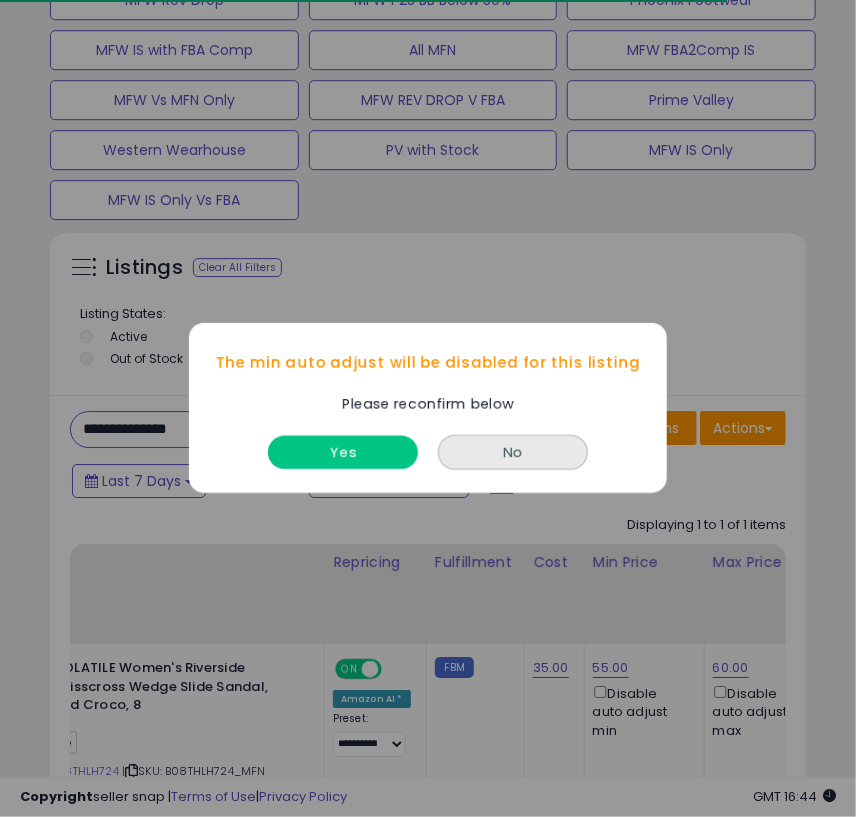 click on "Yes" at bounding box center [343, 453] 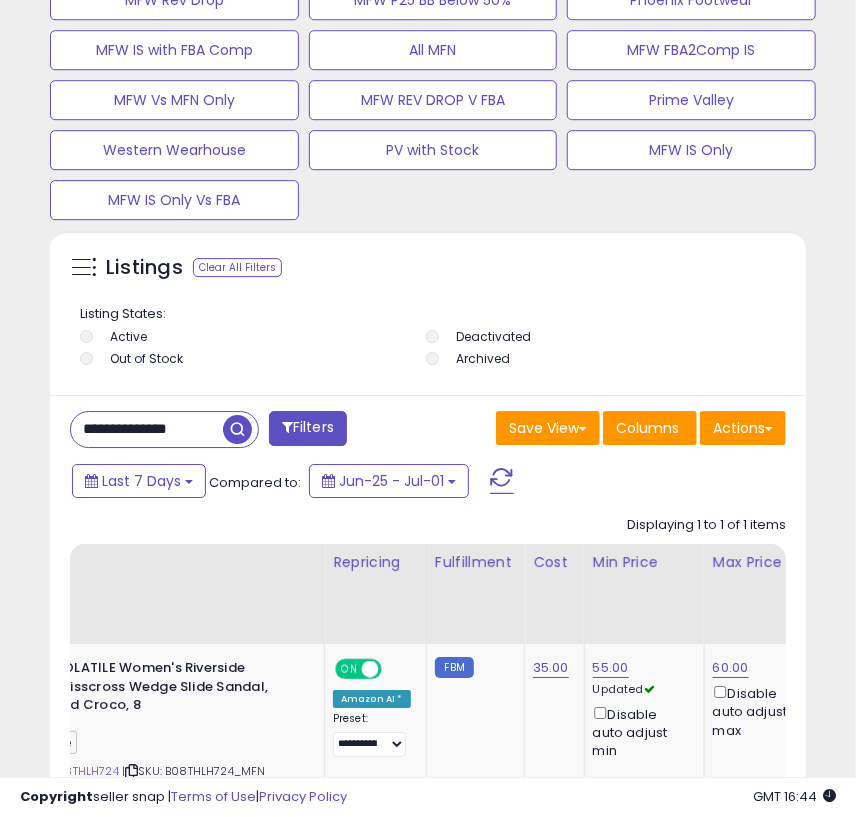 click on "**********" at bounding box center (147, 429) 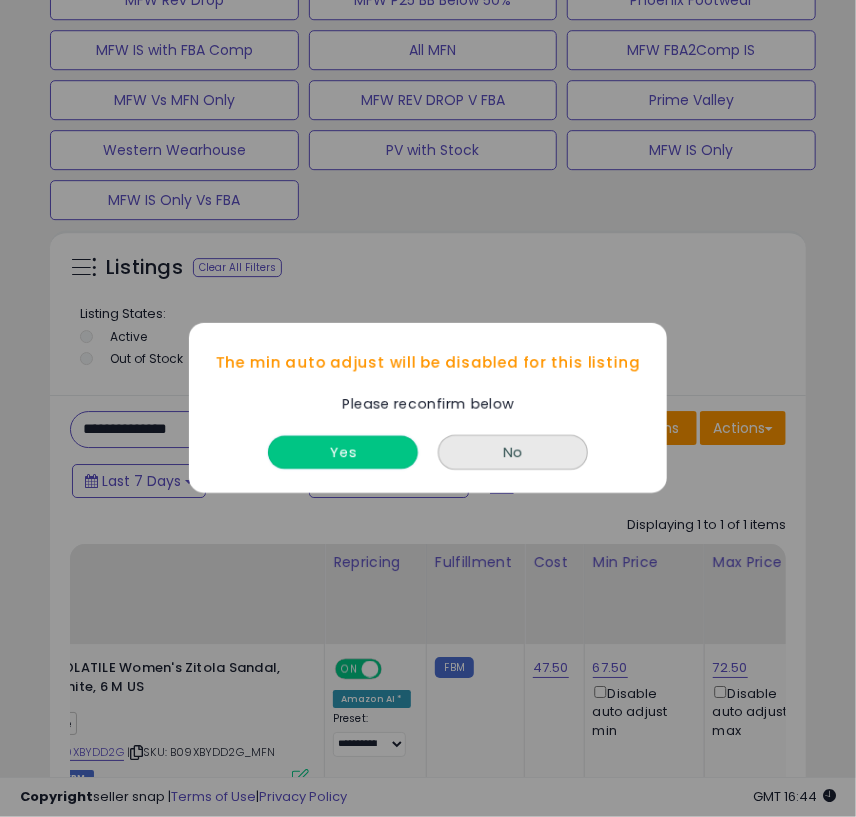 click on "Yes" at bounding box center [343, 453] 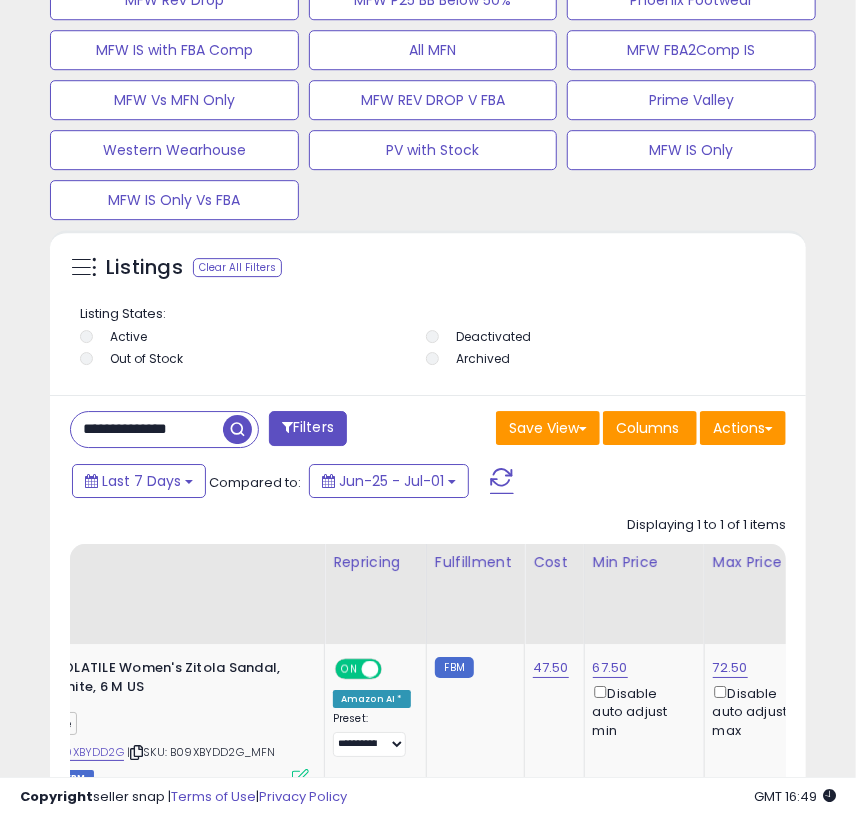click on "**********" at bounding box center [147, 429] 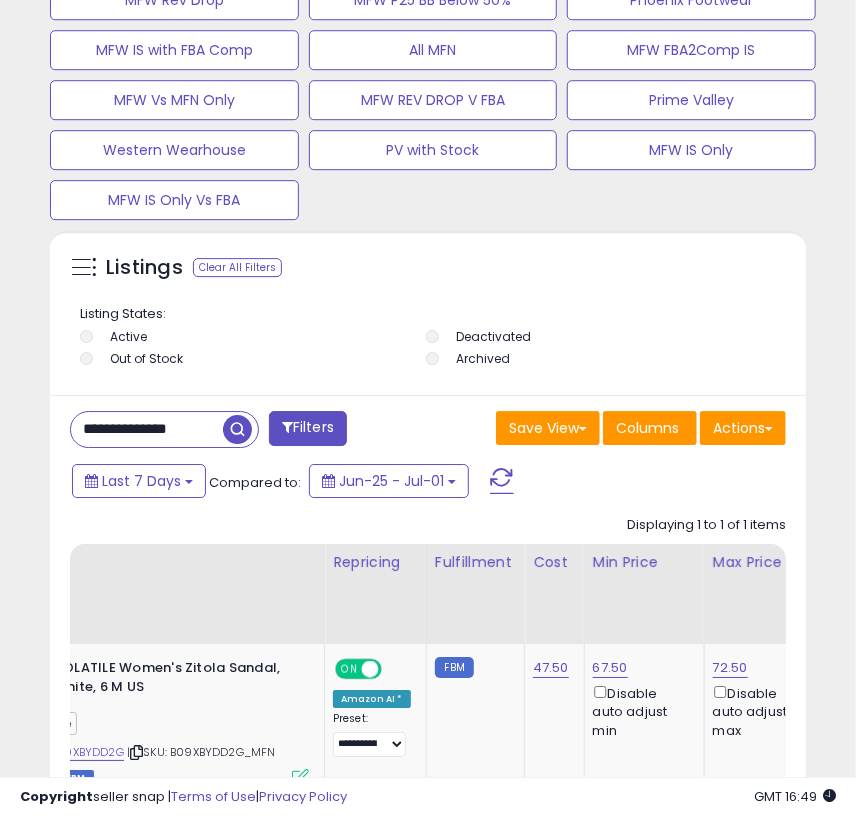 click on "**********" at bounding box center (147, 429) 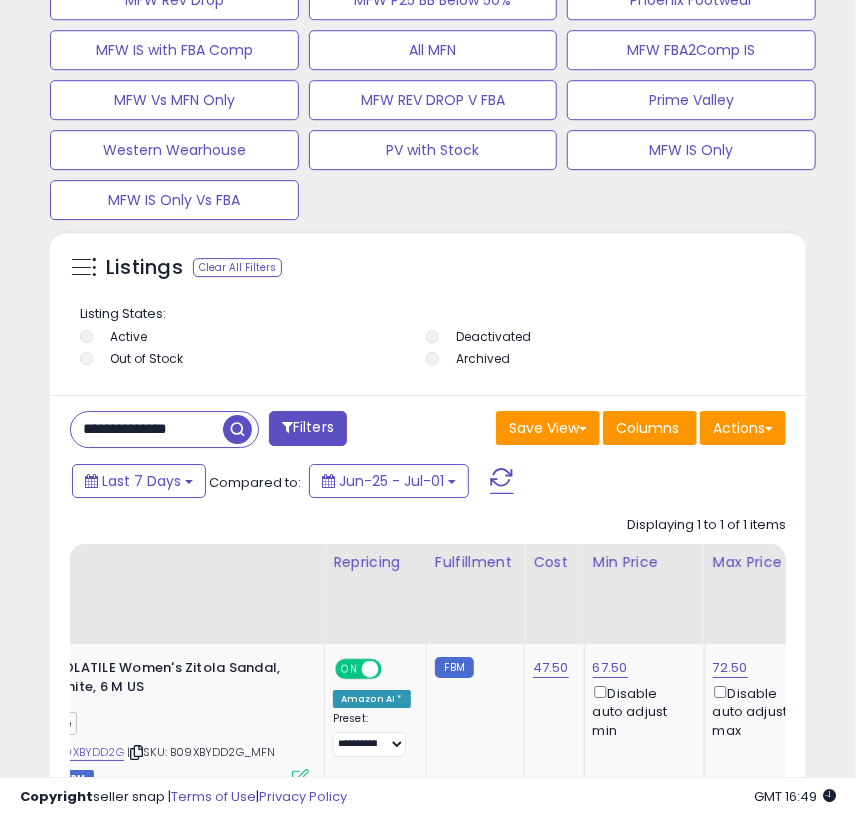 paste 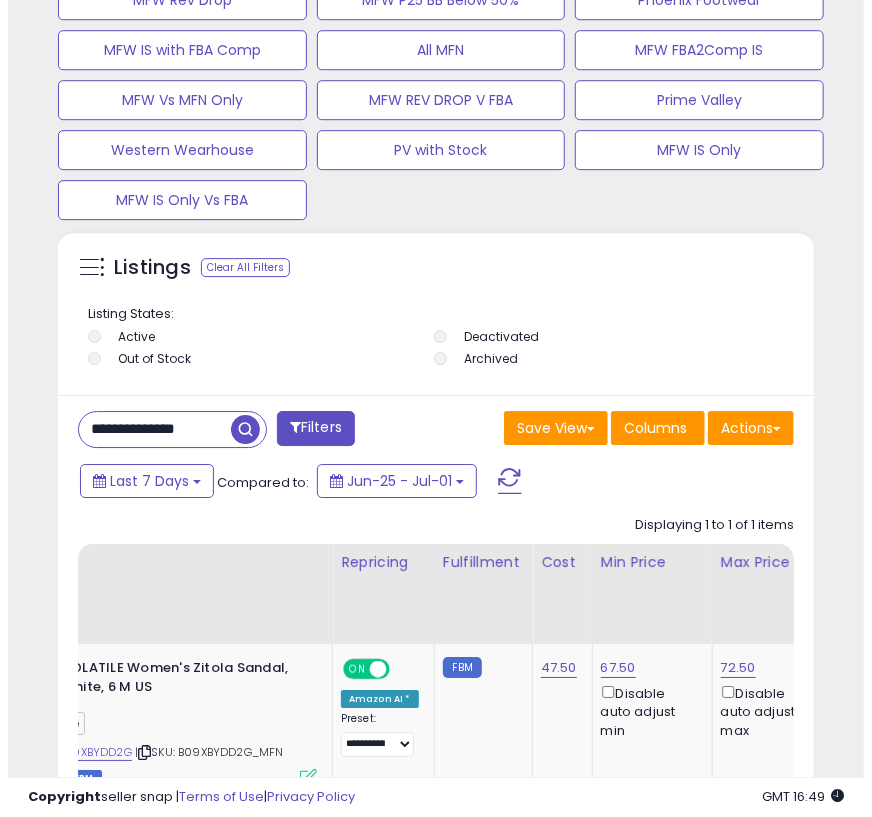 scroll, scrollTop: 0, scrollLeft: 0, axis: both 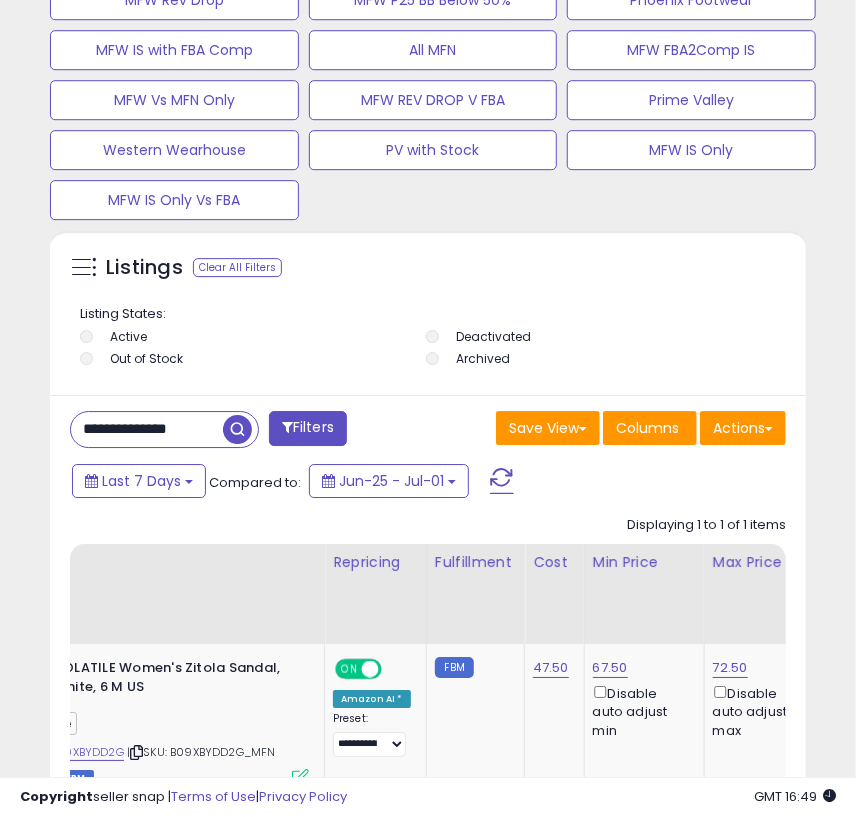 click at bounding box center (237, 429) 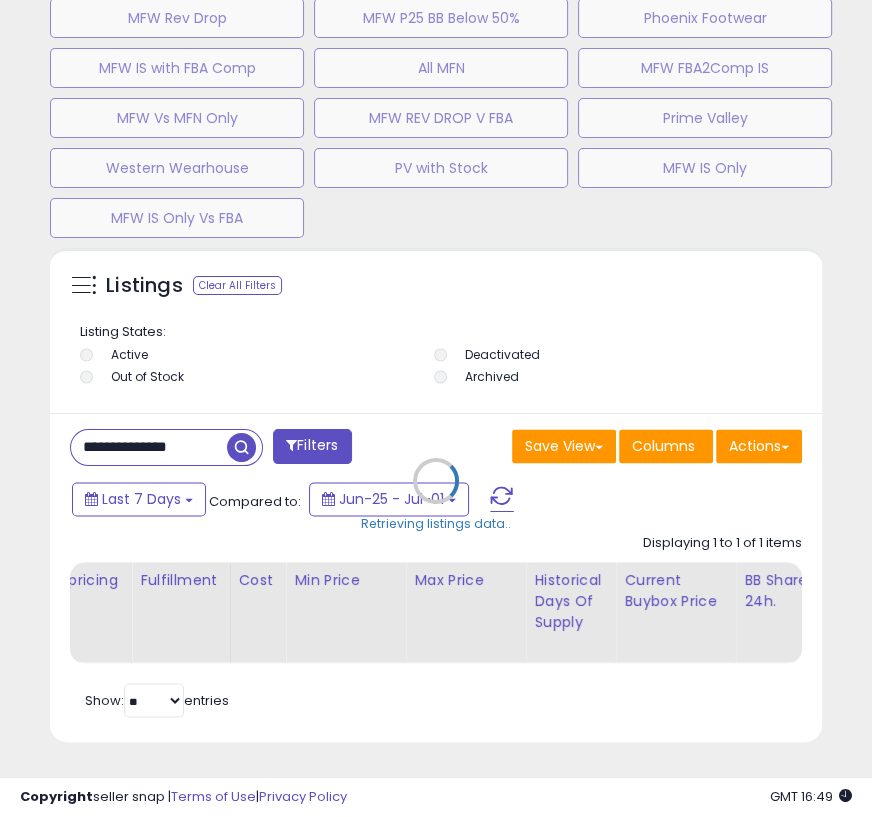 scroll, scrollTop: 999610, scrollLeft: 999238, axis: both 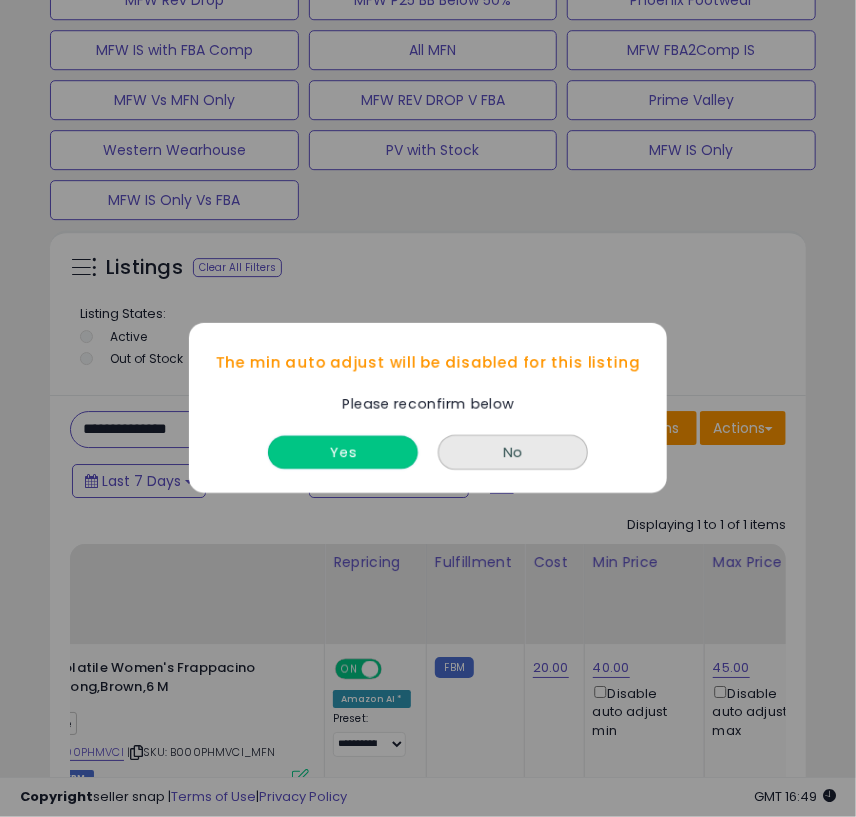 click on "Yes" at bounding box center (343, 453) 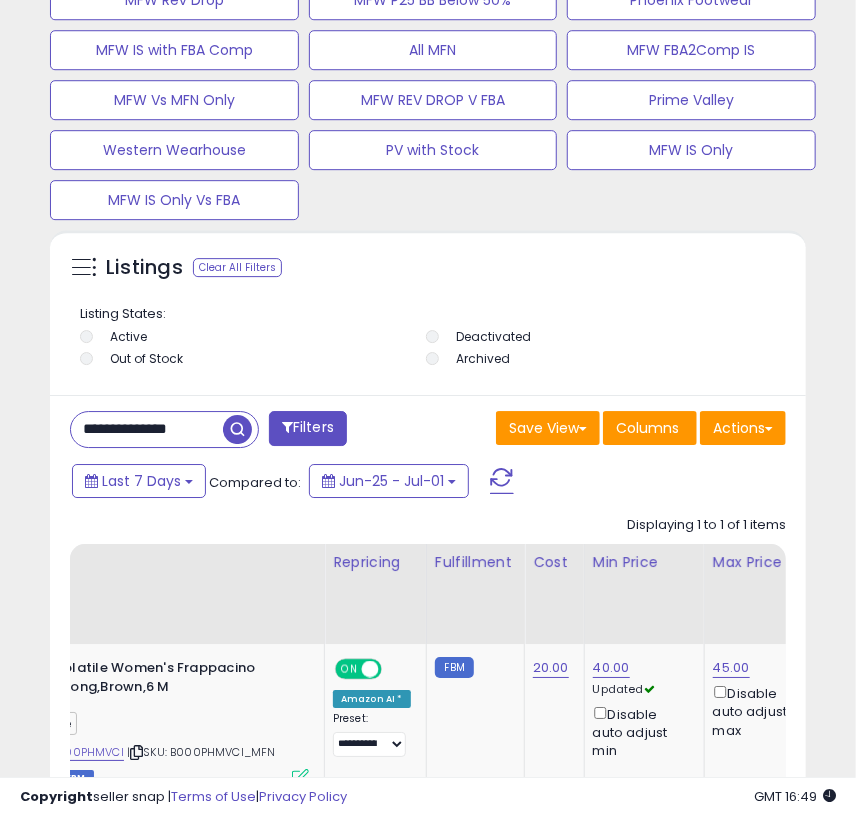 click on "**********" at bounding box center [147, 429] 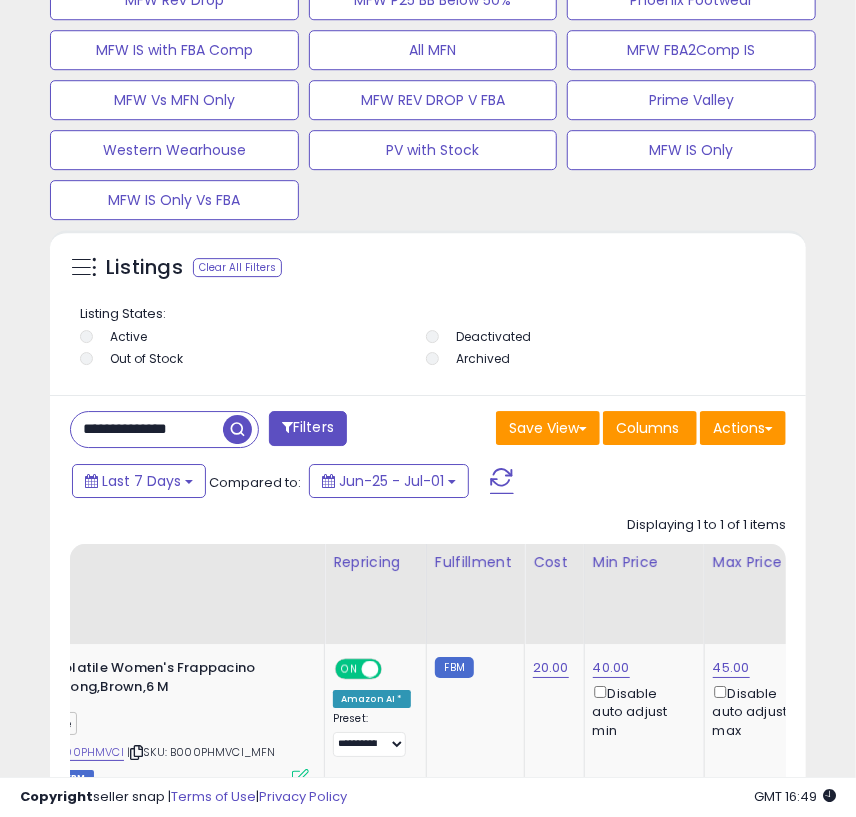 click at bounding box center [237, 429] 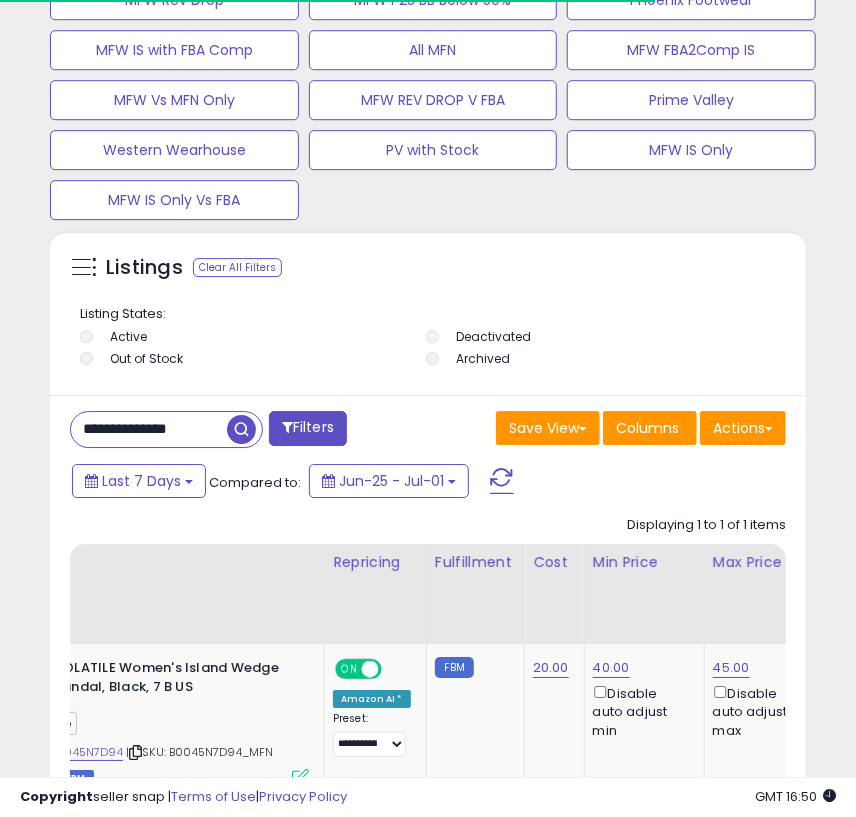 scroll, scrollTop: 390, scrollLeft: 746, axis: both 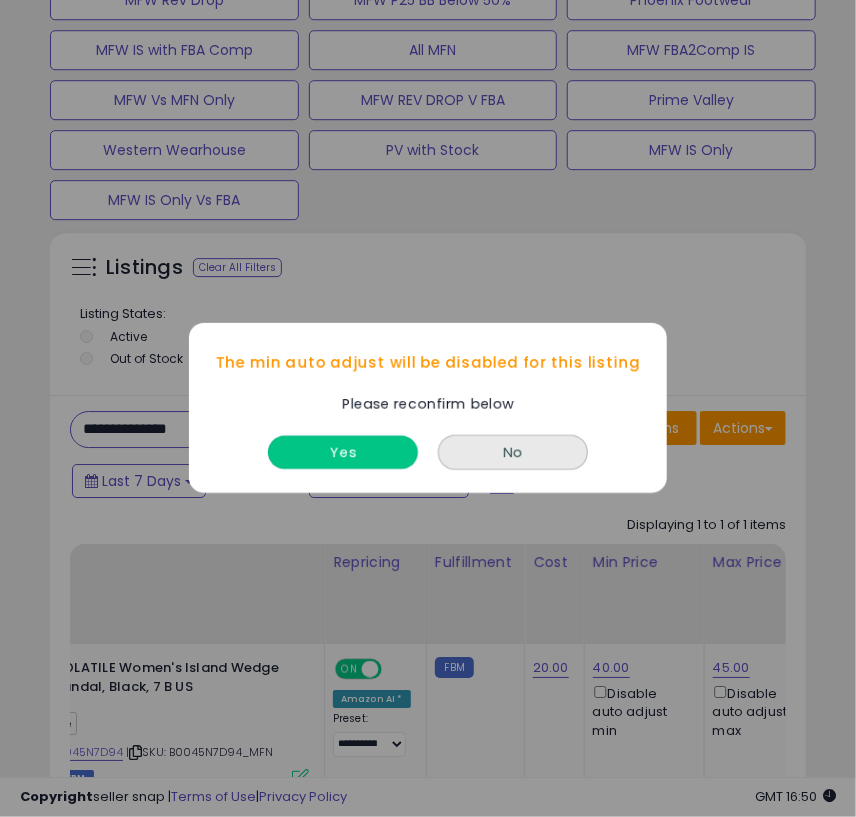 click on "Yes" at bounding box center [343, 453] 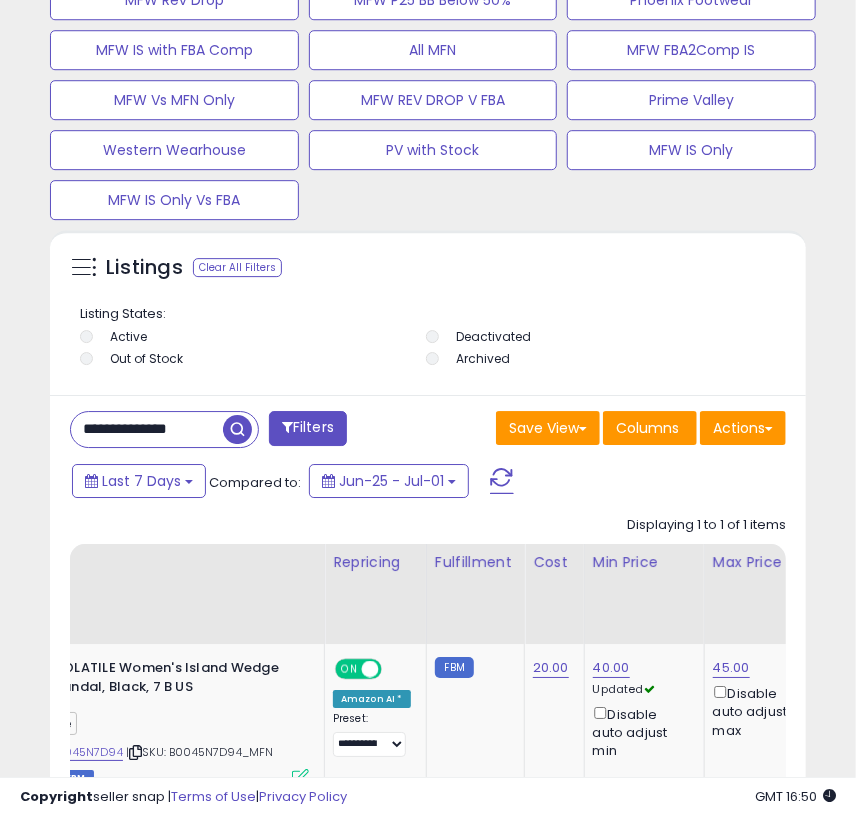 click on "**********" at bounding box center [147, 429] 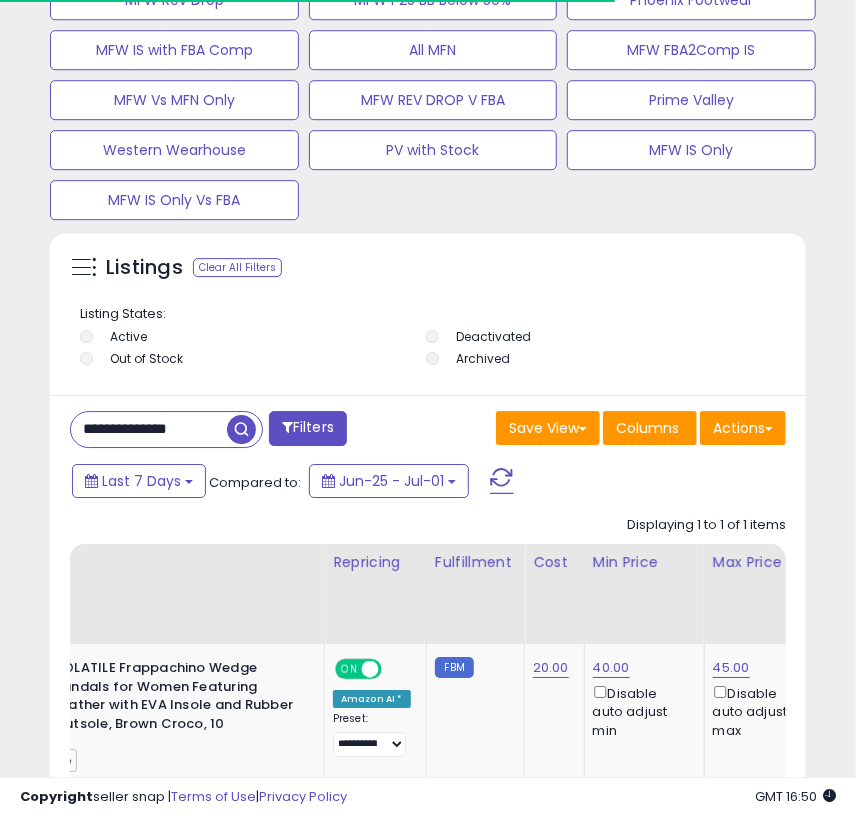 scroll, scrollTop: 390, scrollLeft: 746, axis: both 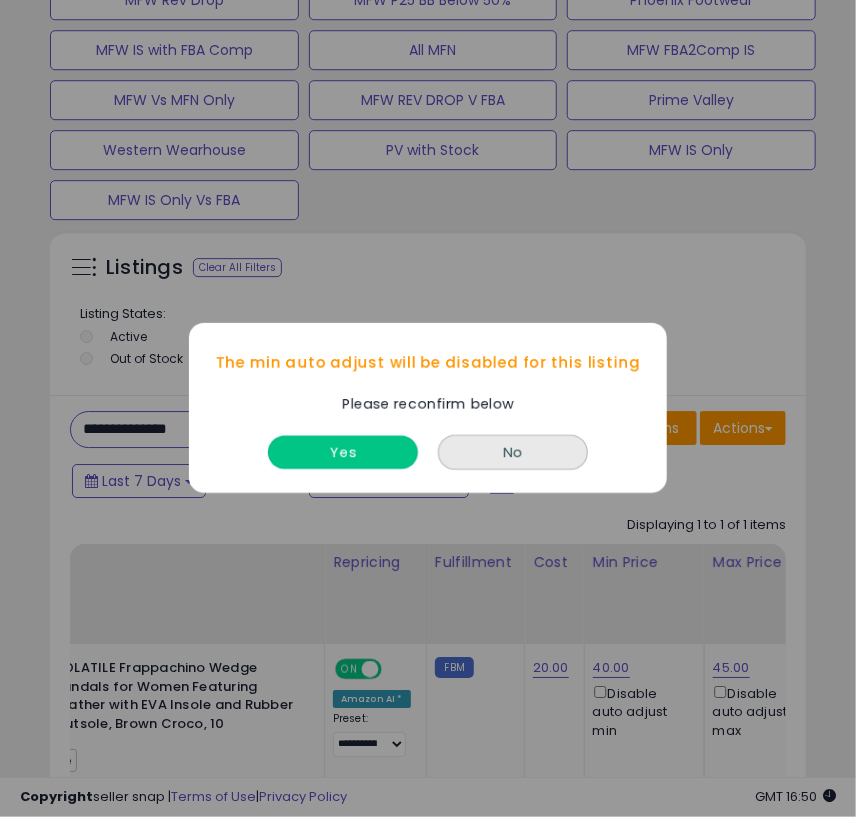 click on "Yes" at bounding box center (343, 453) 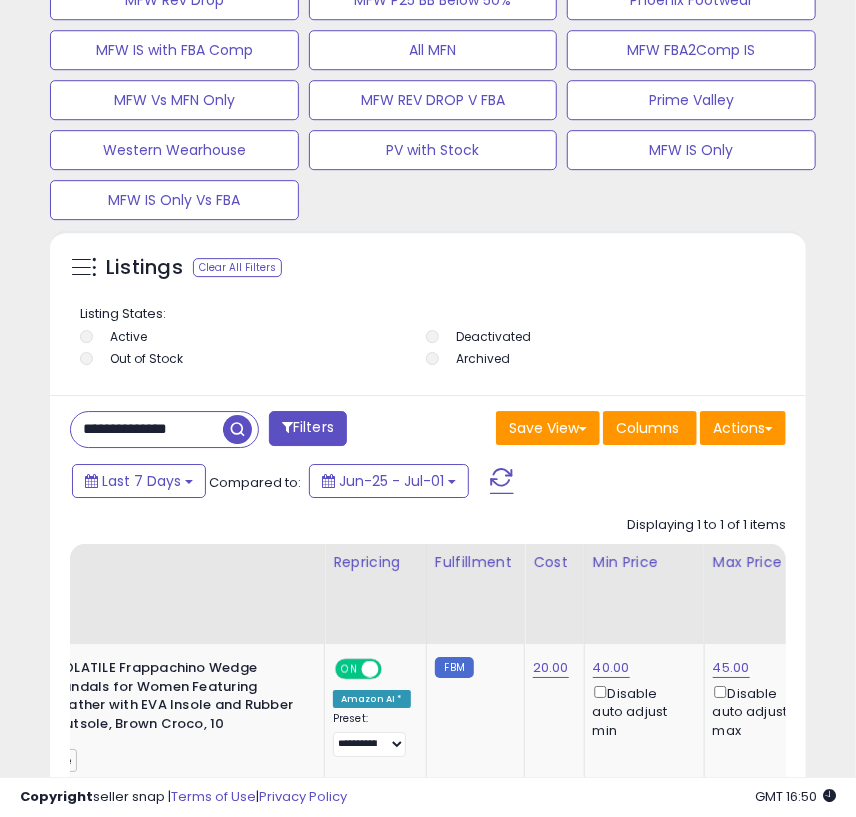 click on "**********" at bounding box center [147, 429] 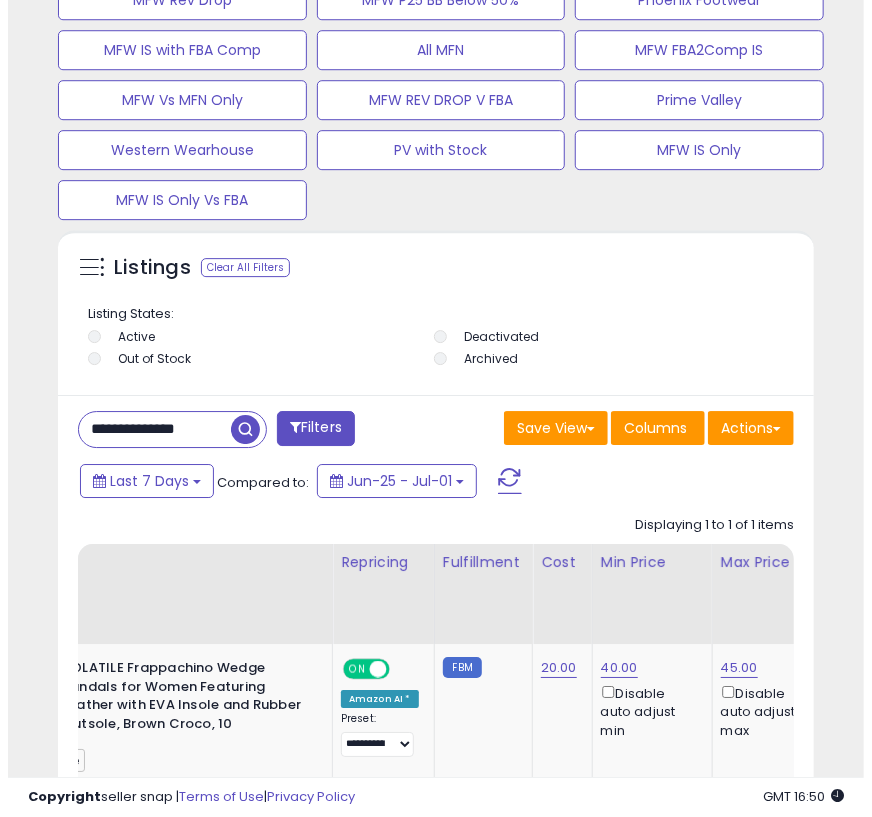 scroll, scrollTop: 0, scrollLeft: 0, axis: both 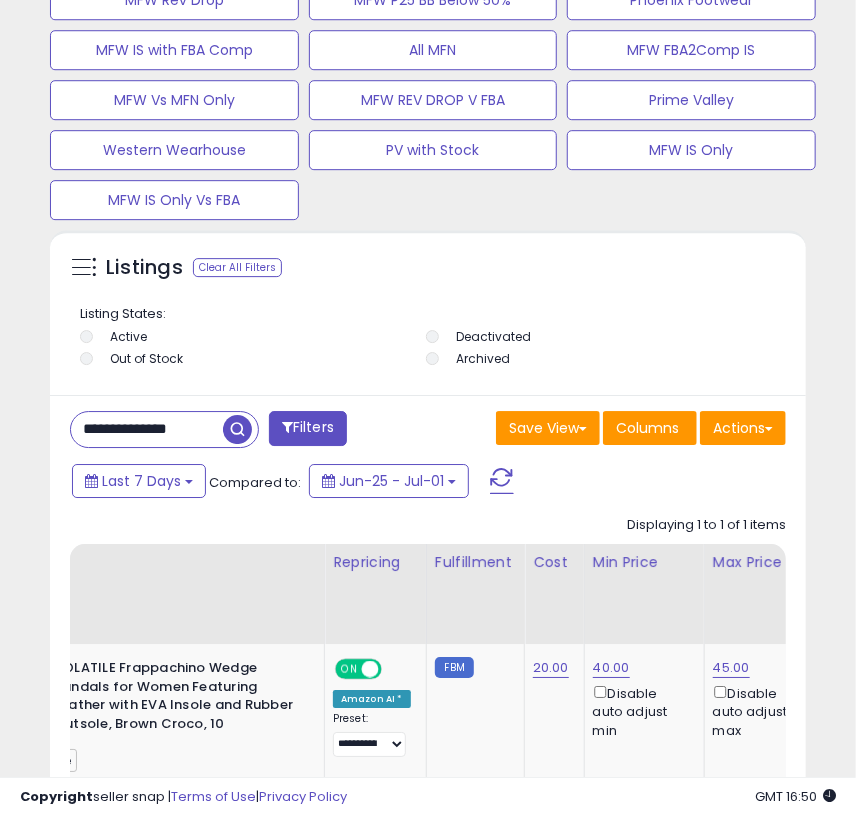 click at bounding box center [237, 429] 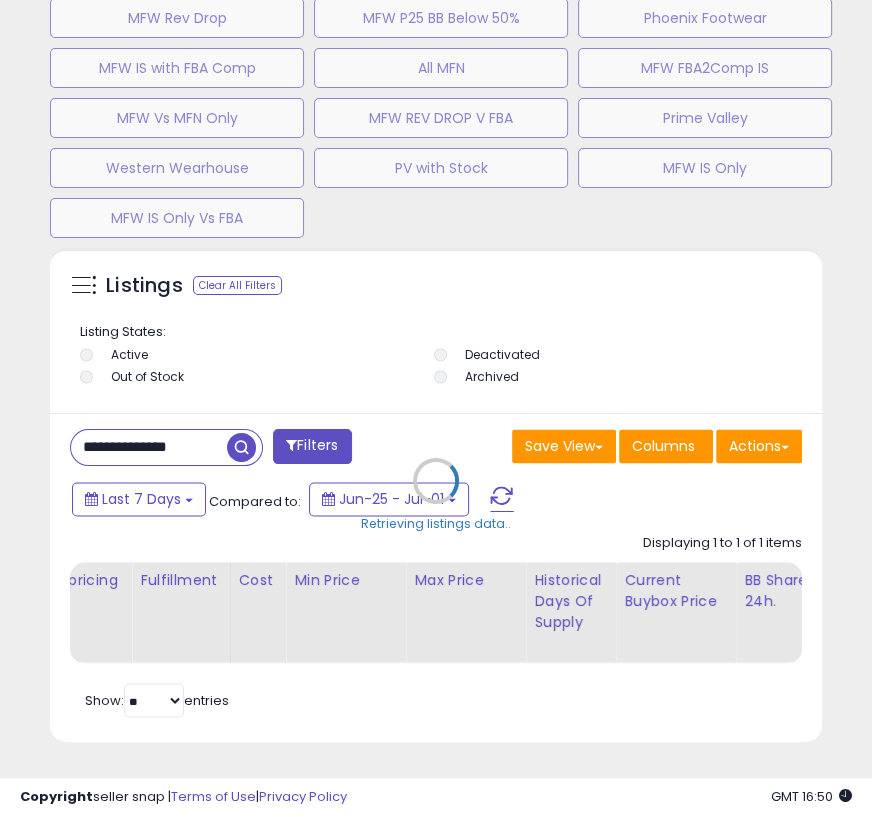 scroll, scrollTop: 999610, scrollLeft: 999238, axis: both 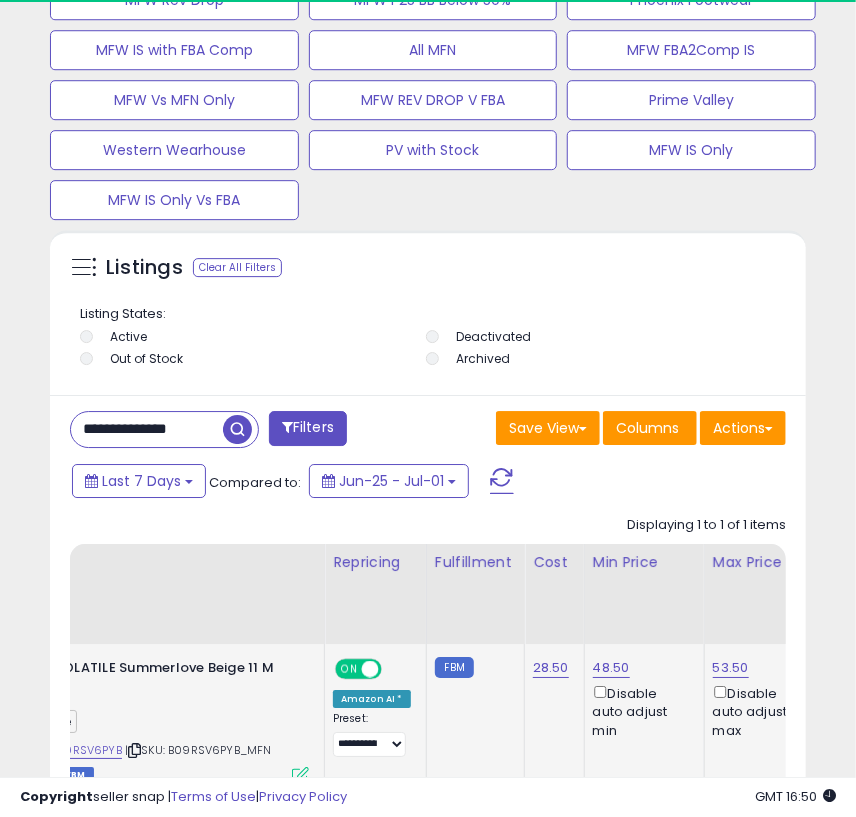 click on "Disable auto adjust min" at bounding box center [641, 711] 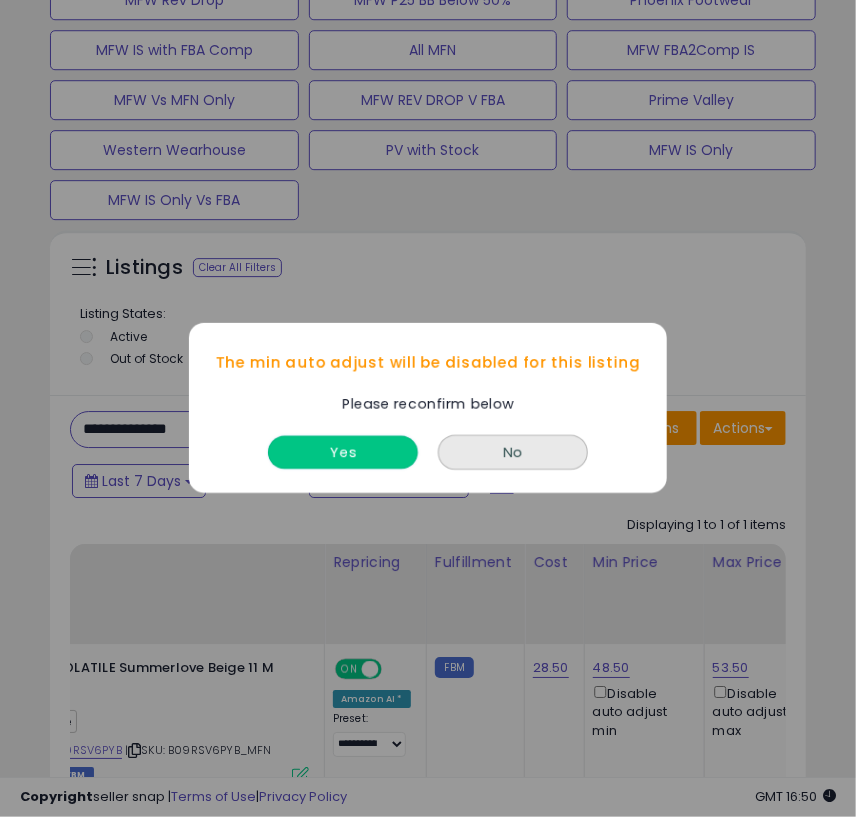 click on "Yes" at bounding box center [343, 453] 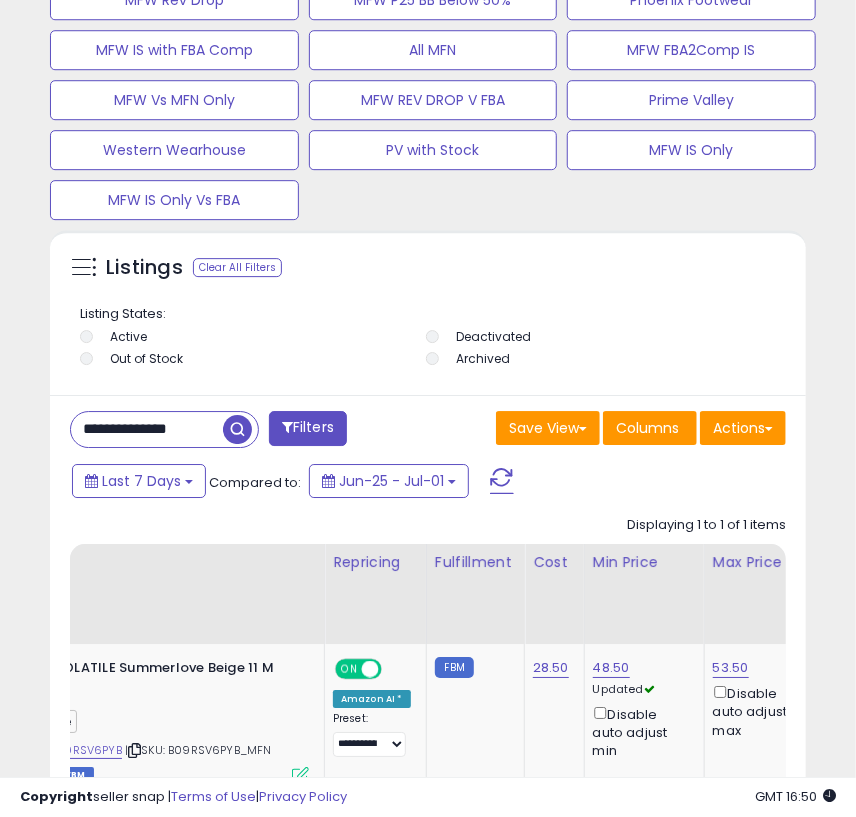 click on "**********" at bounding box center (147, 429) 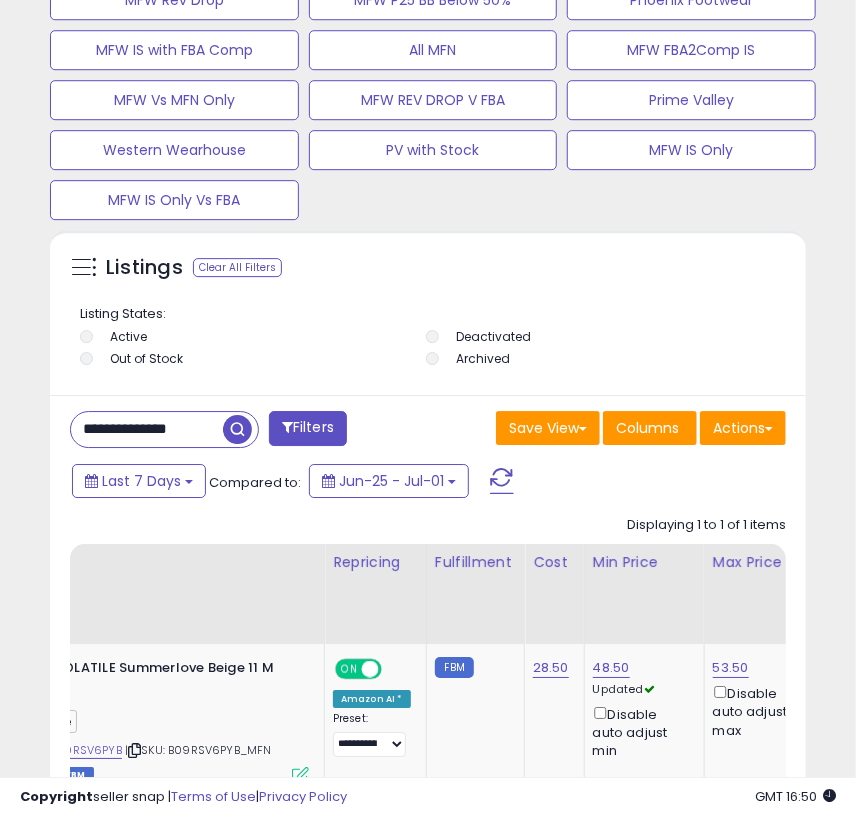 paste 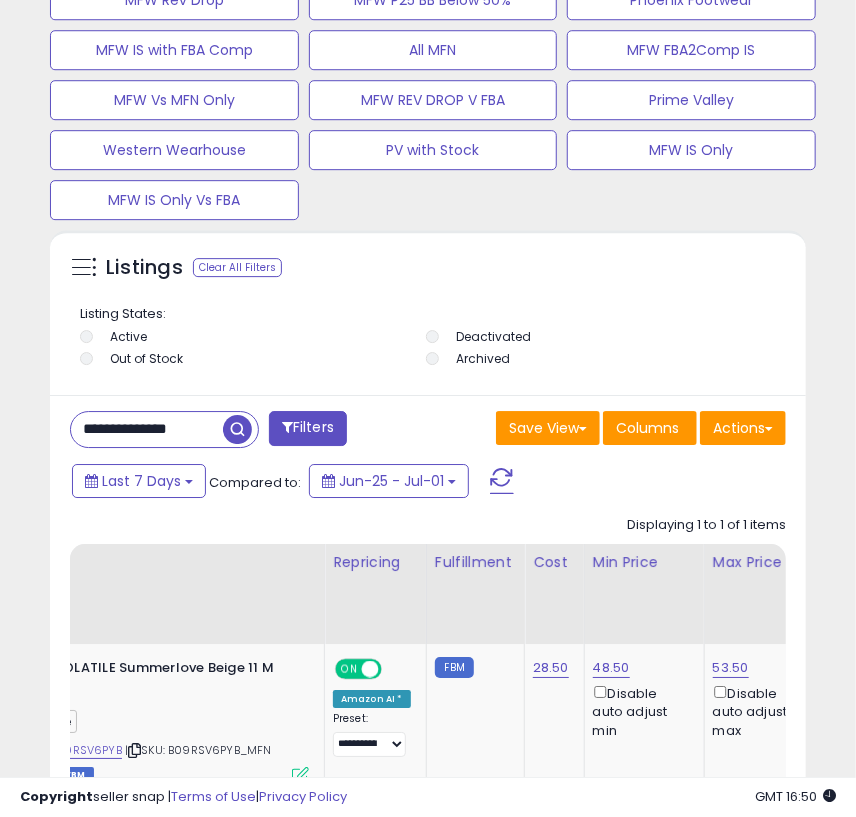 click at bounding box center [237, 429] 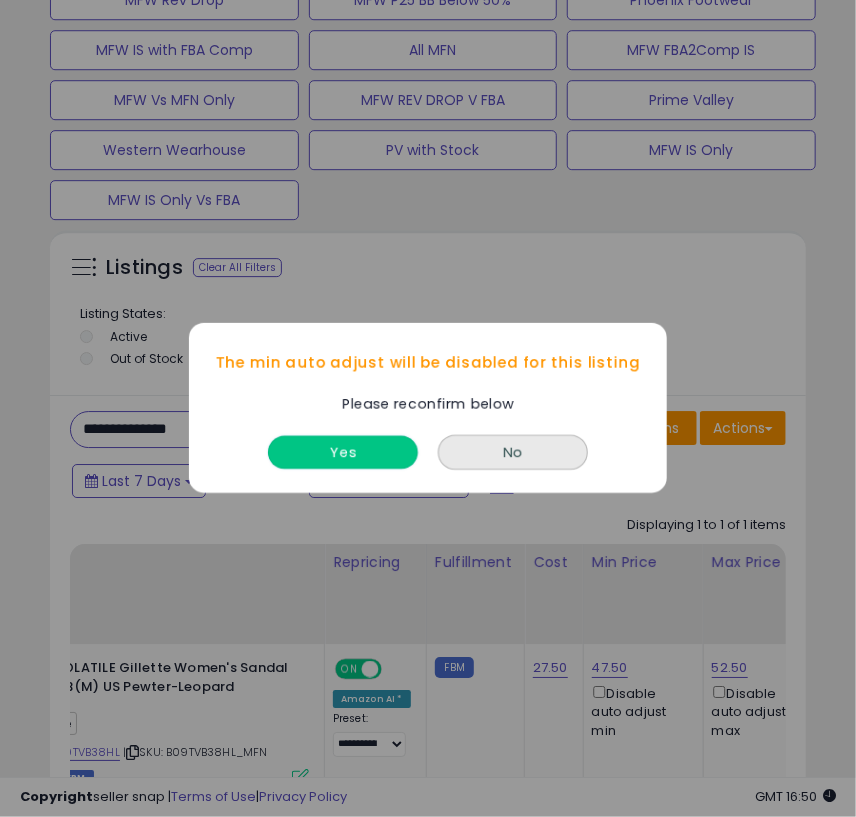 click on "Yes" at bounding box center [343, 453] 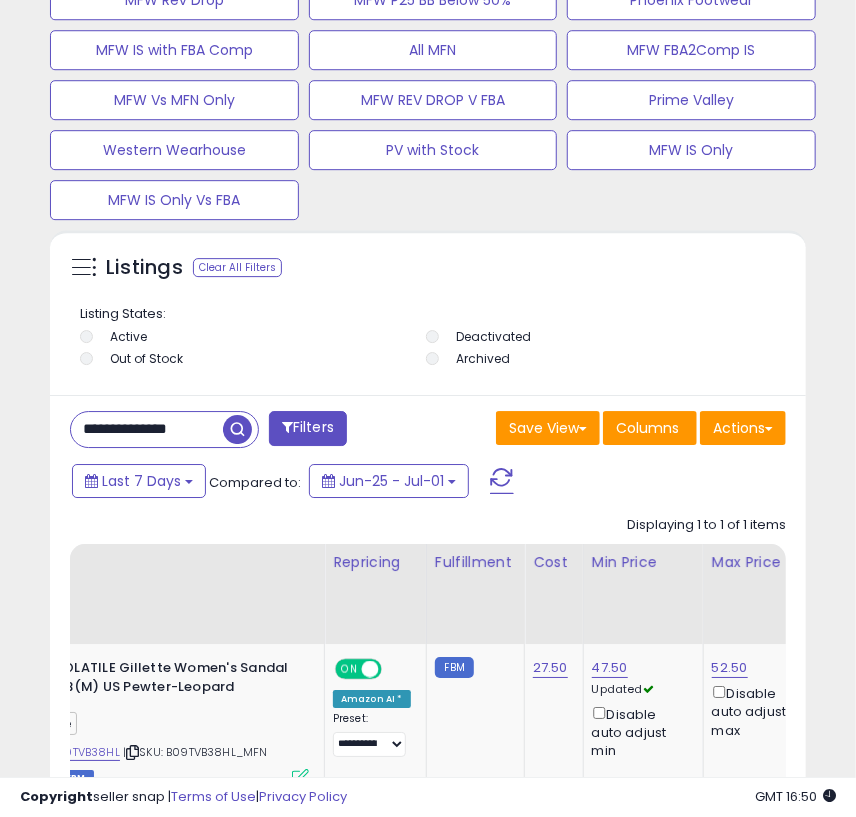 click on "**********" at bounding box center (147, 429) 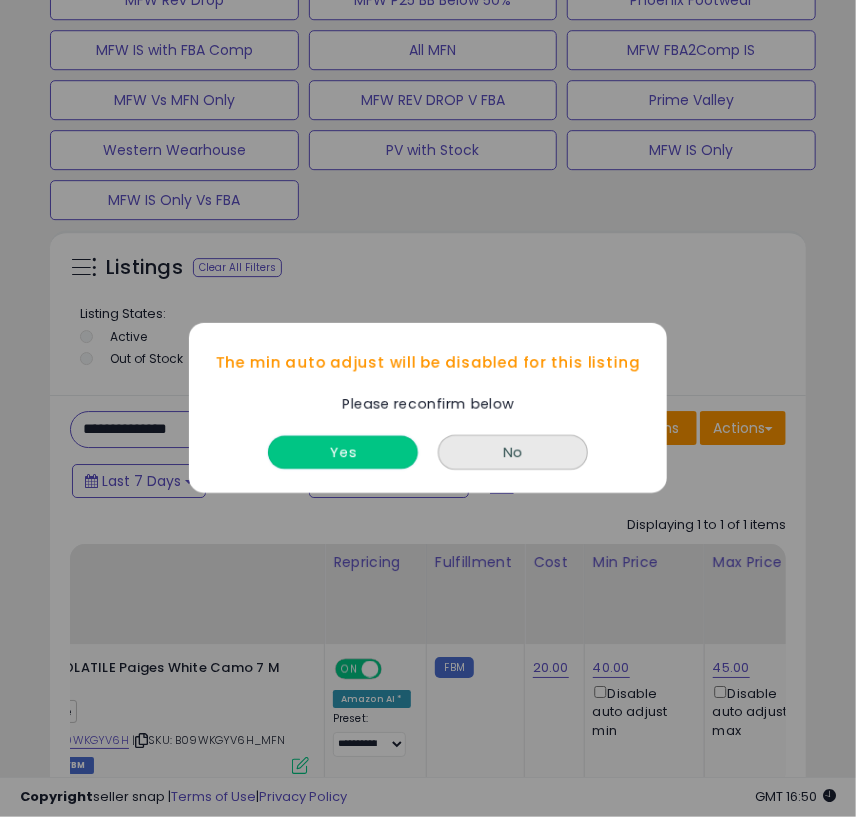 click on "Yes" at bounding box center [343, 453] 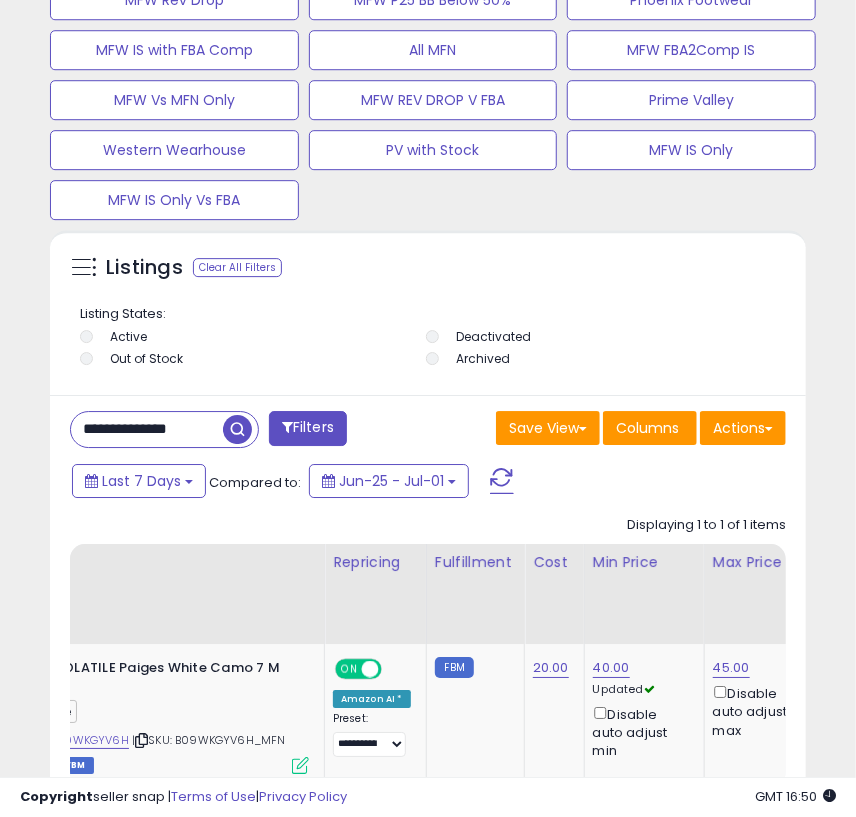 click on "**********" at bounding box center (147, 429) 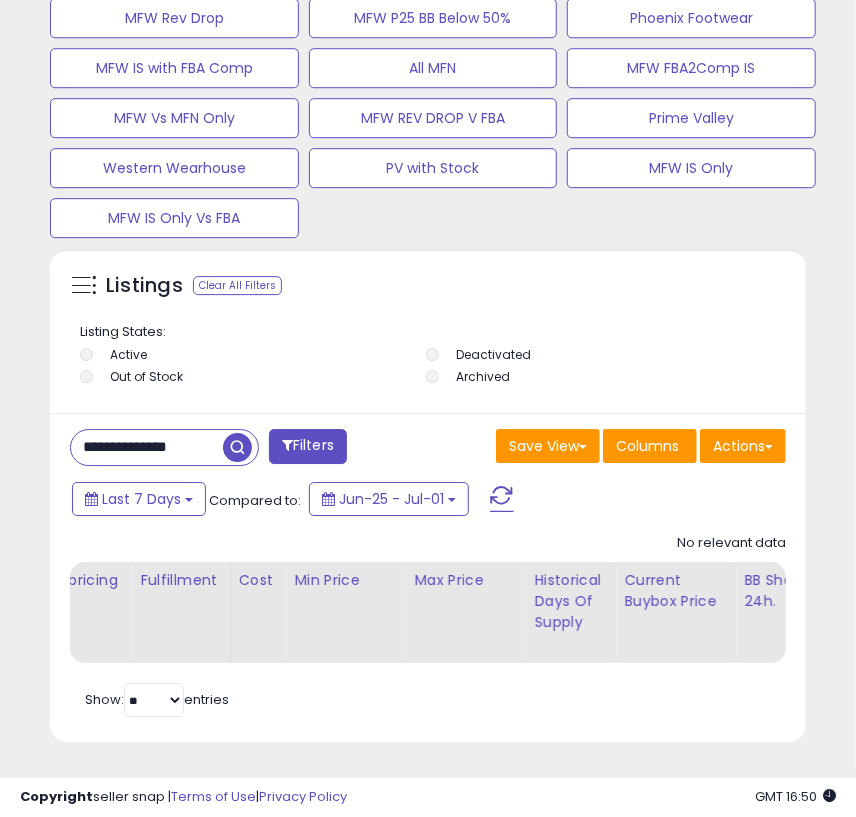 click on "**********" at bounding box center (147, 447) 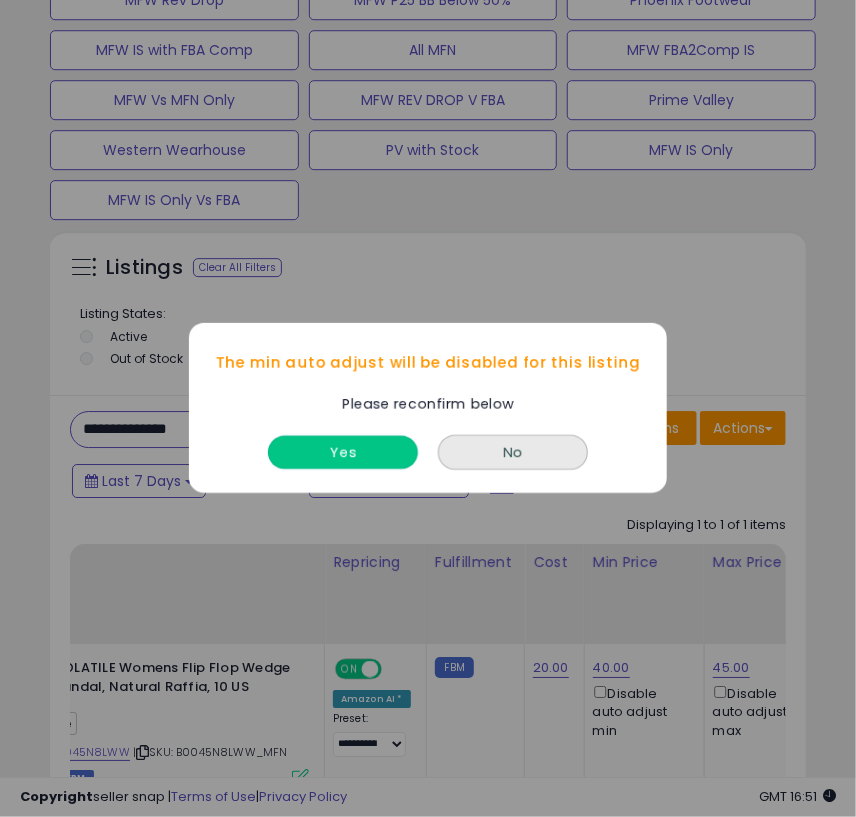 click on "Yes" at bounding box center [343, 453] 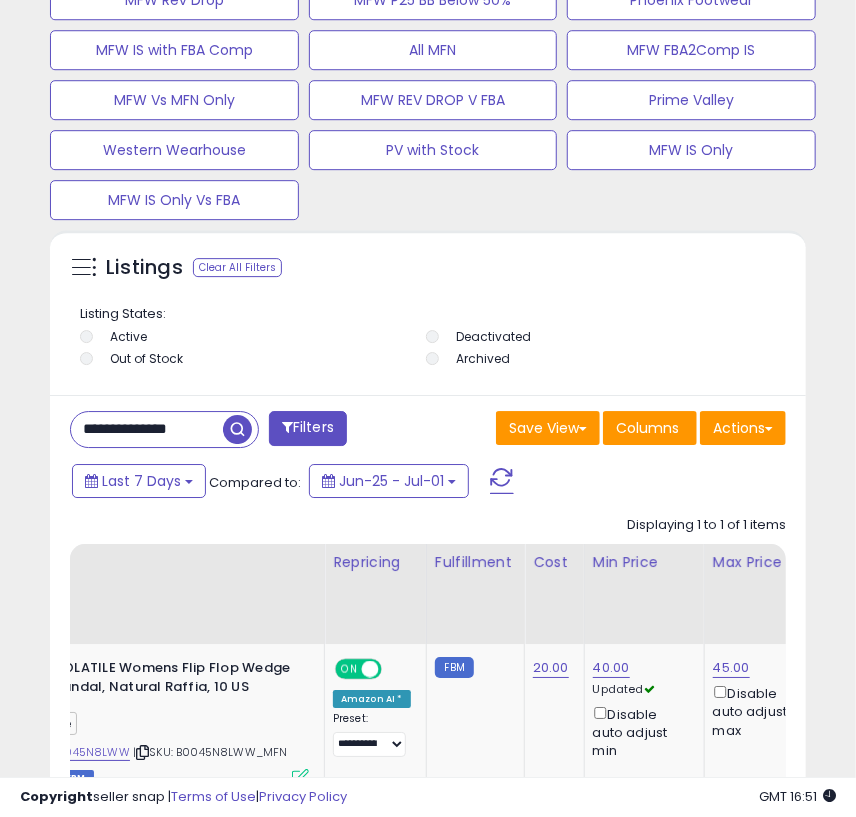 click on "**********" at bounding box center [147, 429] 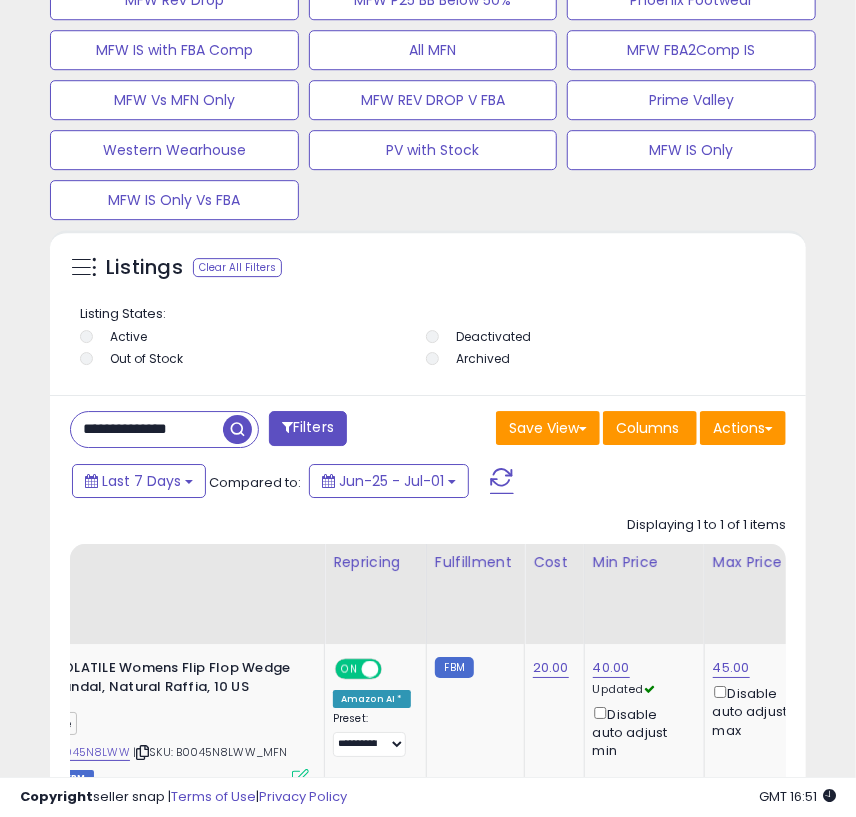 click on "**********" at bounding box center [147, 429] 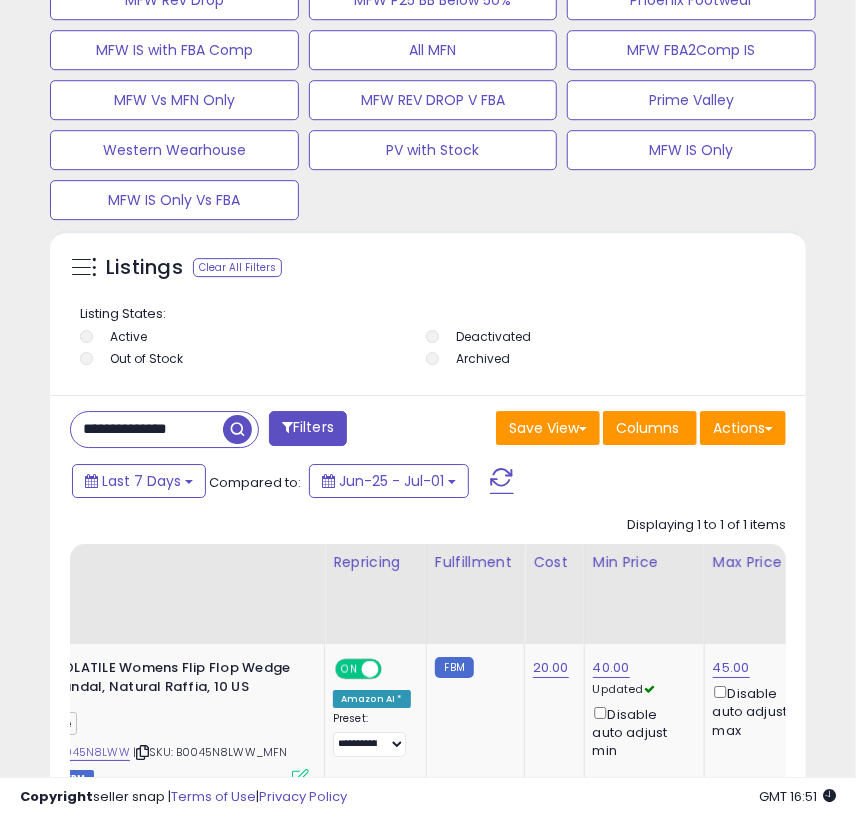 paste on "**********" 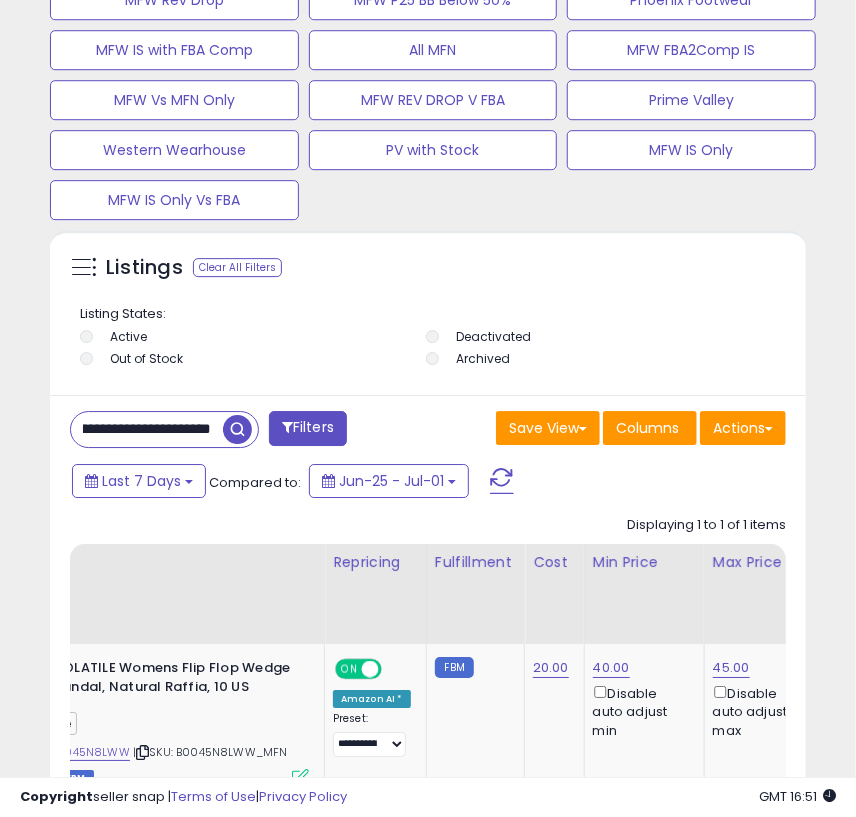 click on "**********" at bounding box center [147, 429] 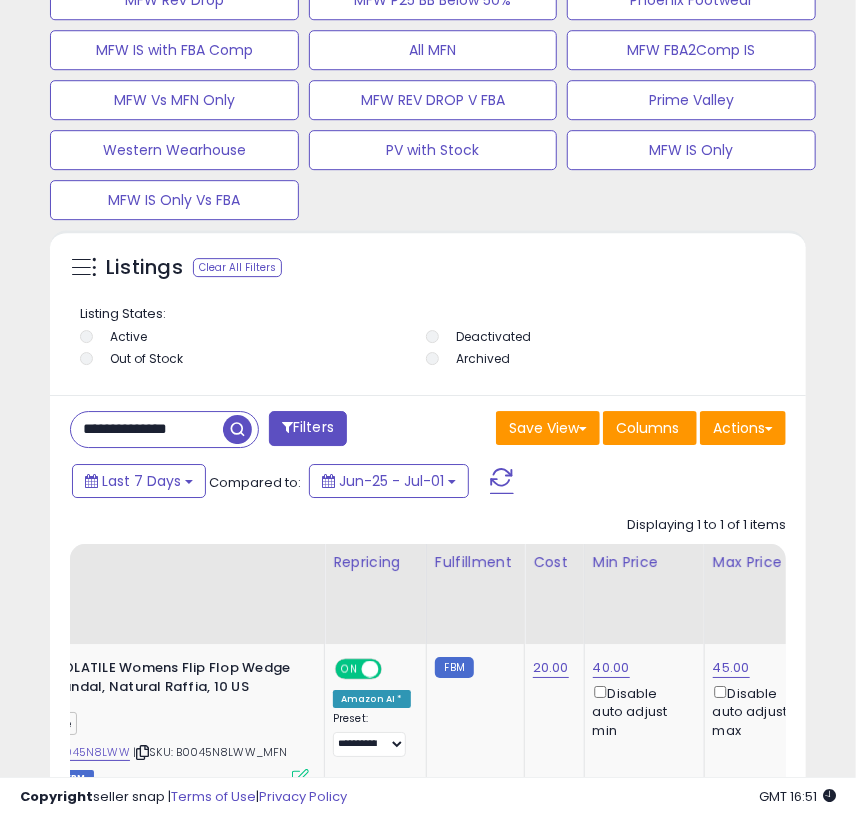 click at bounding box center [237, 429] 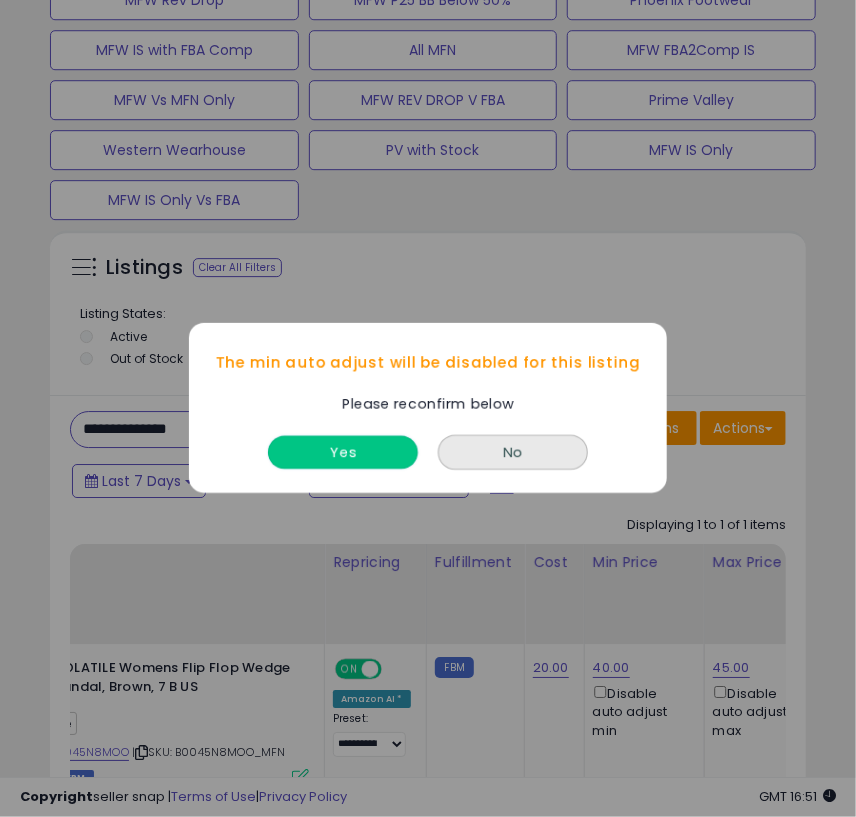 click on "Yes" at bounding box center (343, 453) 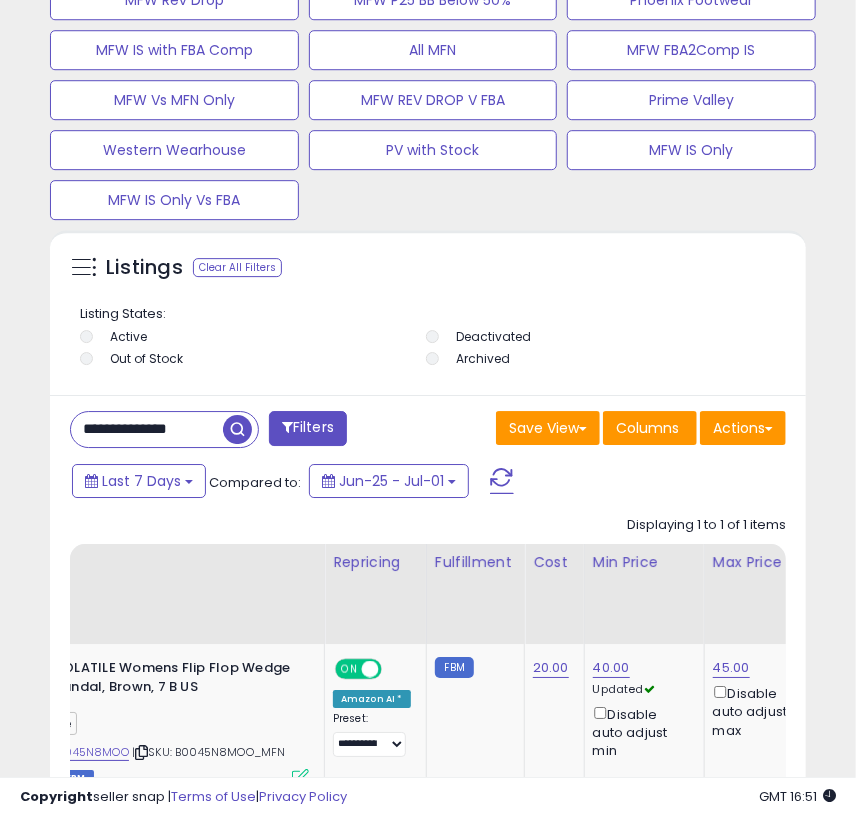 click on "**********" at bounding box center (147, 429) 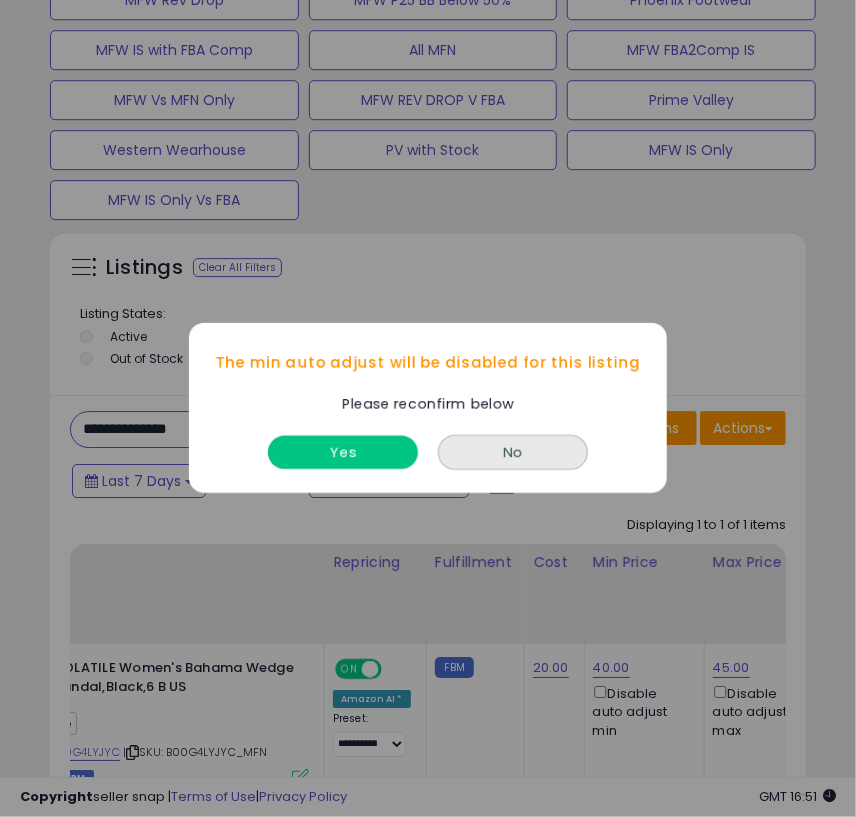 drag, startPoint x: 395, startPoint y: 457, endPoint x: 51, endPoint y: 606, distance: 374.88266 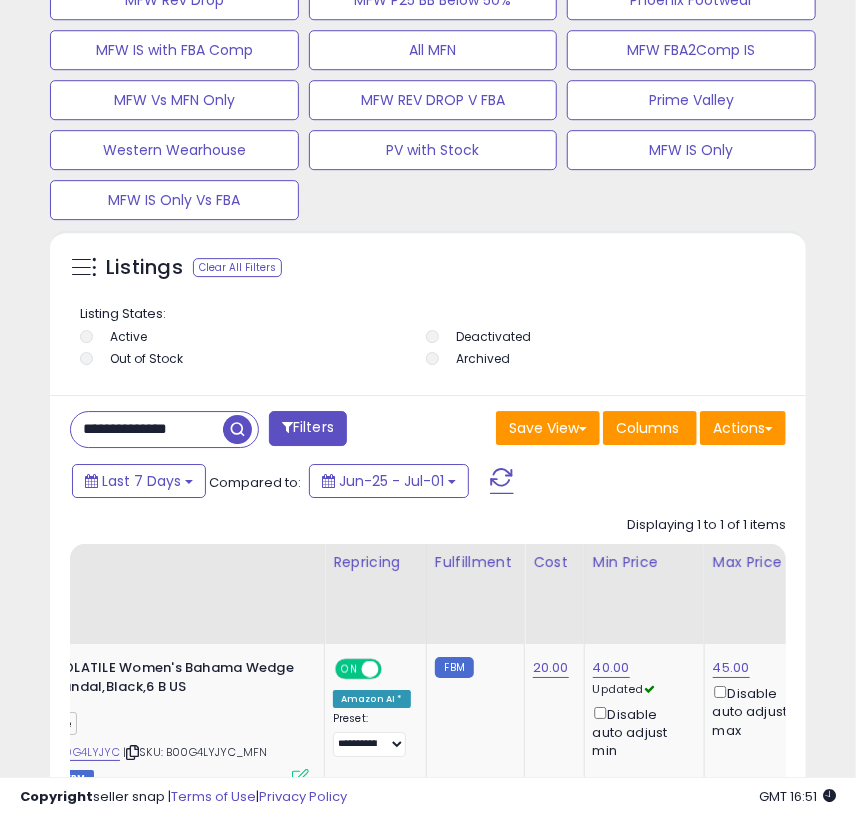 click on "**********" at bounding box center (147, 429) 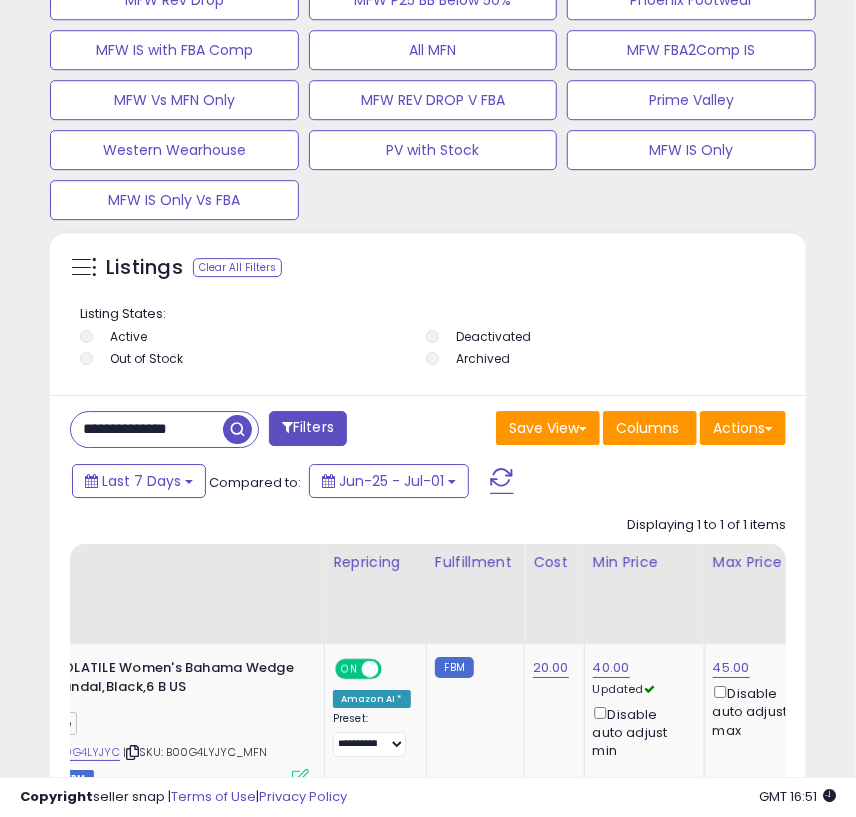 click on "**********" at bounding box center [147, 429] 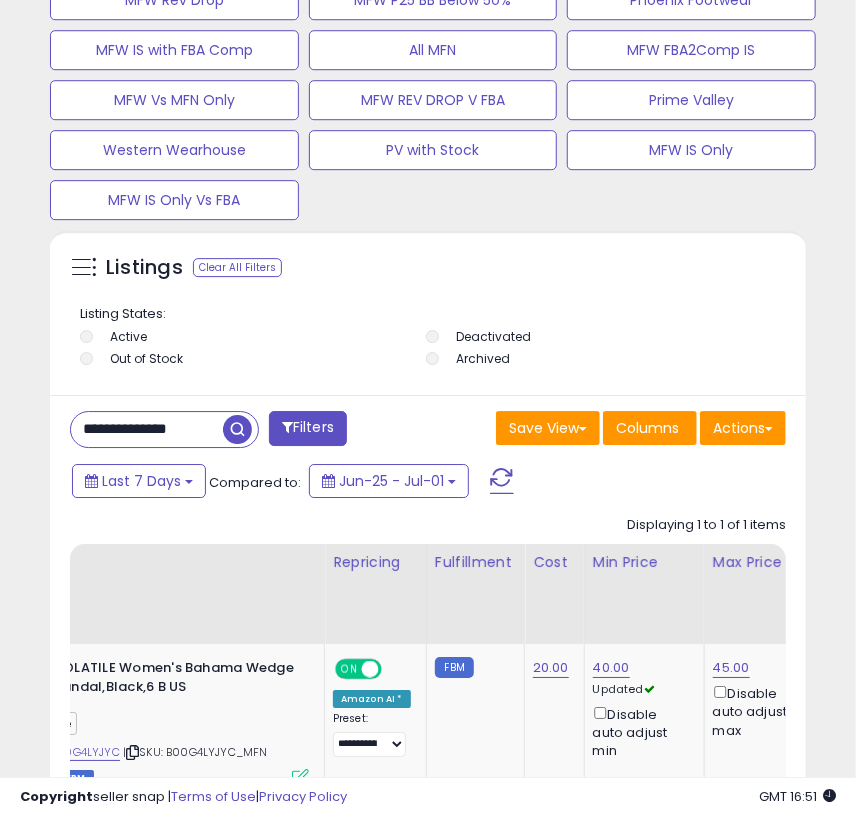 paste 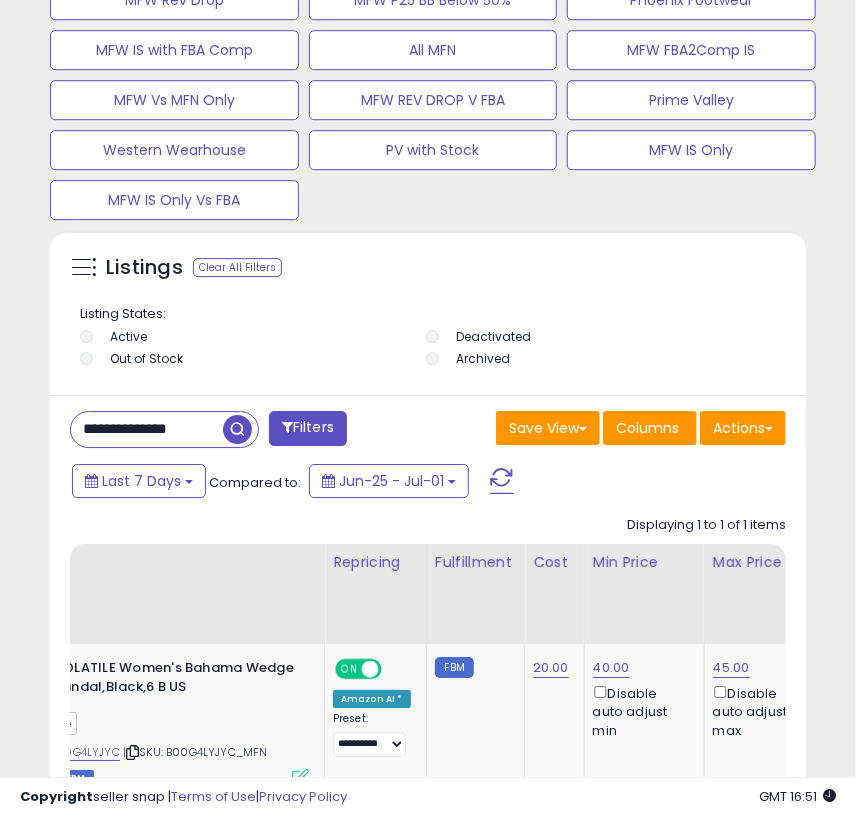 click at bounding box center [237, 429] 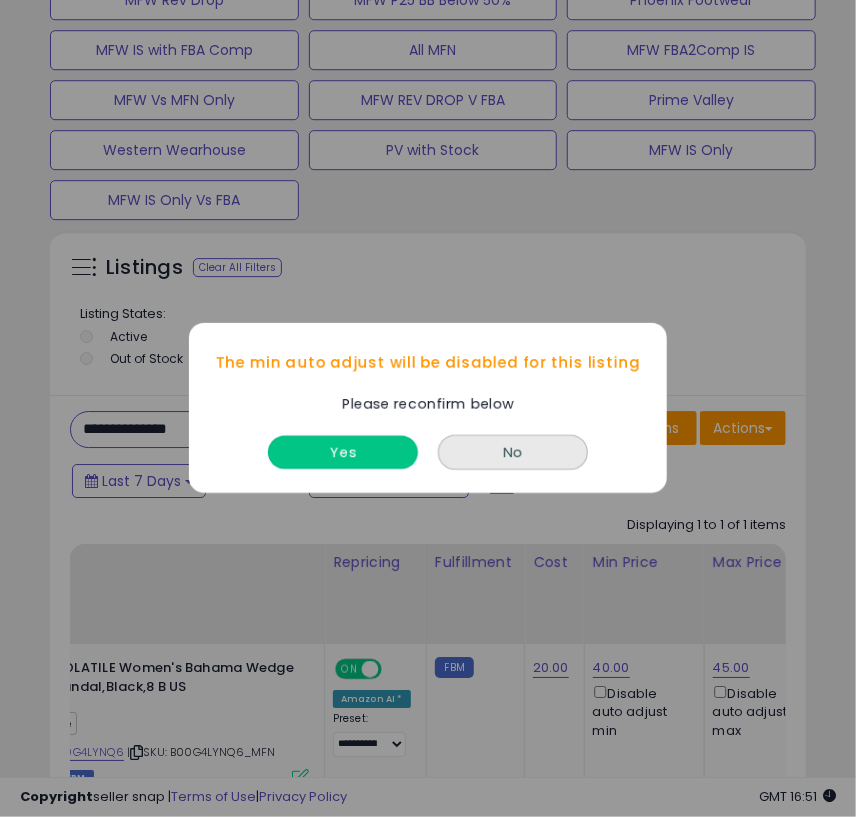 click on "Yes" at bounding box center [343, 453] 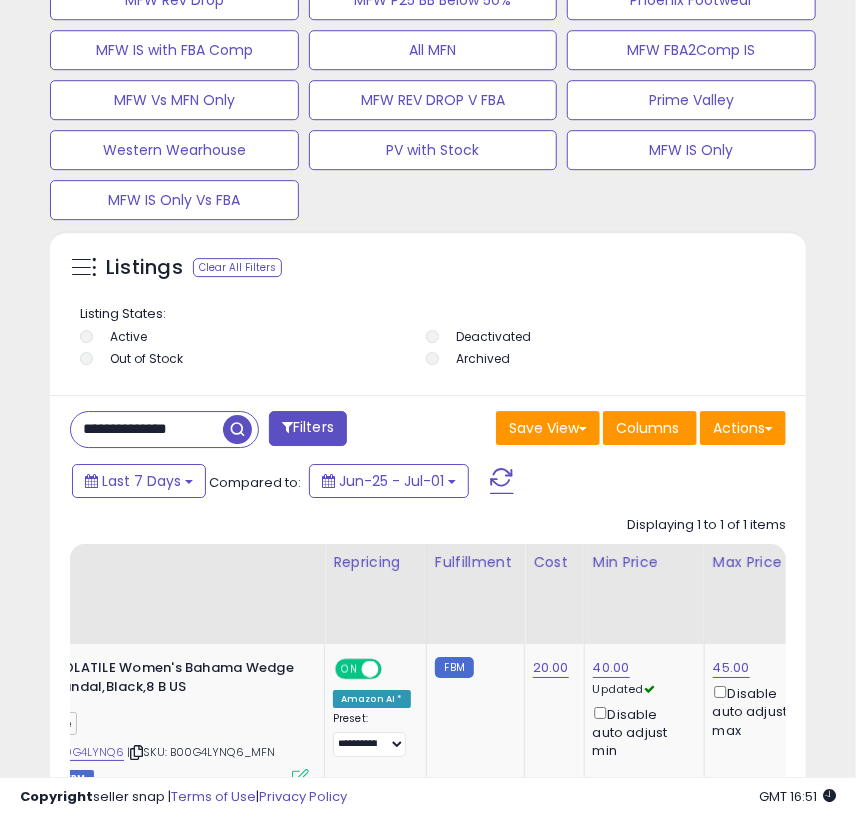 click on "**********" at bounding box center [147, 429] 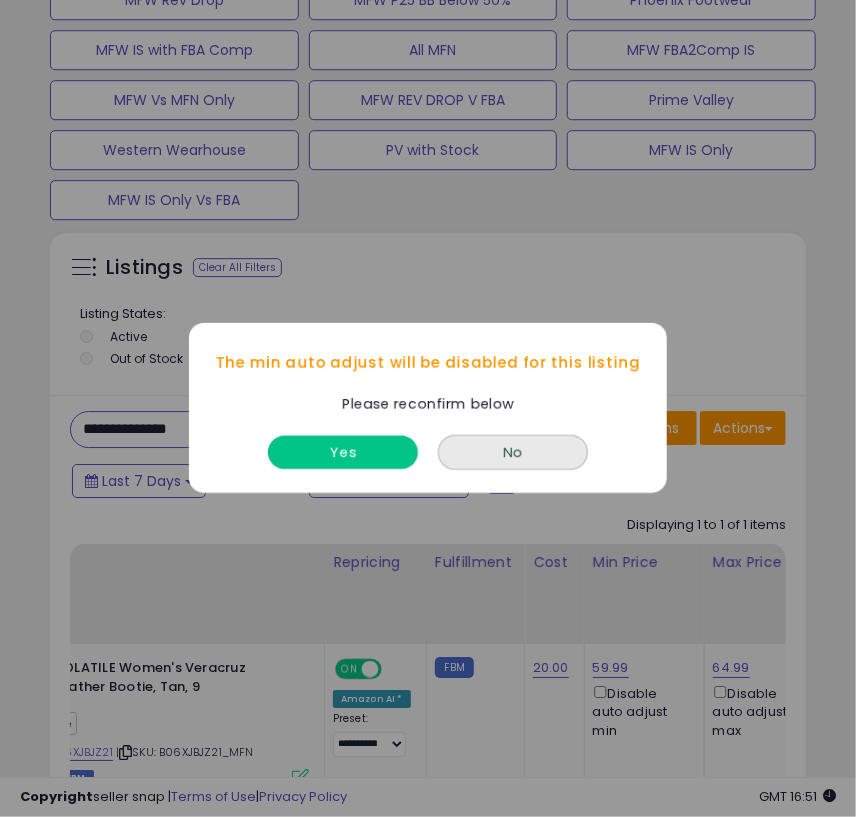 click on "Yes" at bounding box center (343, 453) 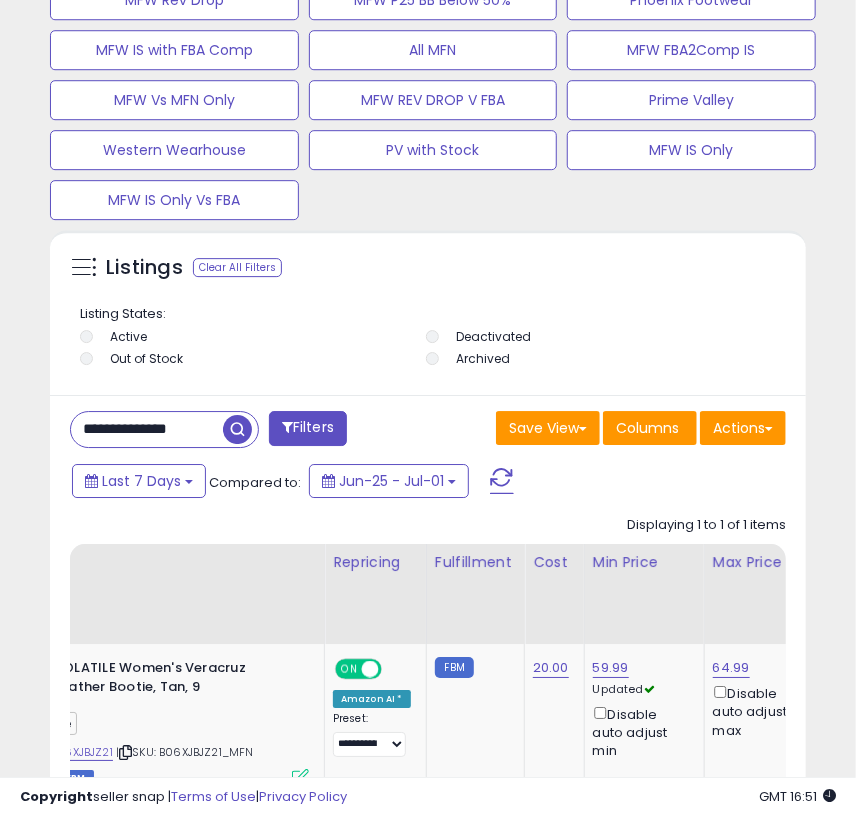 click on "**********" at bounding box center (147, 429) 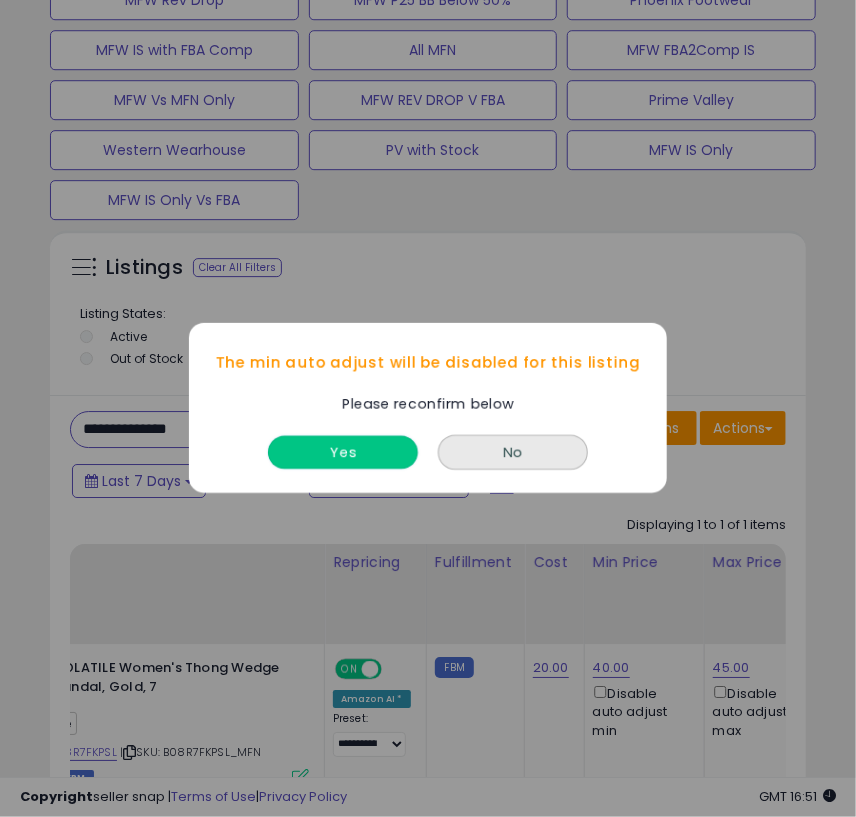 click on "Yes" at bounding box center (343, 453) 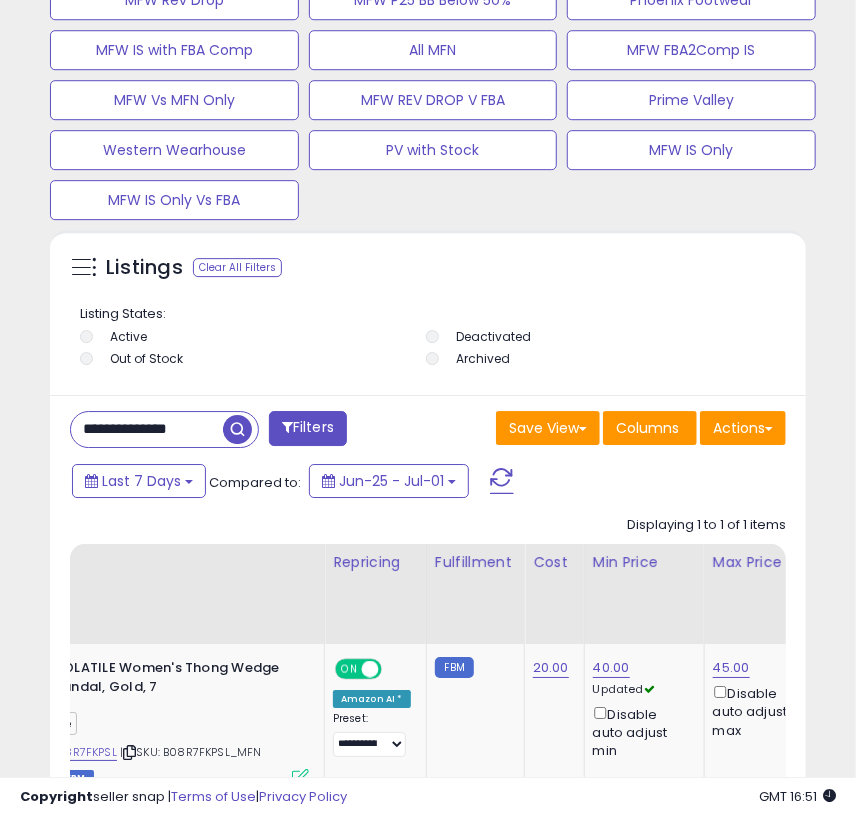 click on "**********" at bounding box center [147, 429] 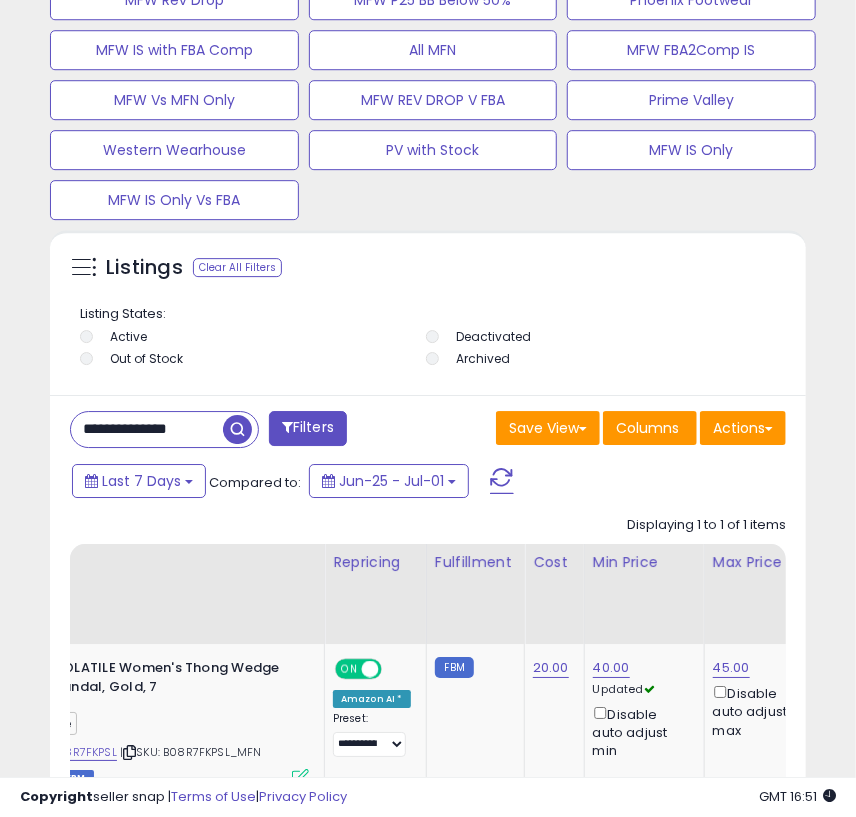 paste 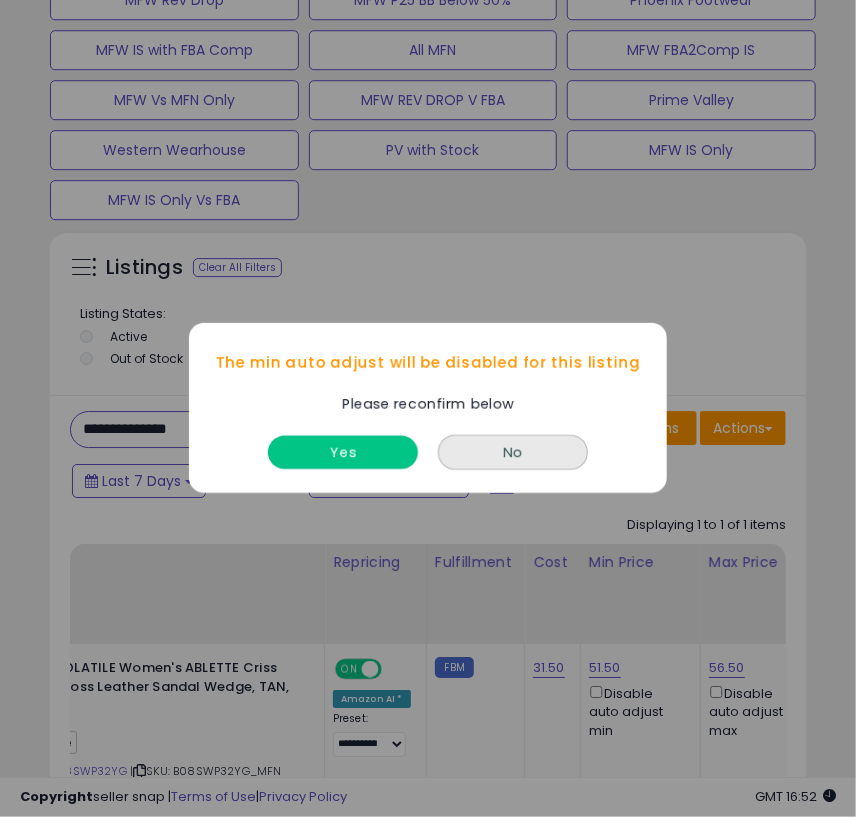 click on "Yes" at bounding box center [343, 453] 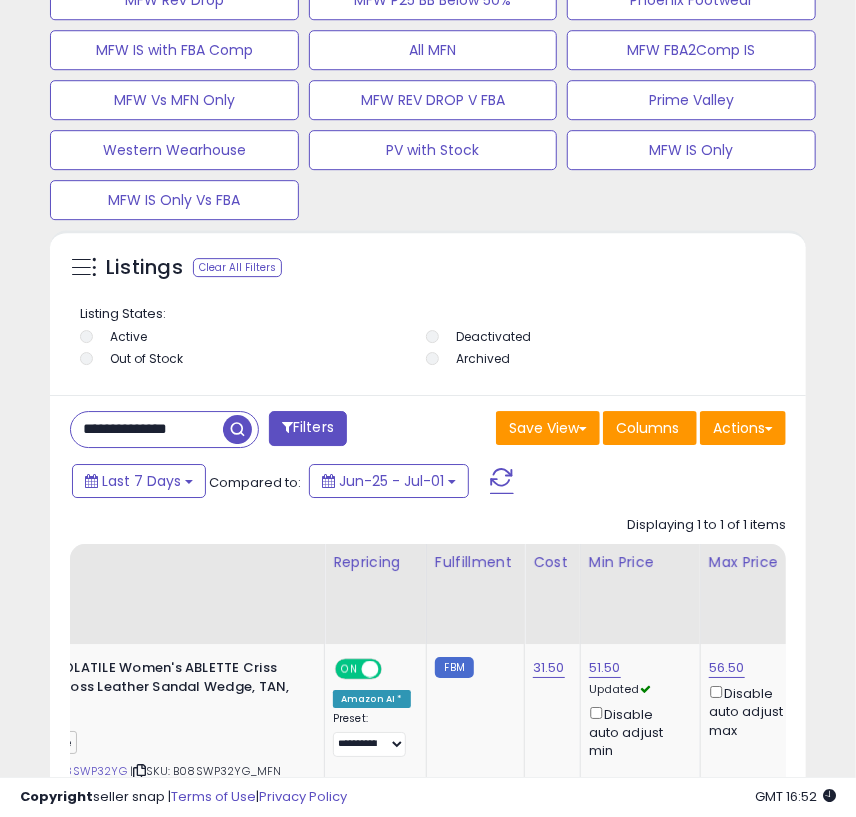 click on "**********" at bounding box center [147, 429] 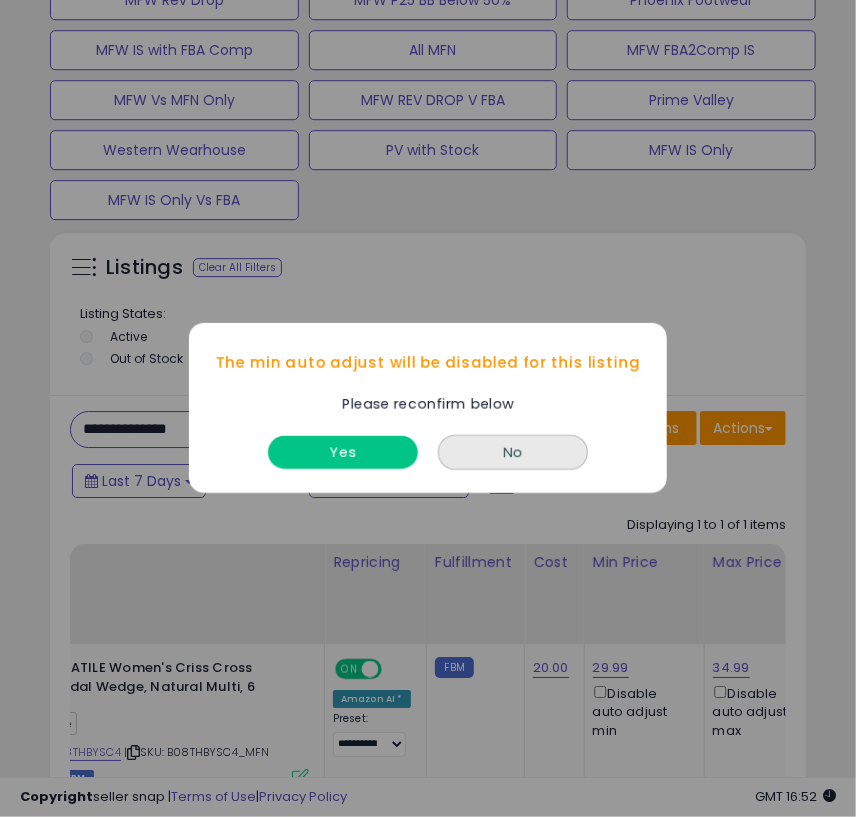 click on "Yes
No" at bounding box center [428, 455] 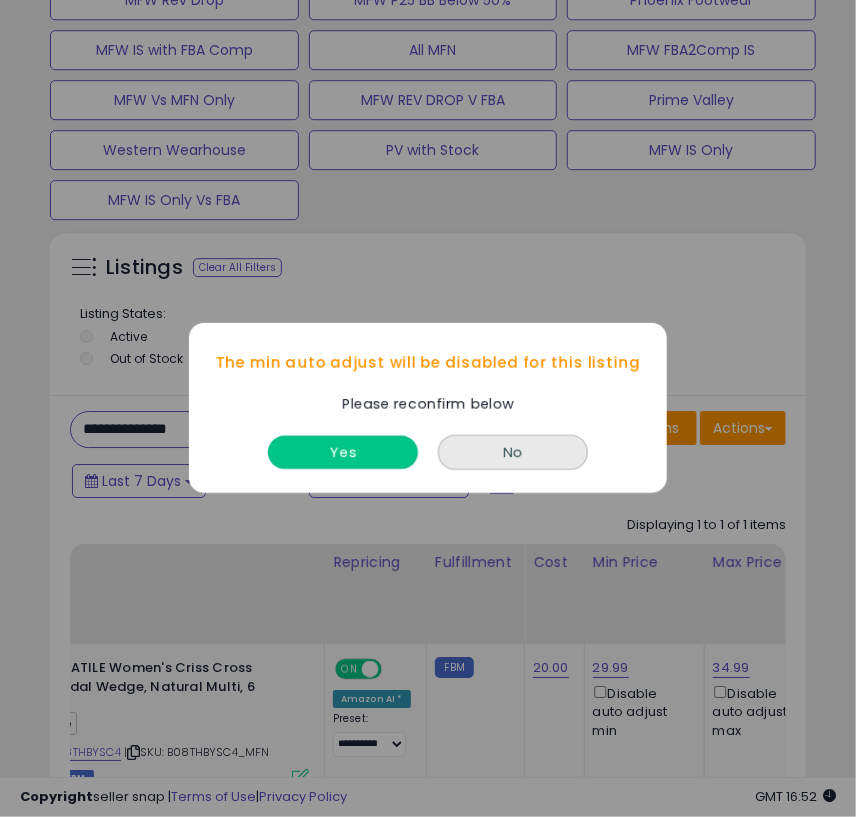 click on "Yes" at bounding box center (343, 453) 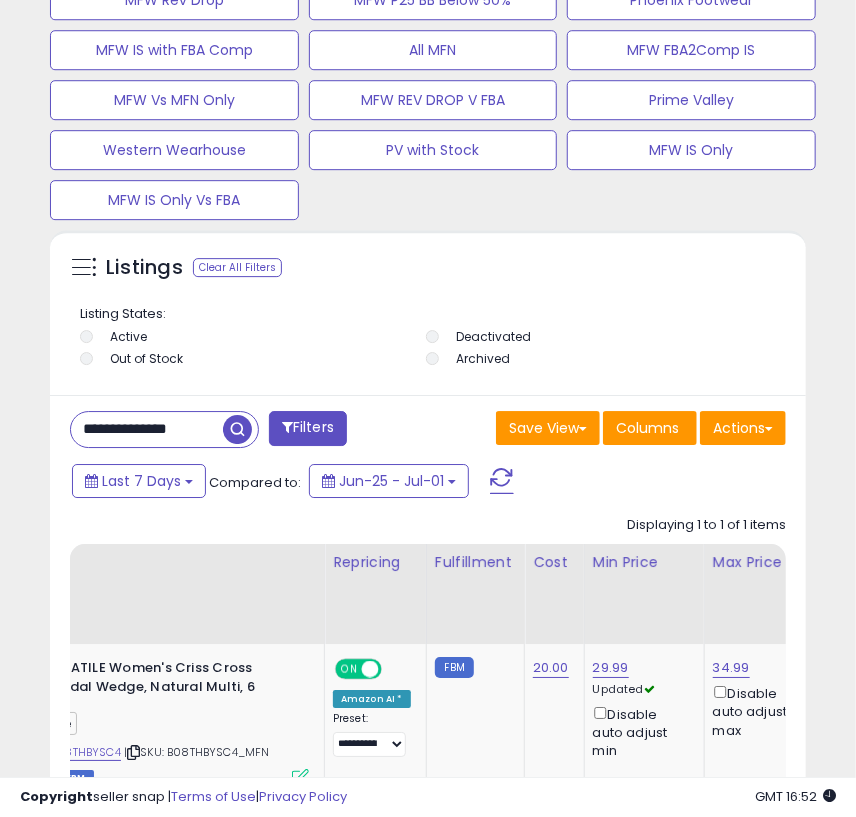 click on "**********" at bounding box center (147, 429) 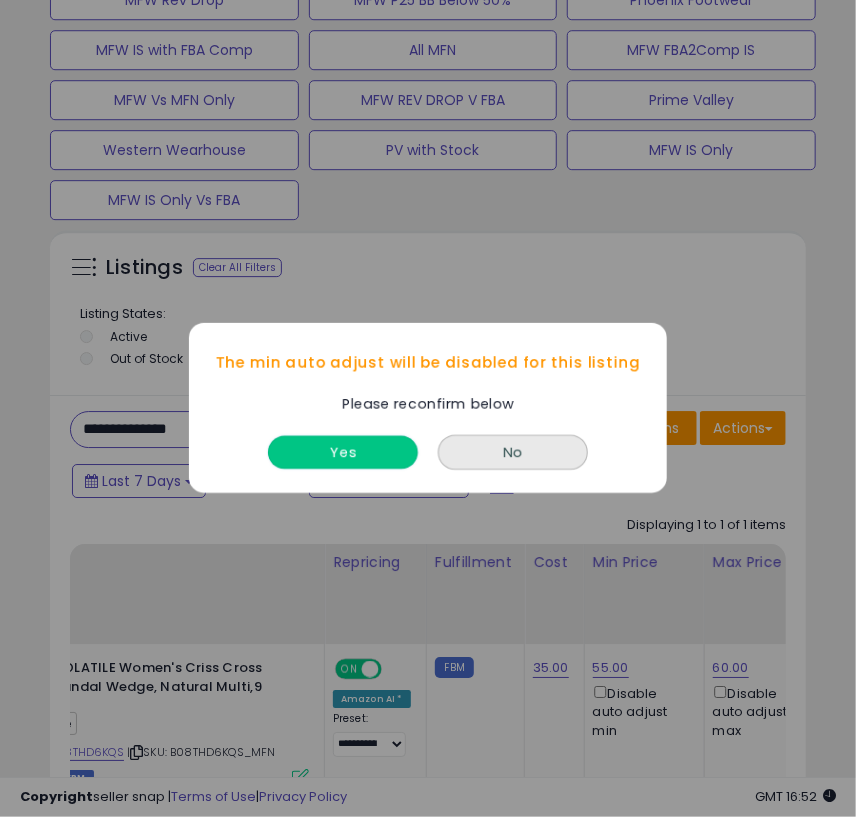click on "Yes" at bounding box center [343, 453] 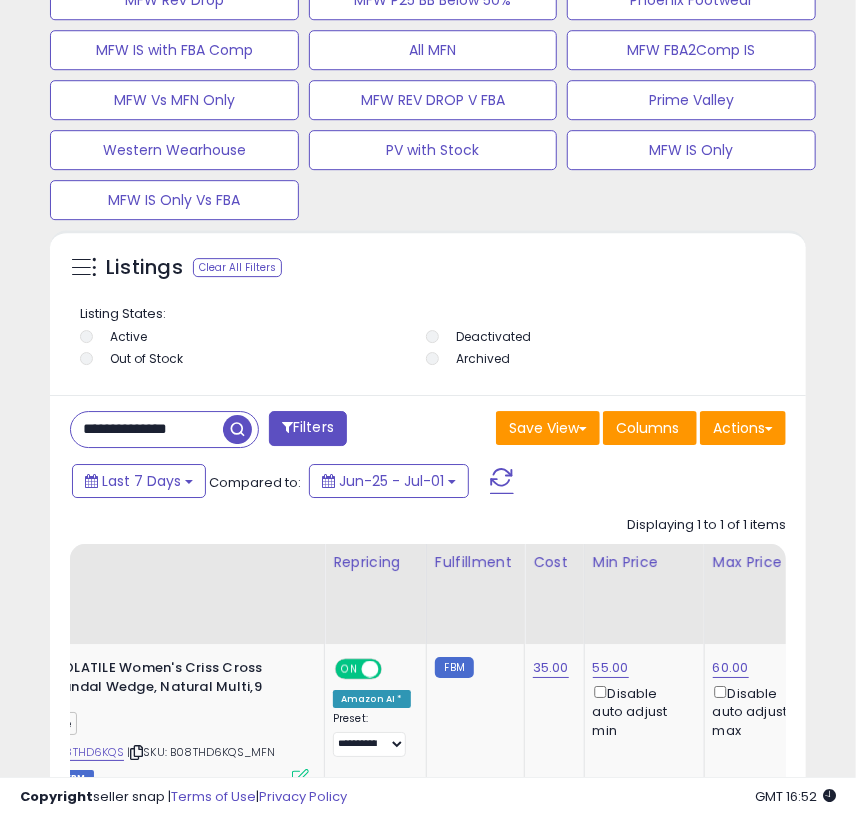 click on "**********" at bounding box center [147, 429] 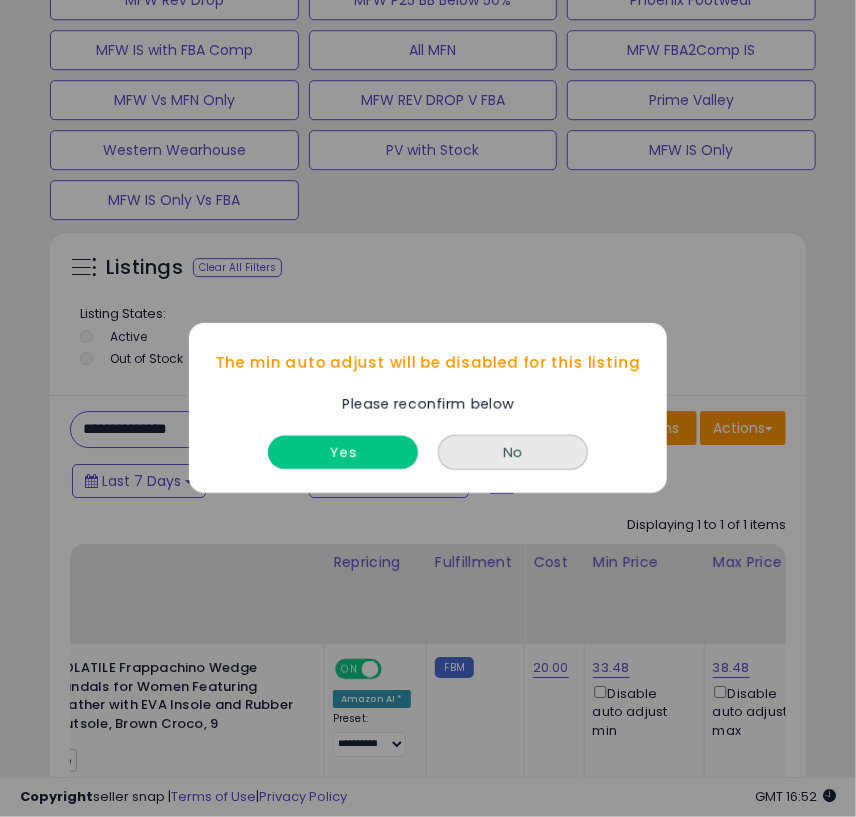 click on "Yes" at bounding box center (343, 453) 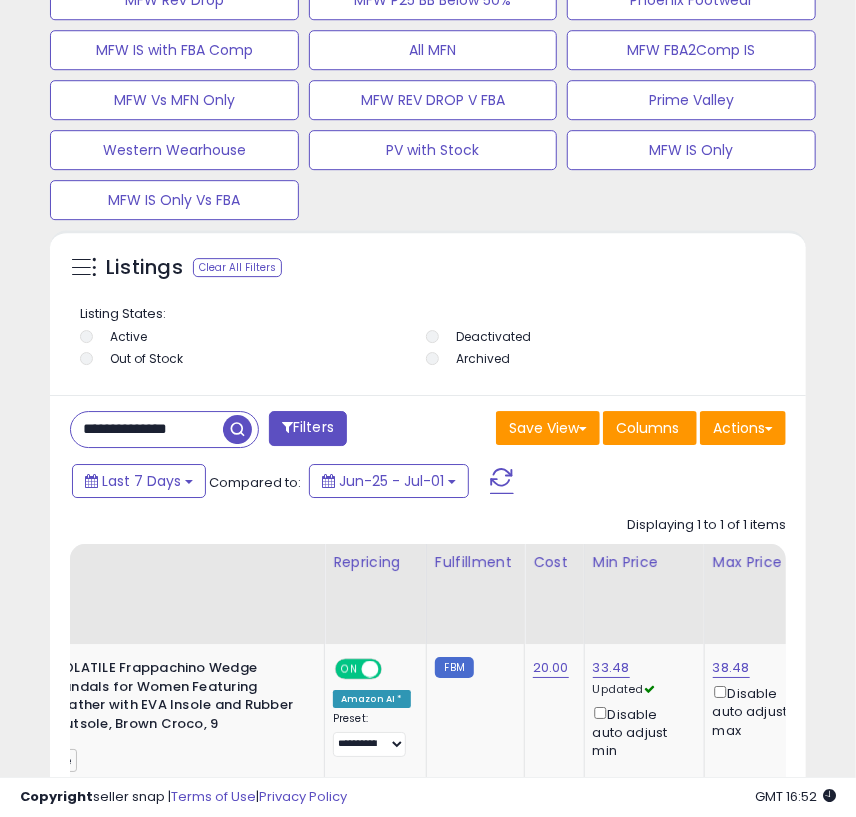click on "**********" at bounding box center (147, 429) 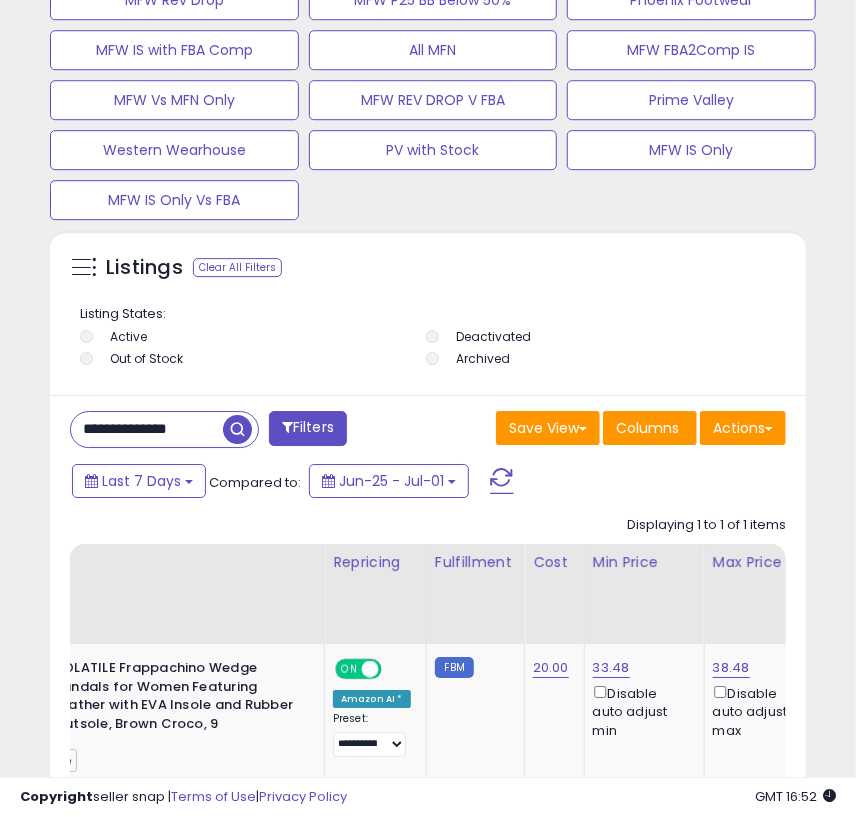 drag, startPoint x: 248, startPoint y: 435, endPoint x: 272, endPoint y: 452, distance: 29.410883 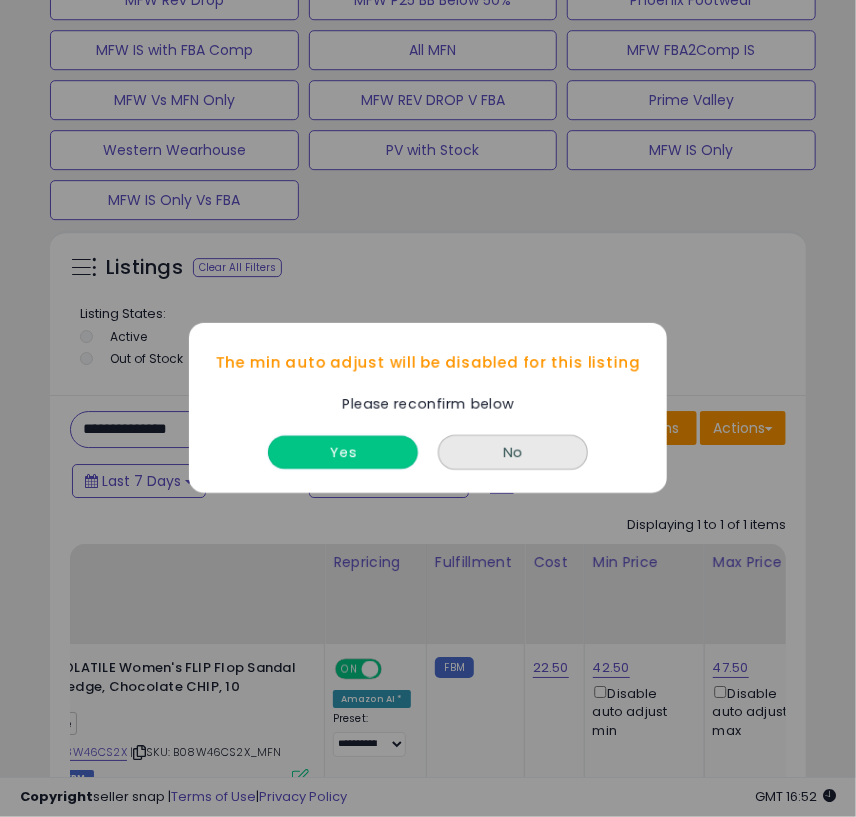 click on "Yes" at bounding box center (343, 453) 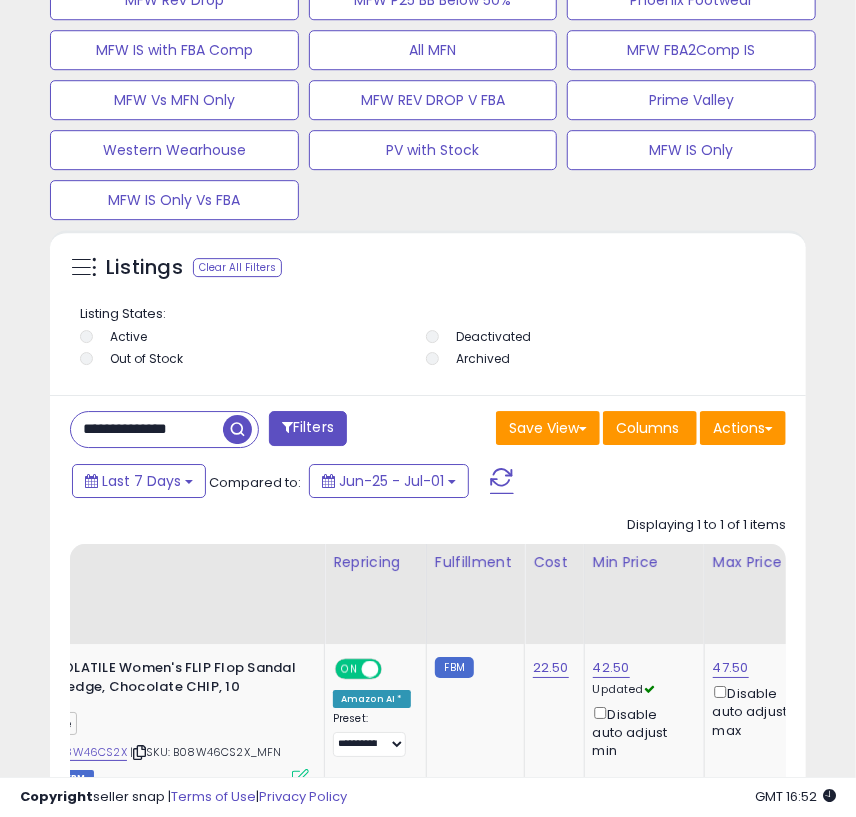 click on "**********" at bounding box center [147, 429] 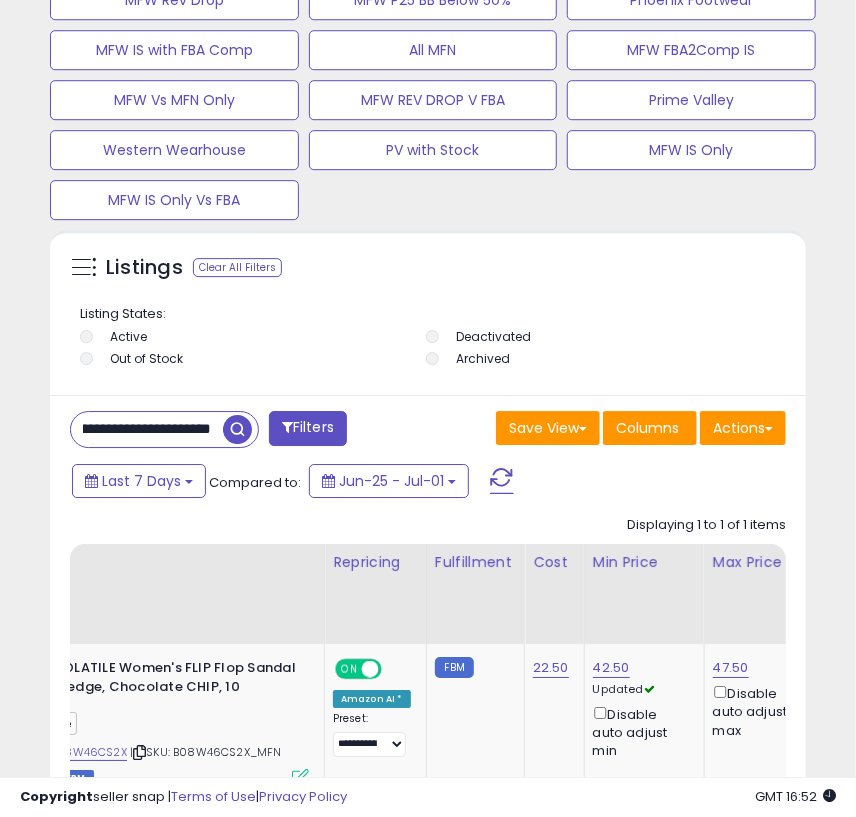 click on "**********" at bounding box center (147, 429) 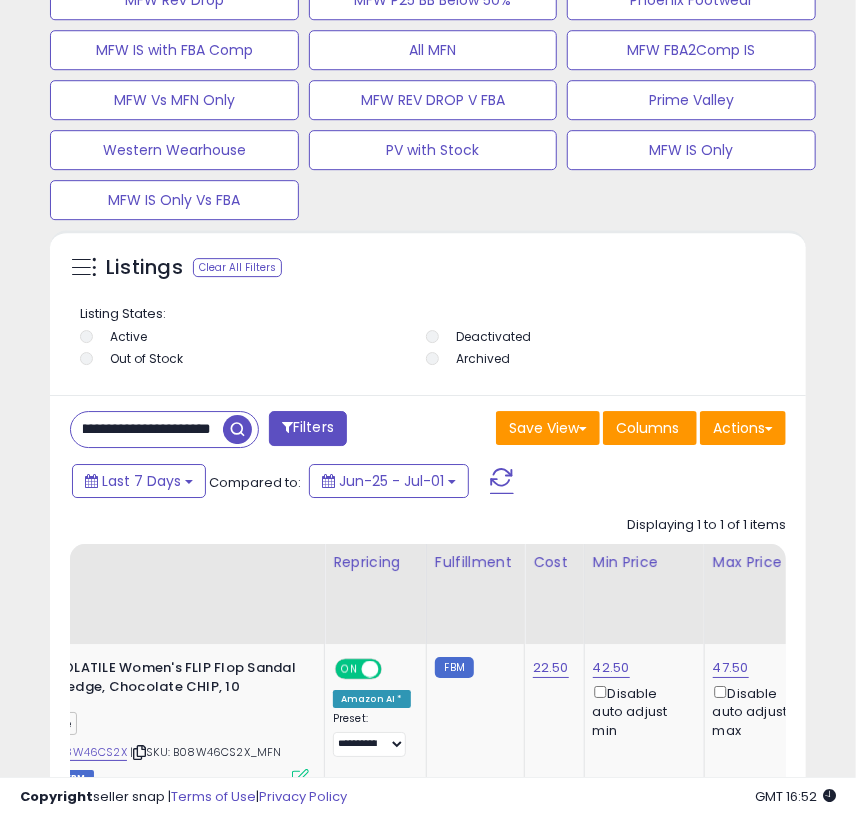 click on "**********" at bounding box center (147, 429) 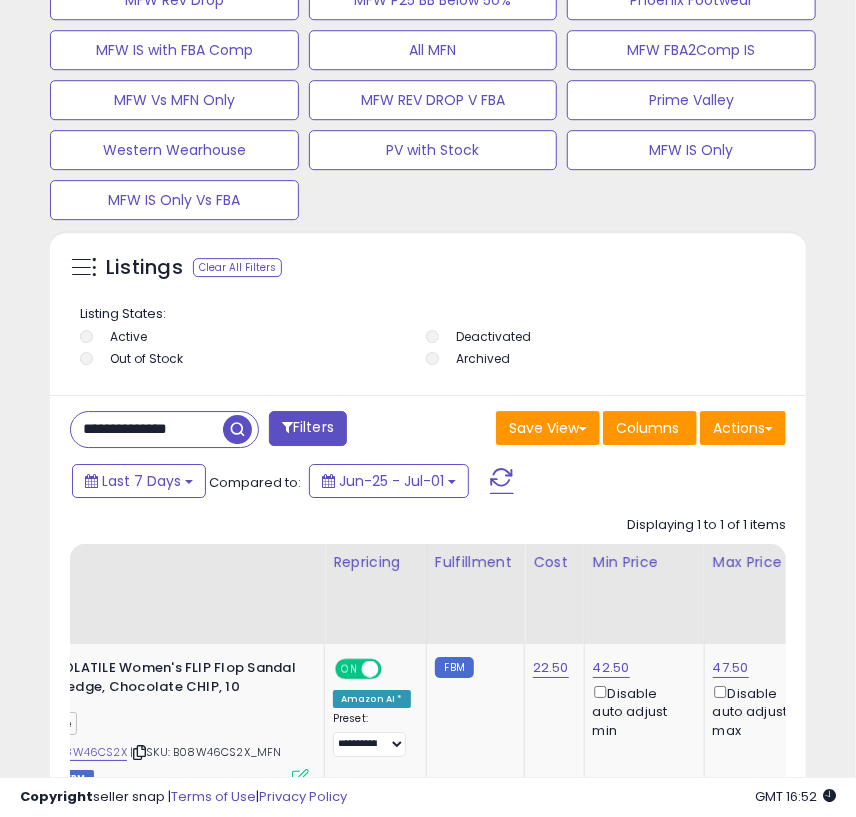 click at bounding box center [237, 429] 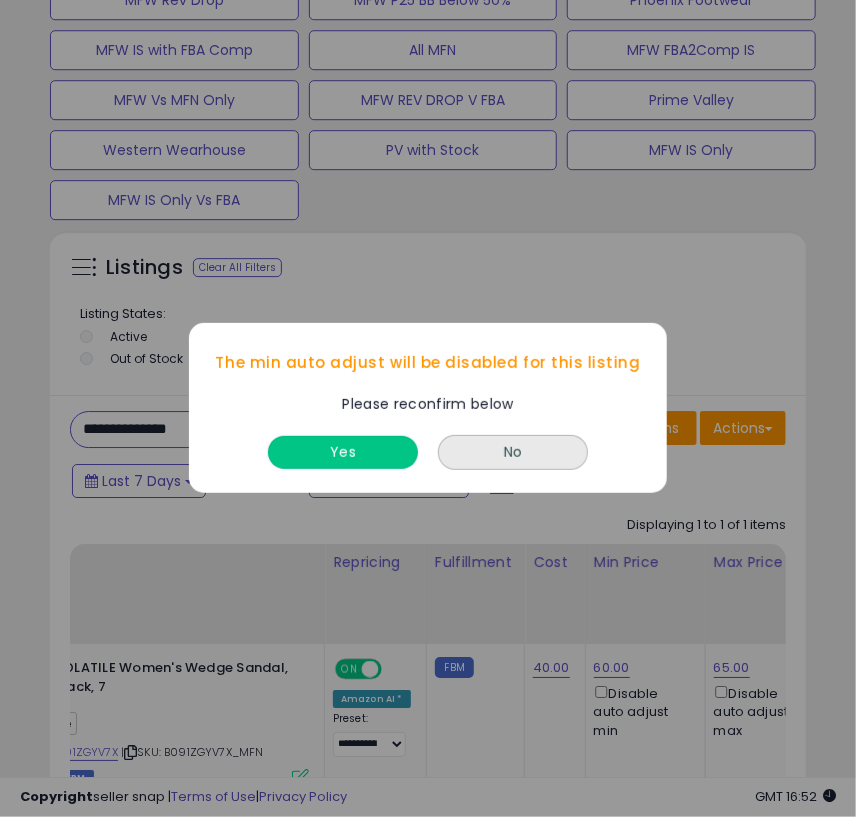click on "Yes" at bounding box center (343, 453) 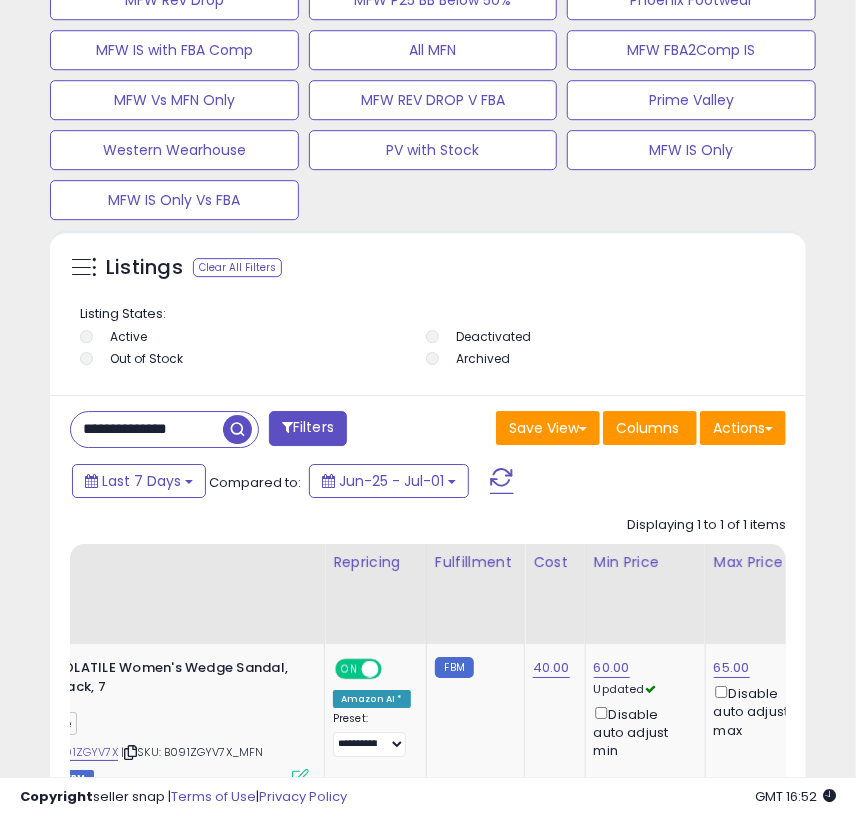 click on "**********" at bounding box center [147, 429] 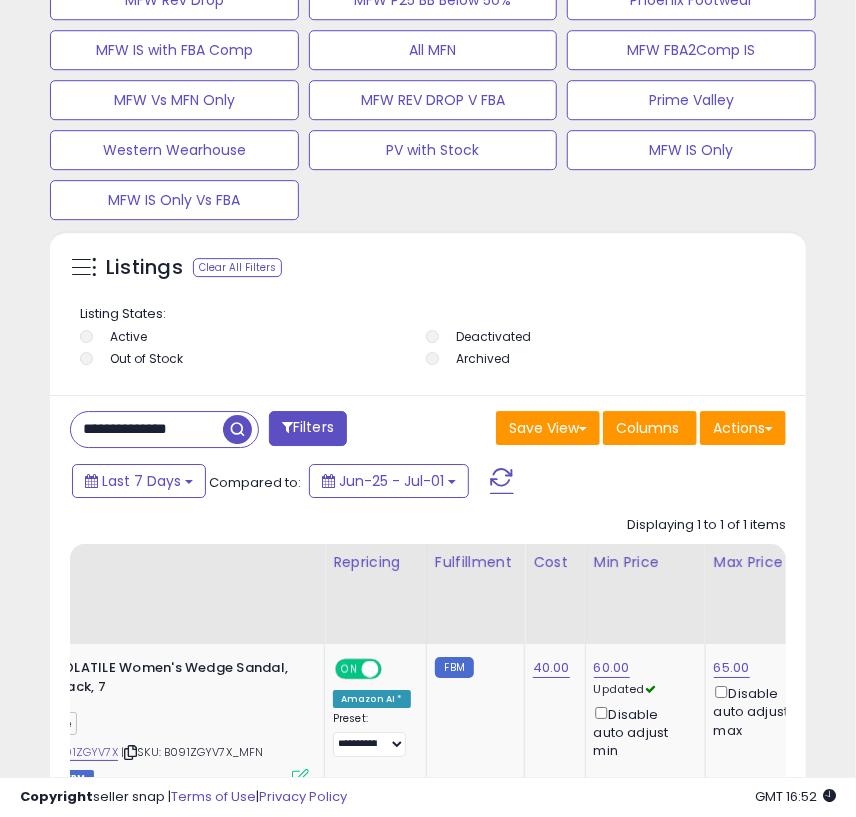 paste on "**********" 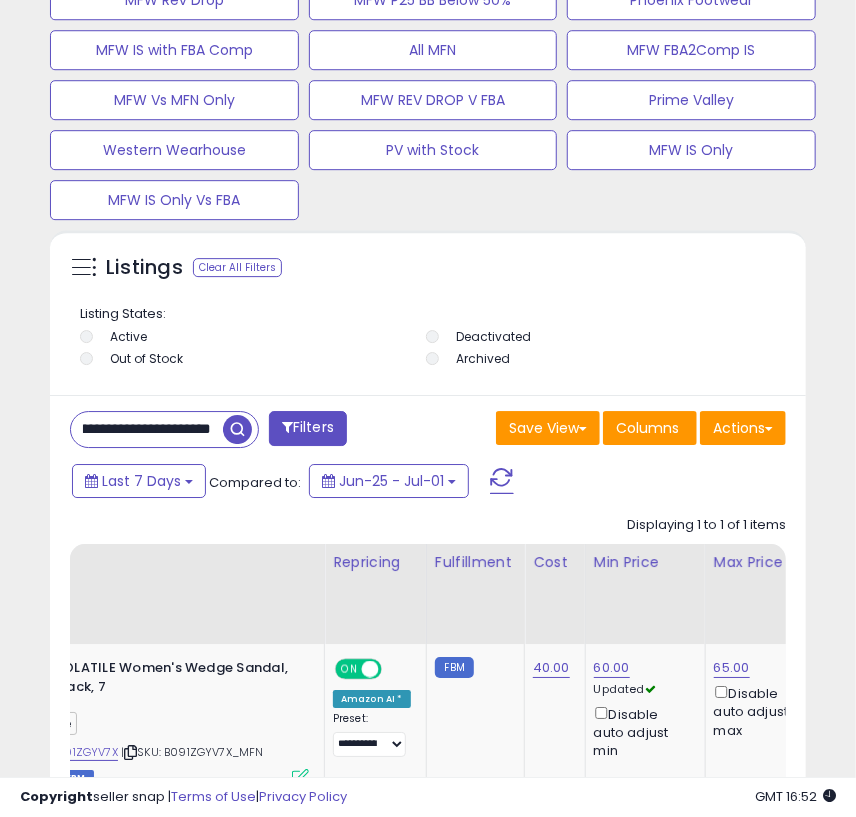 click on "**********" at bounding box center (147, 429) 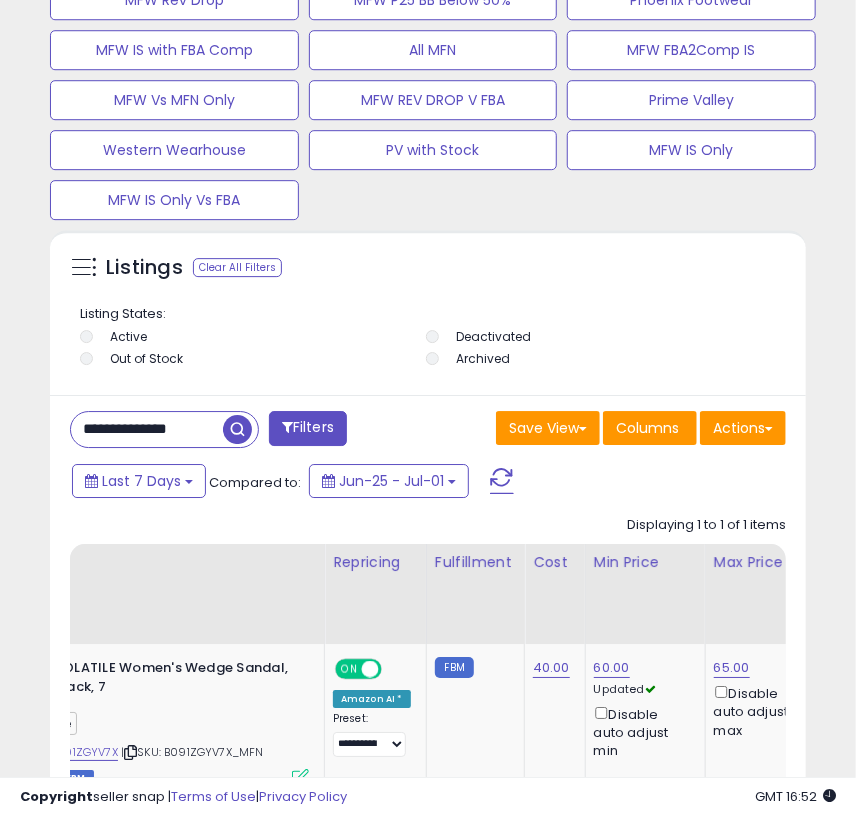 click at bounding box center [237, 429] 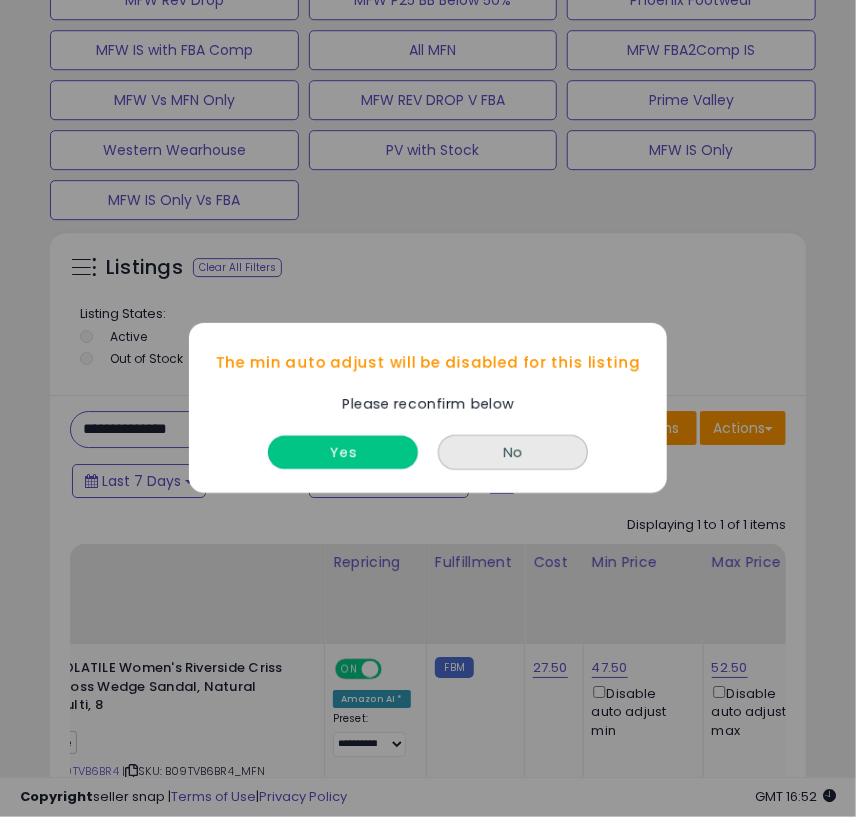 click on "Yes" at bounding box center [343, 453] 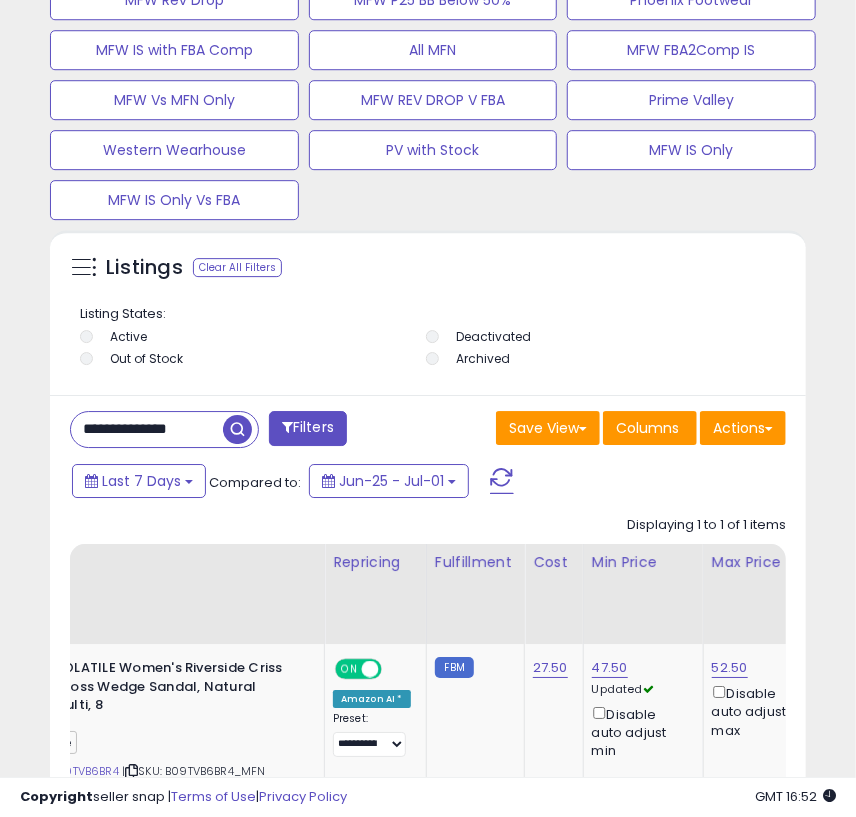 click on "**********" at bounding box center (147, 429) 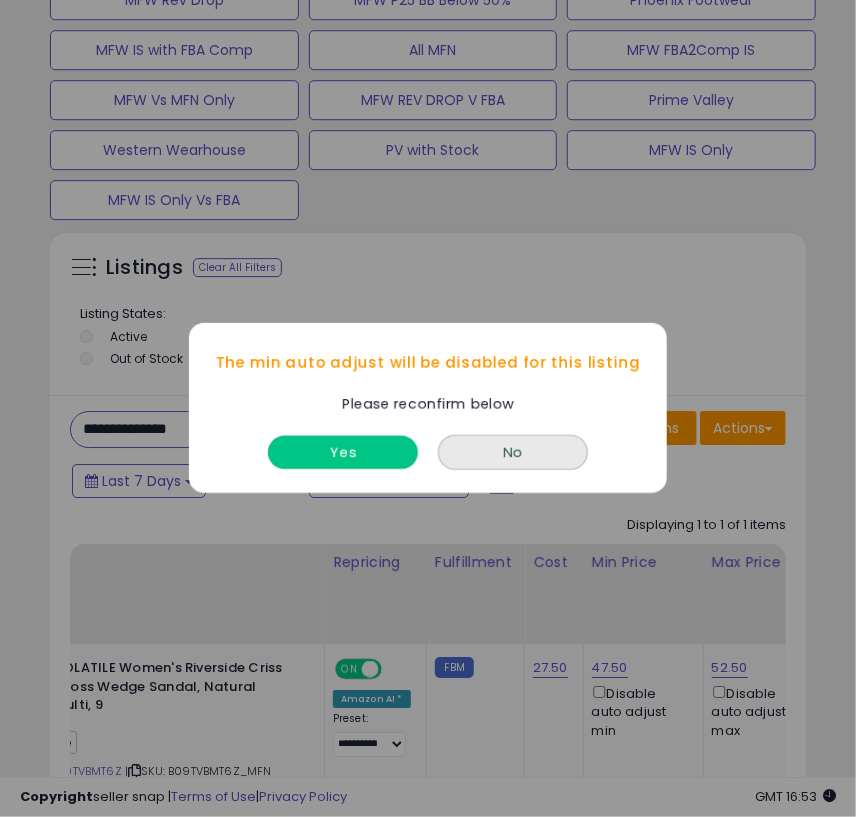 click on "Yes" at bounding box center [343, 453] 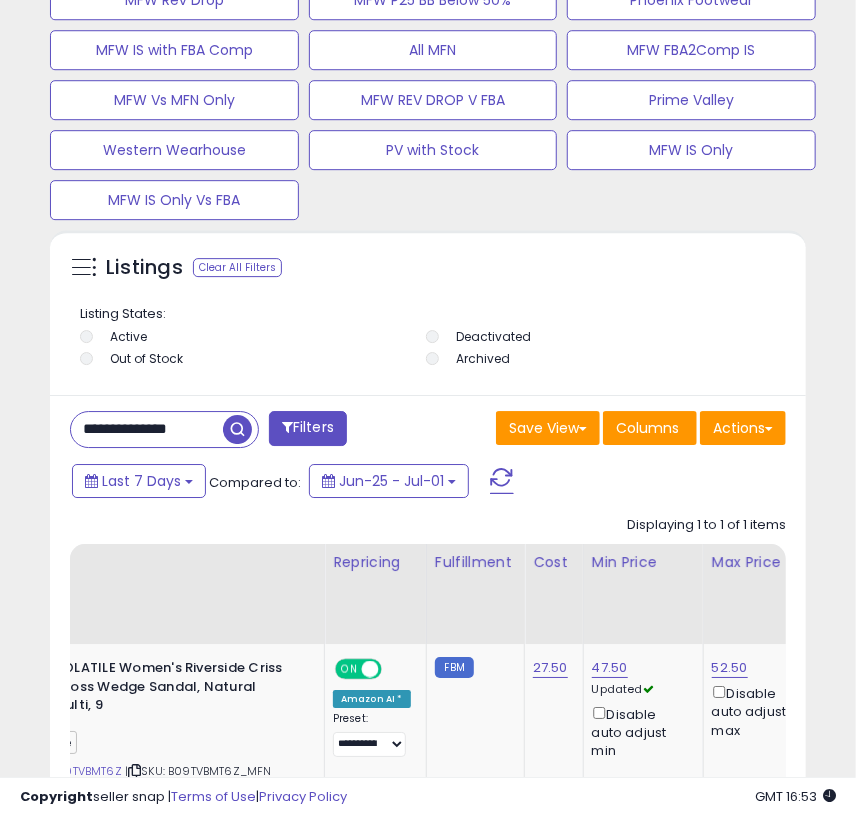 click on "**********" at bounding box center (147, 429) 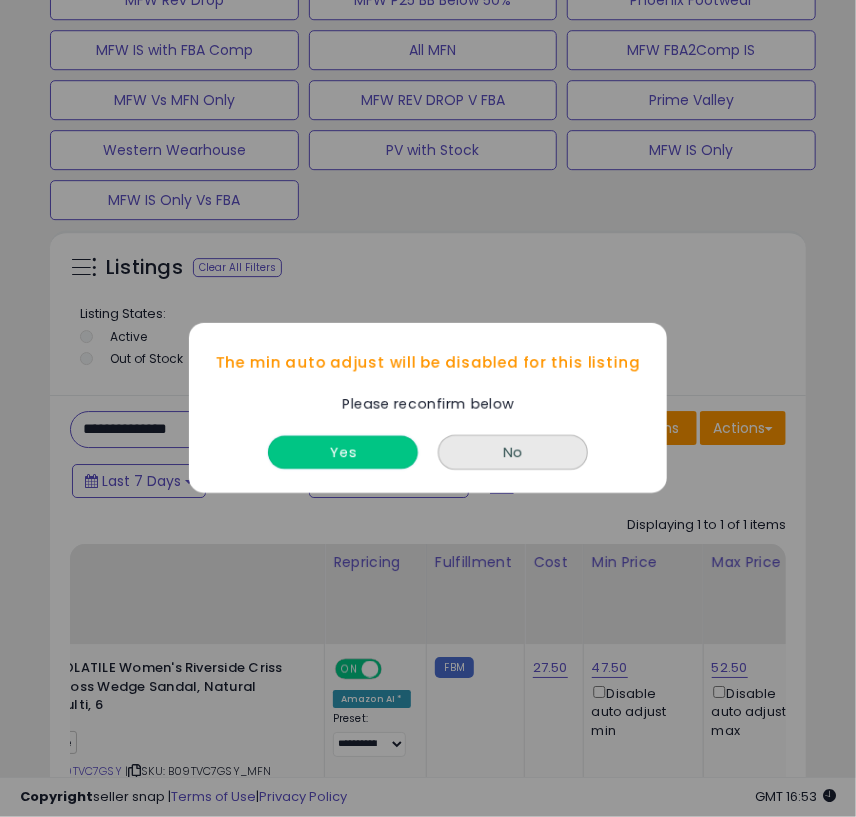 click on "Yes" at bounding box center [343, 453] 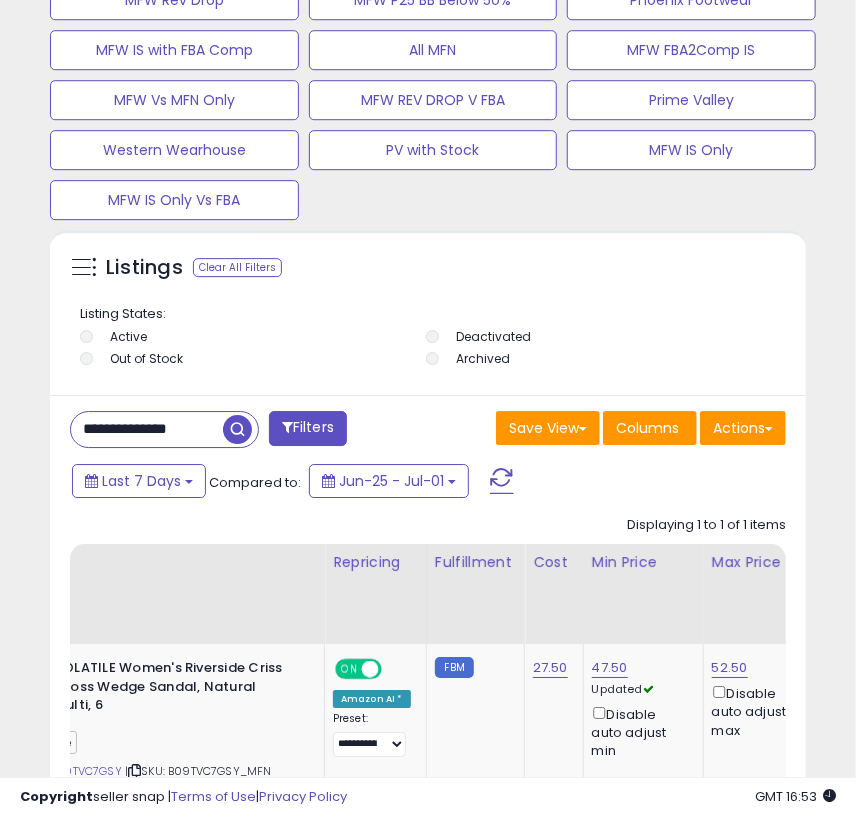 click on "**********" at bounding box center (147, 429) 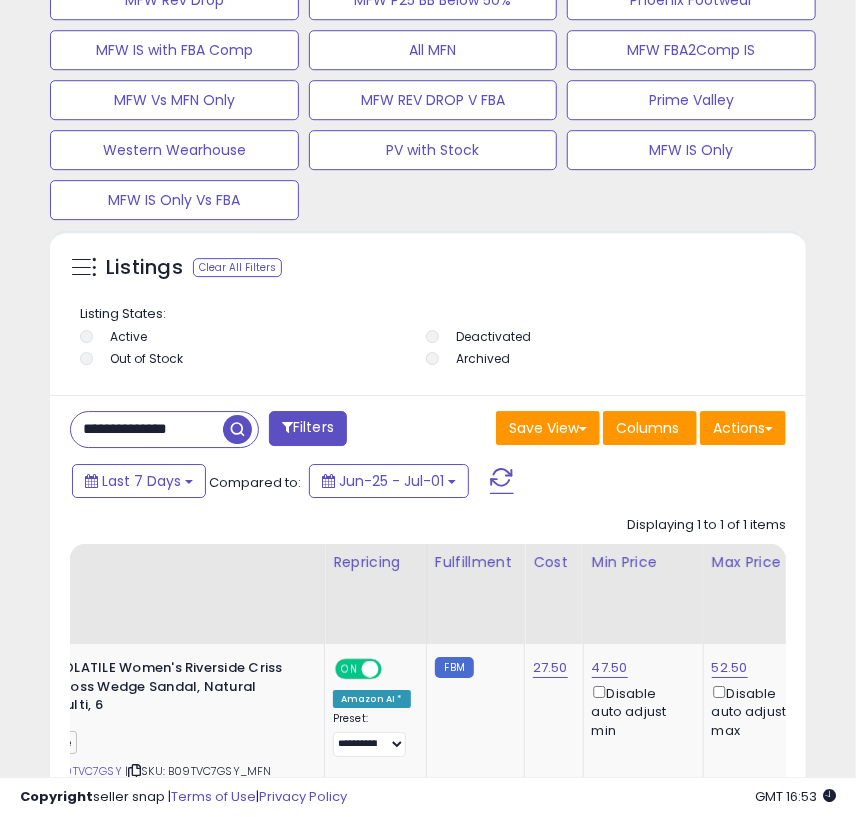 click at bounding box center [237, 429] 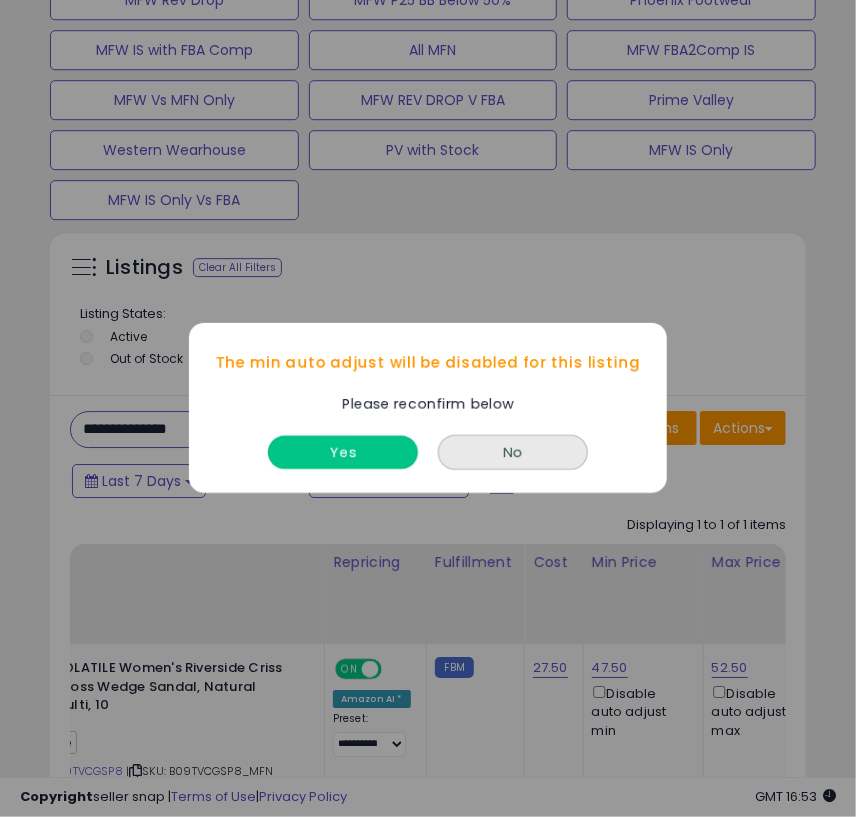 click on "Yes" at bounding box center (343, 453) 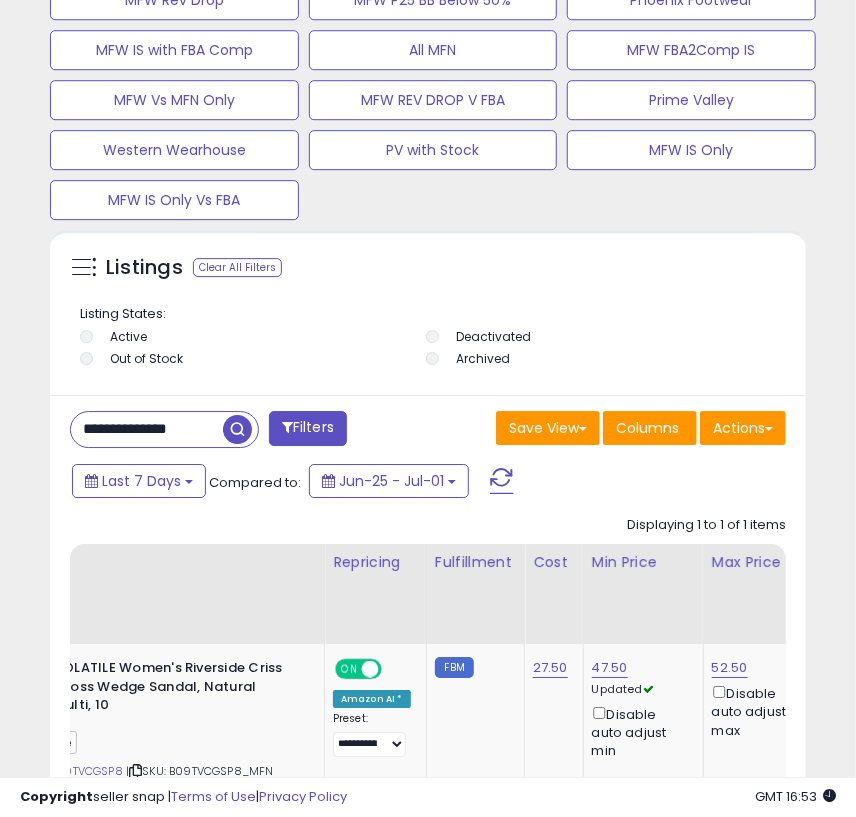 click on "**********" at bounding box center [147, 429] 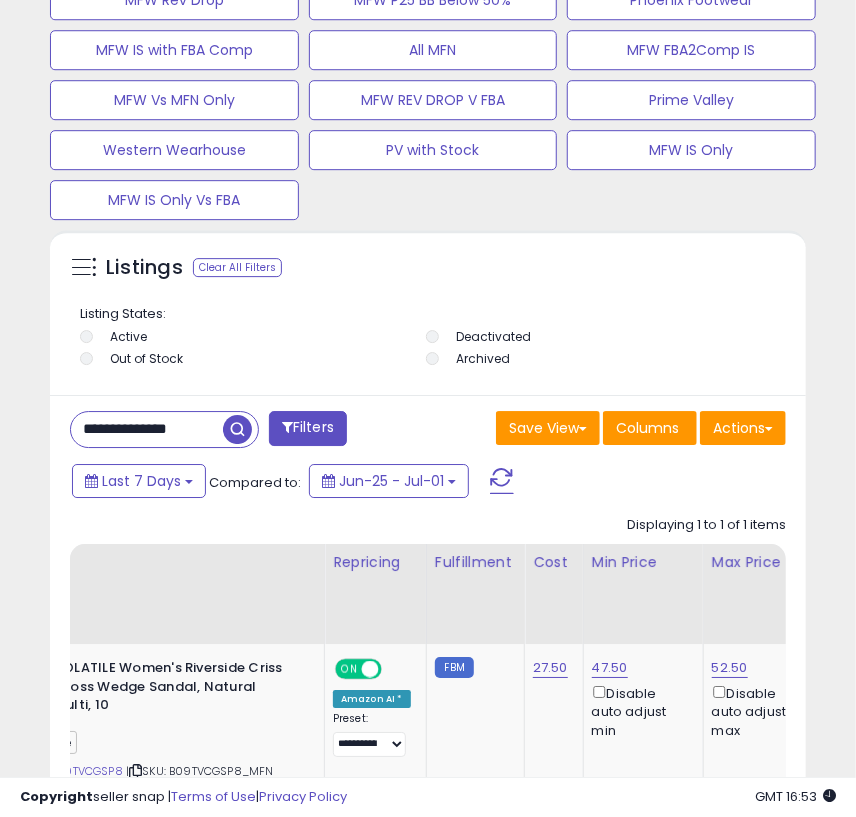 paste 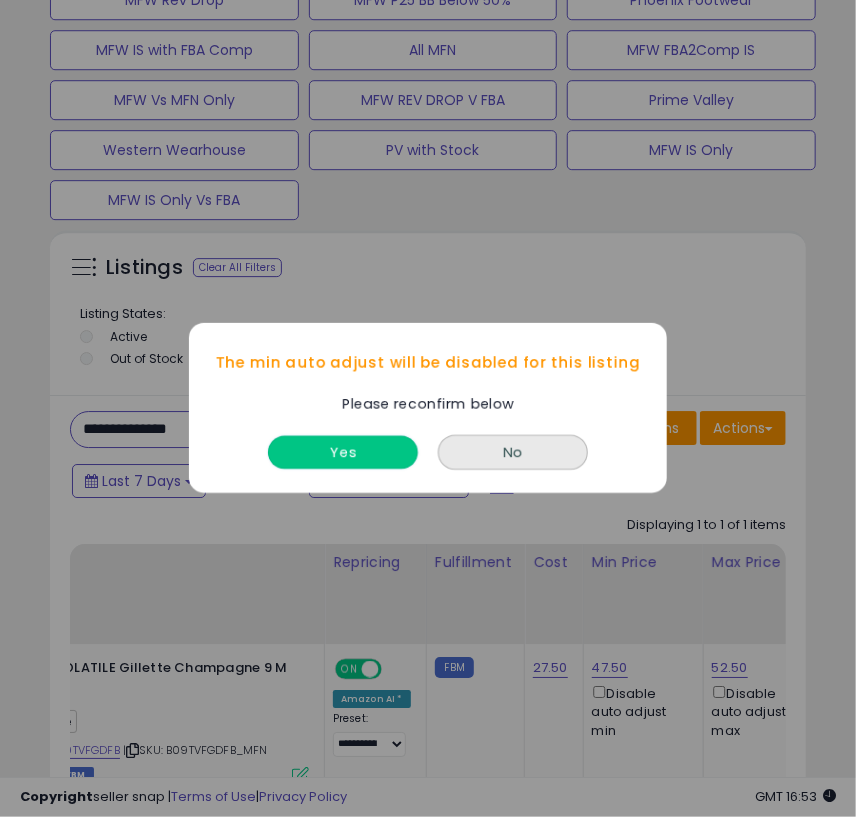 click on "Yes" at bounding box center [343, 453] 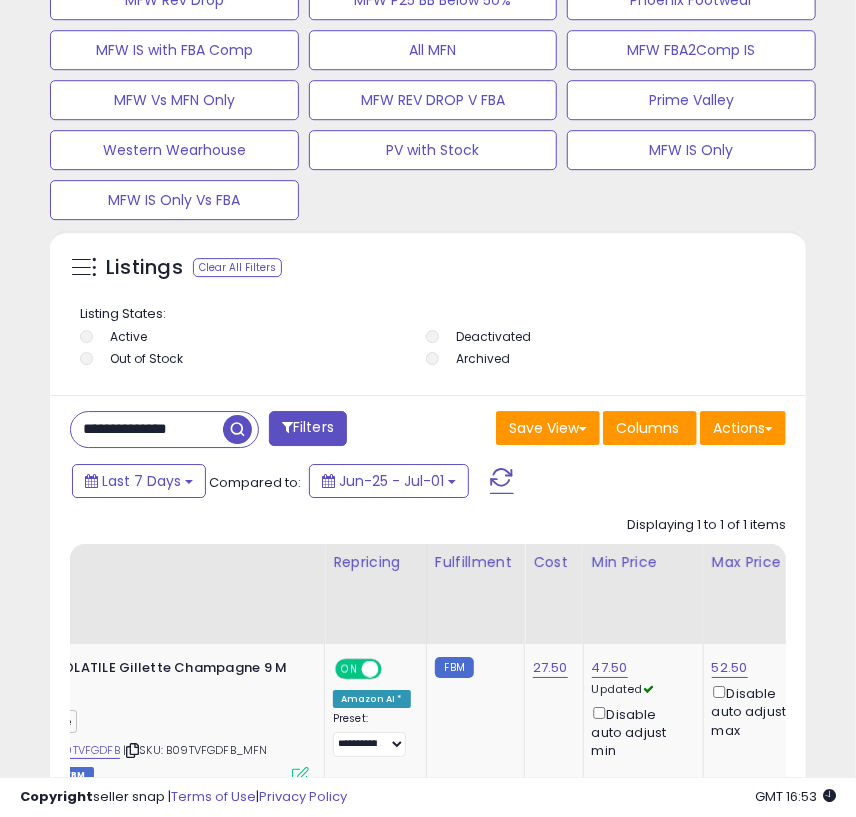 click on "**********" at bounding box center [147, 429] 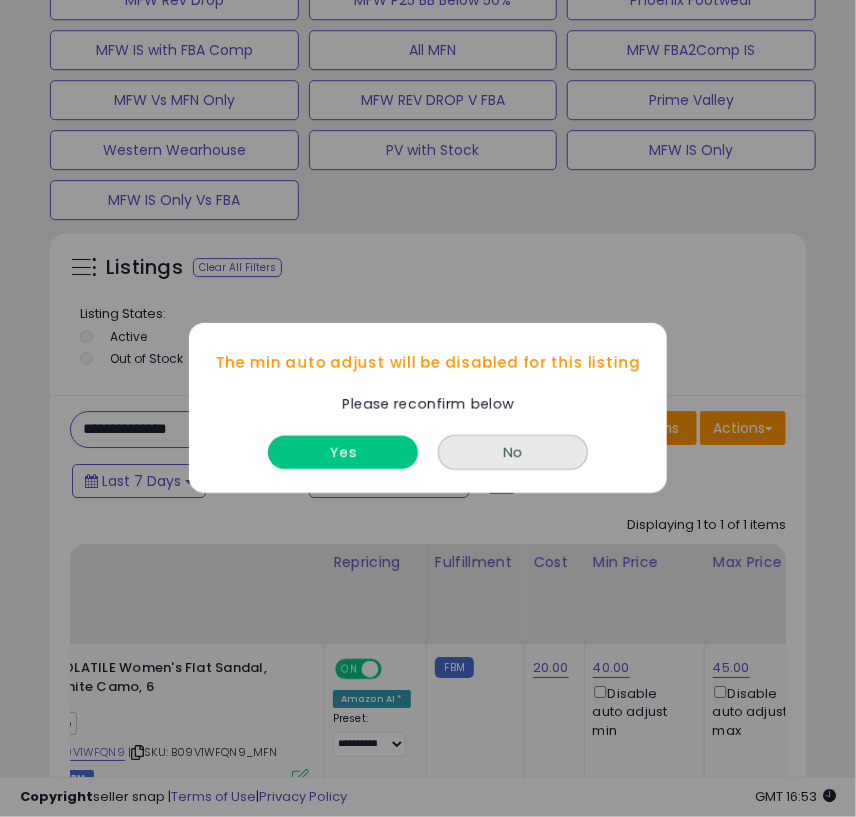 click on "Yes" at bounding box center (343, 453) 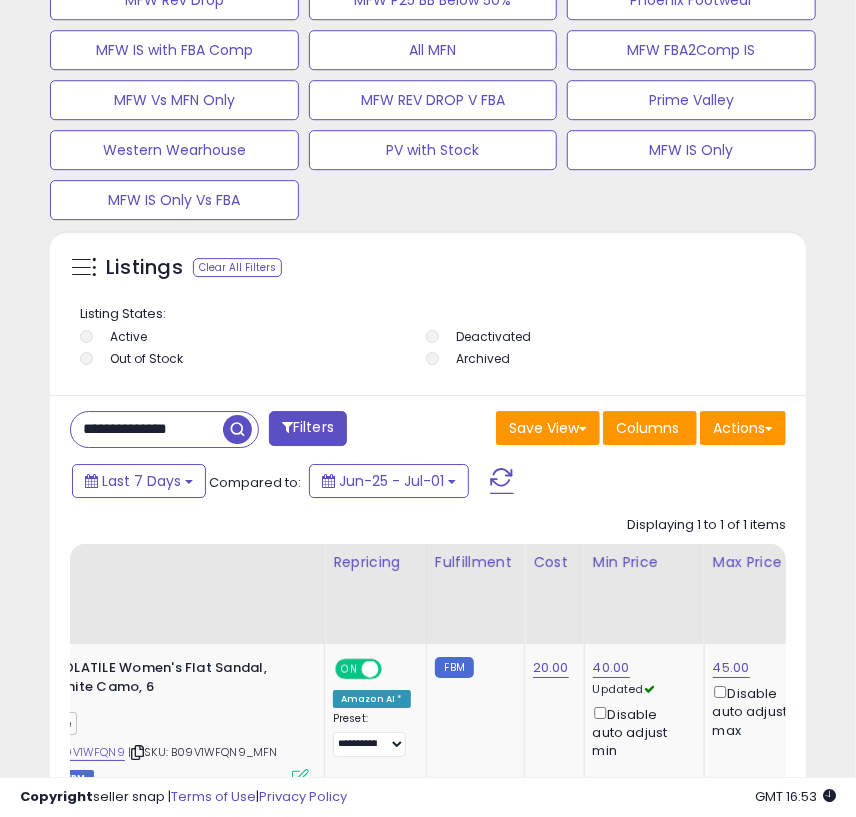 click on "**********" at bounding box center (147, 429) 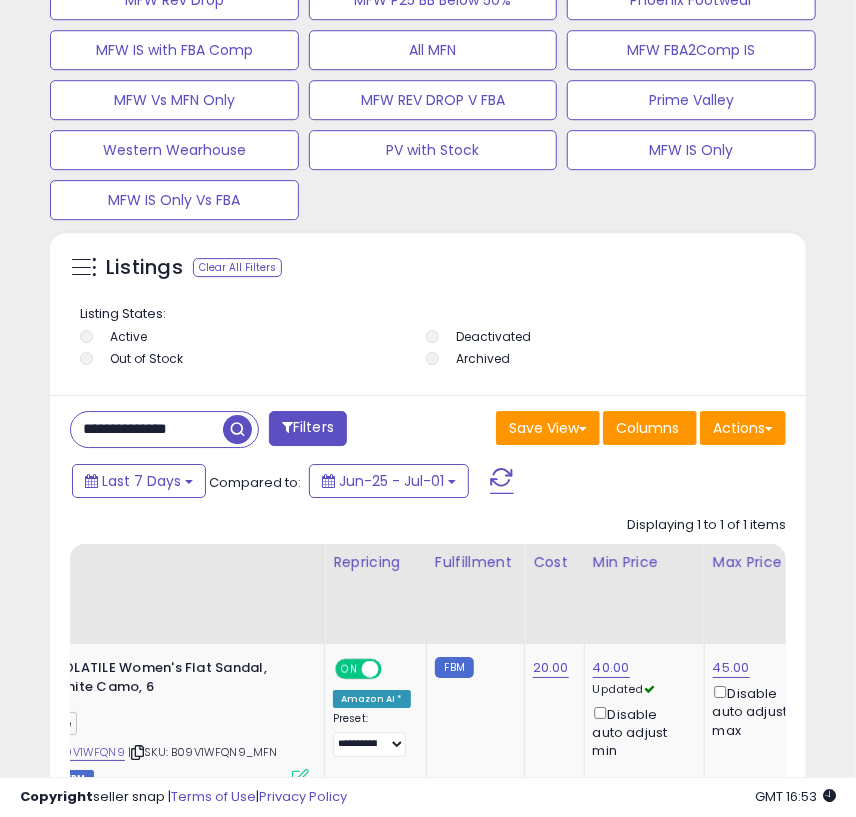 paste 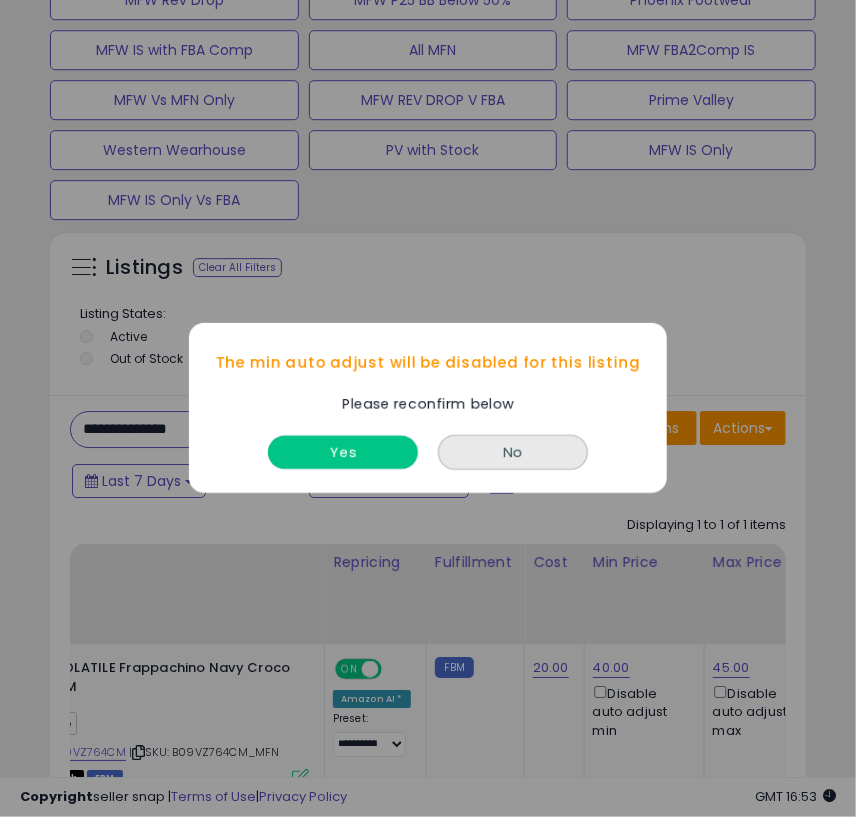 click on "Yes" at bounding box center (343, 453) 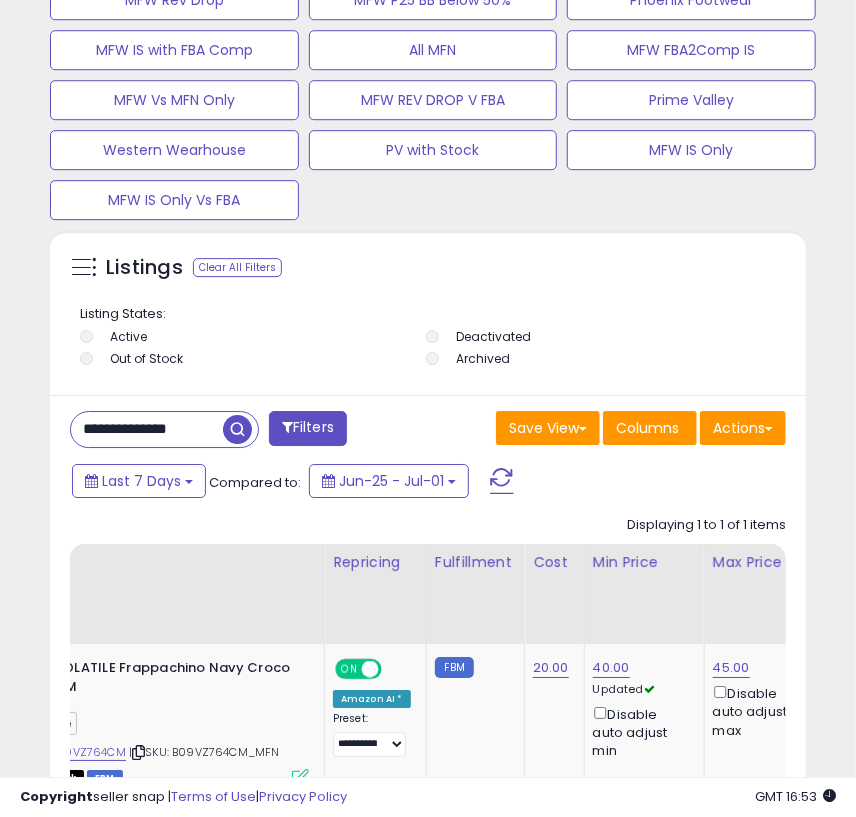click on "**********" at bounding box center [147, 429] 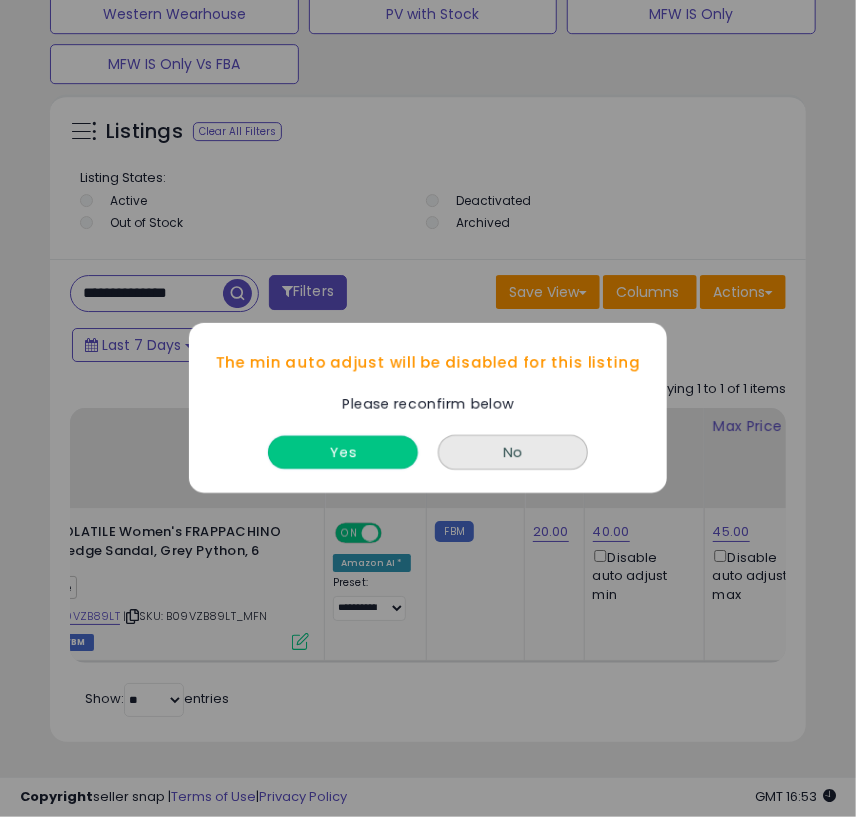 click on "Yes" at bounding box center (343, 453) 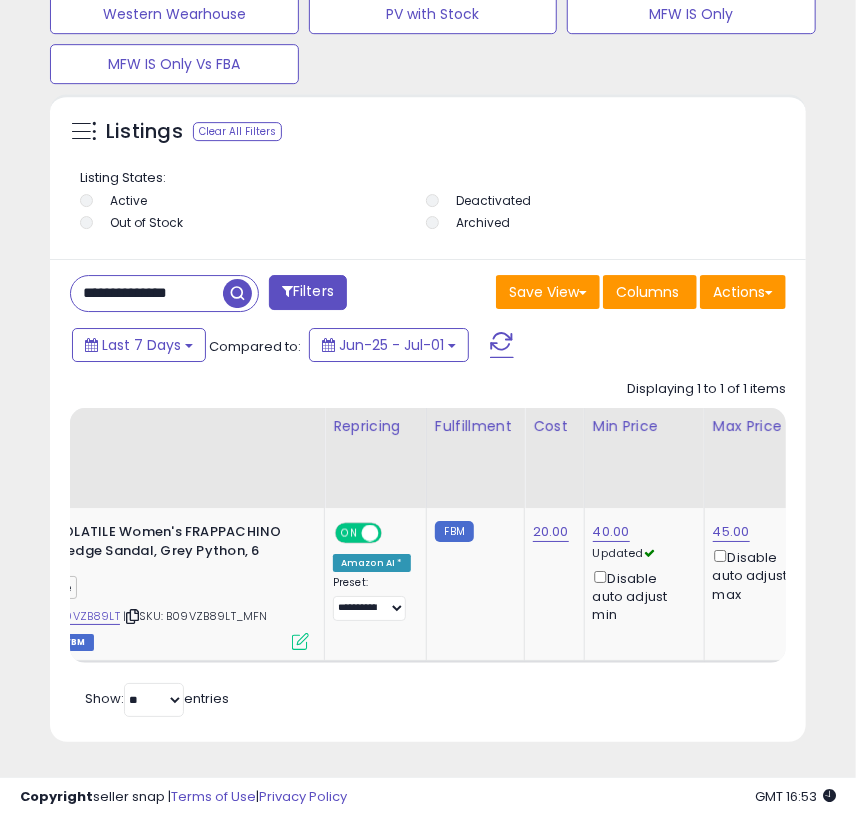 click on "**********" at bounding box center [147, 293] 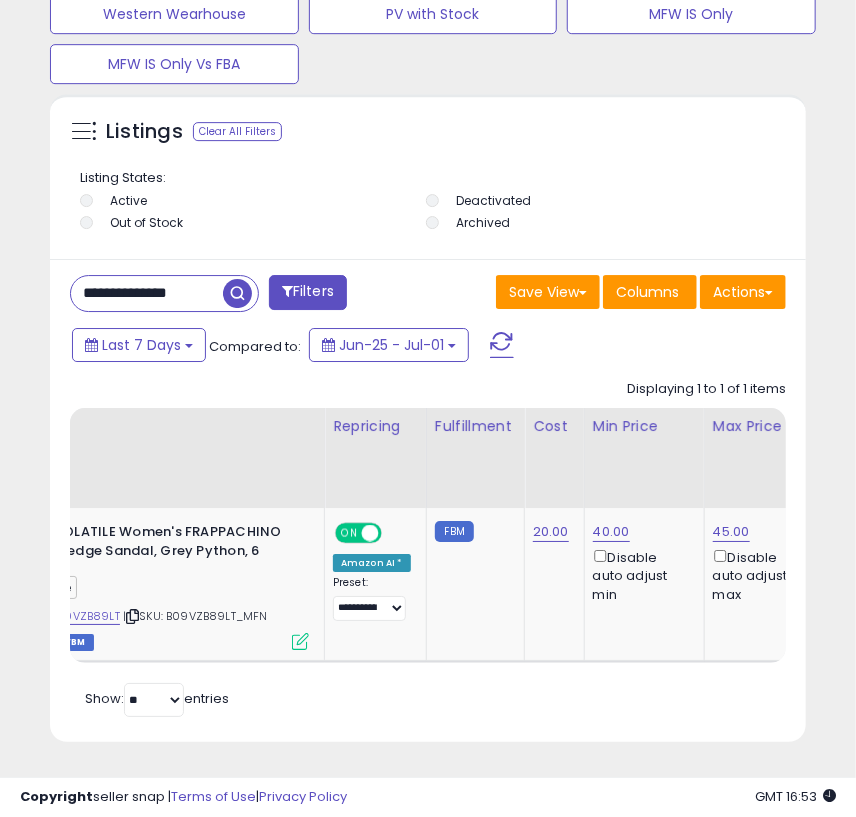 type on "**********" 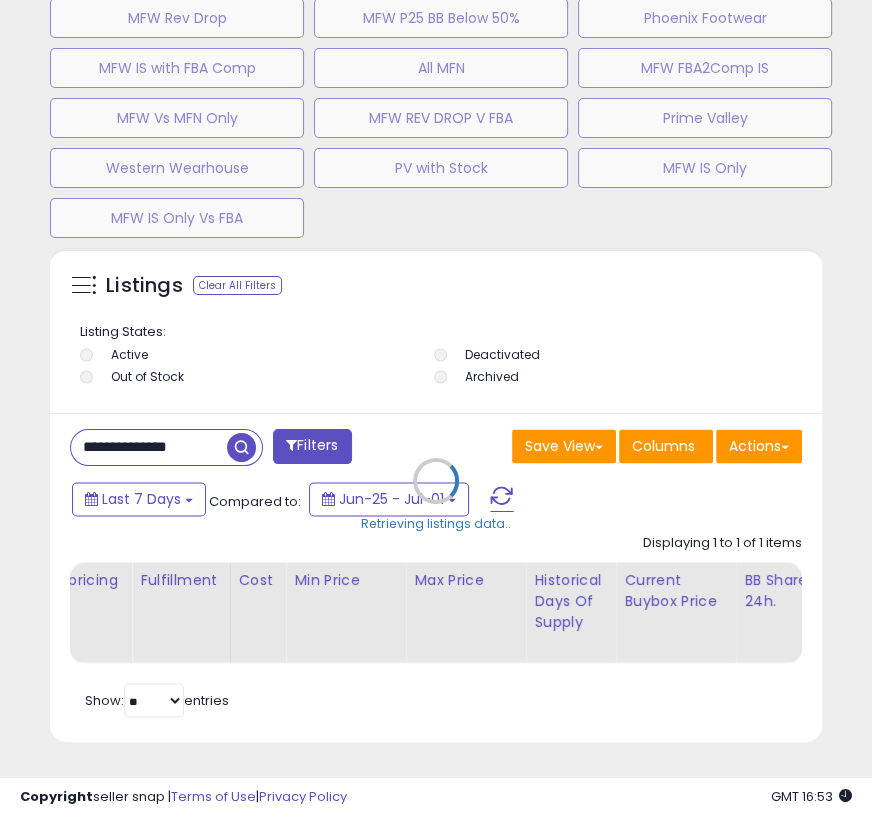 type 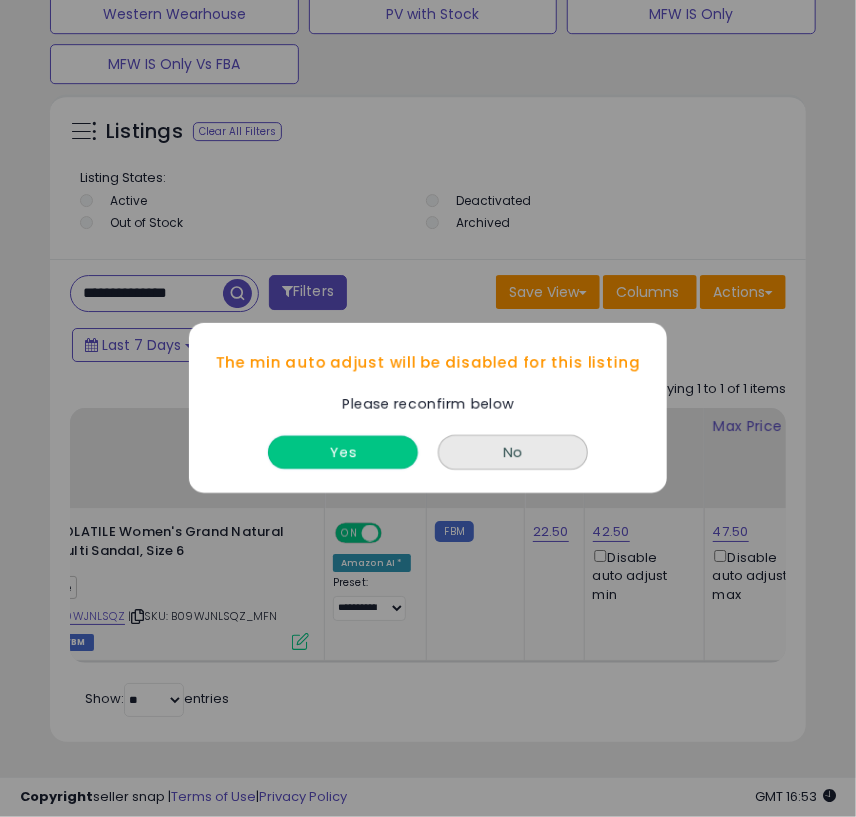 click on "Yes" at bounding box center [343, 453] 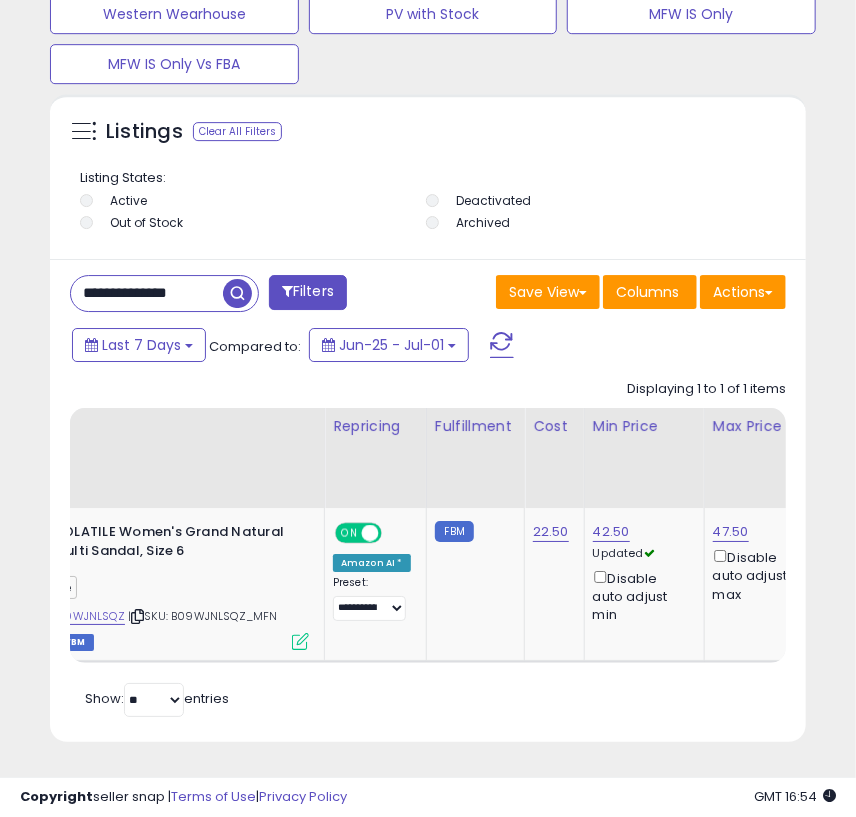 click on "**********" at bounding box center [147, 293] 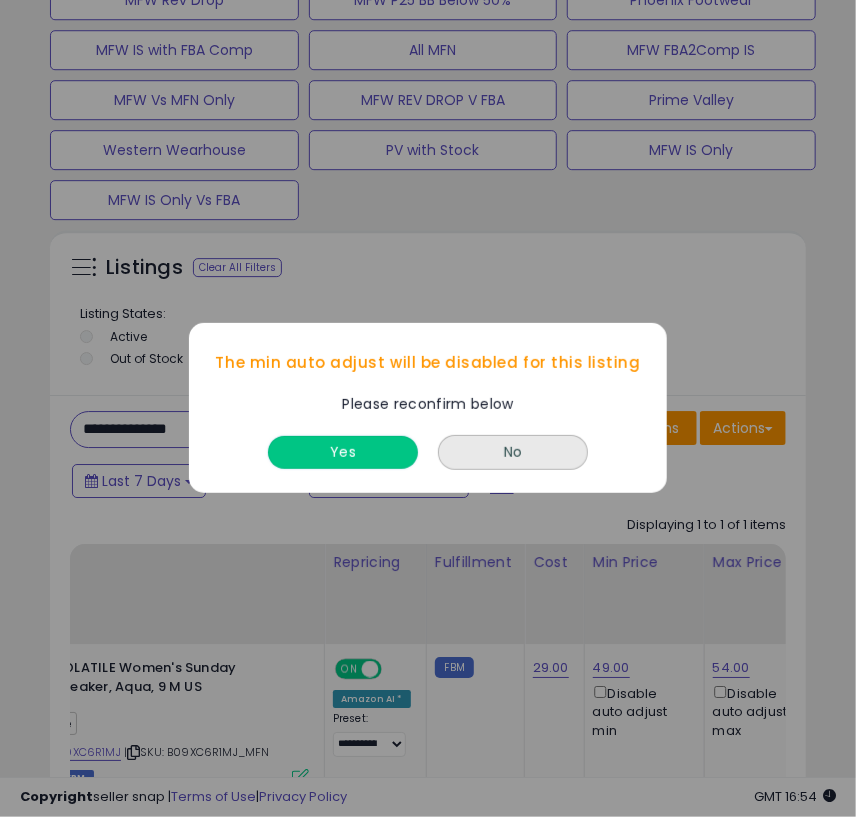 click on "Yes" at bounding box center (343, 453) 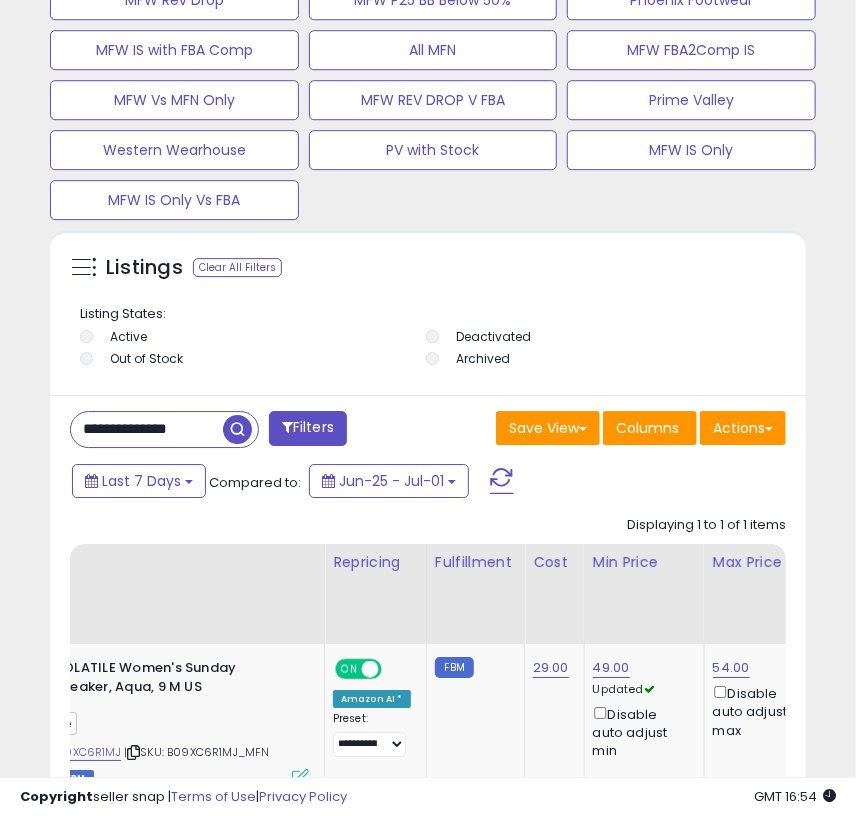click on "**********" at bounding box center (147, 429) 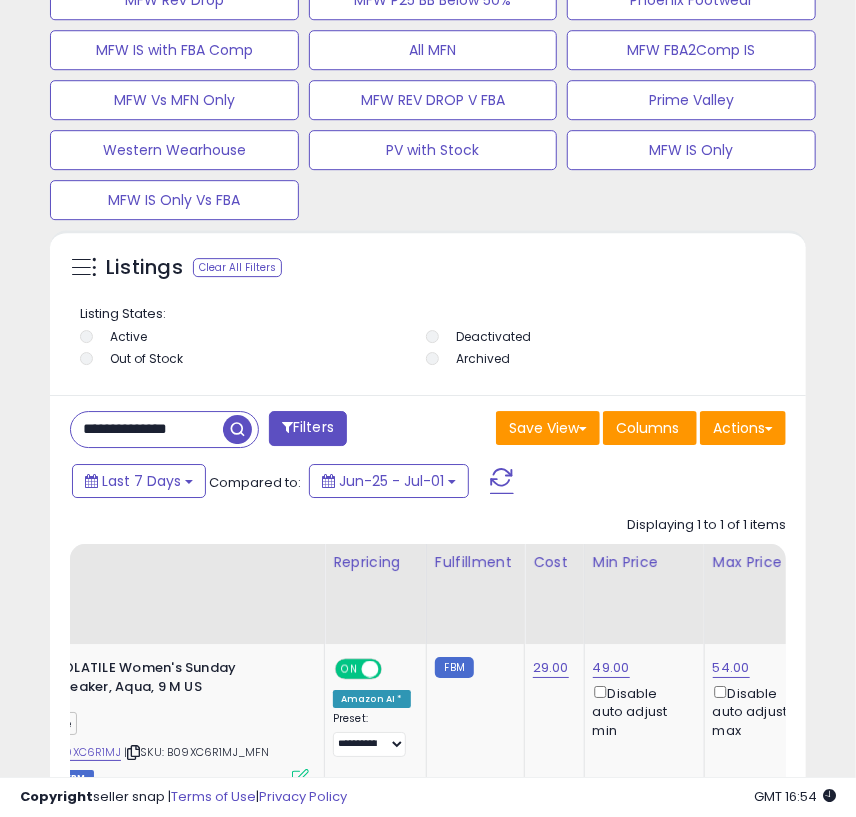 click at bounding box center (237, 429) 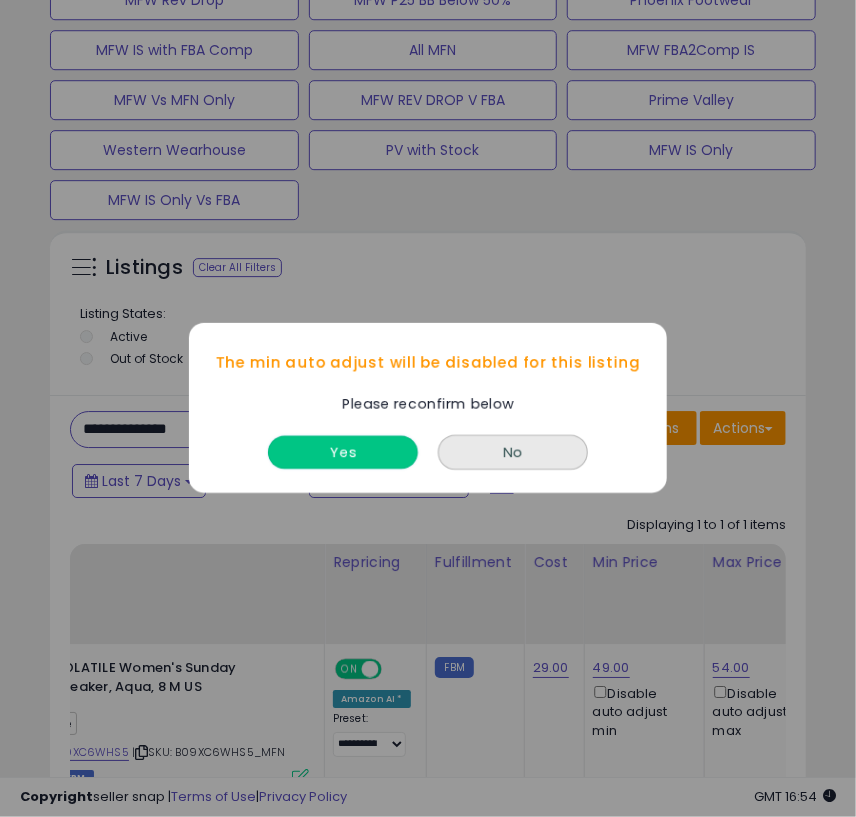 click on "Yes" at bounding box center (343, 453) 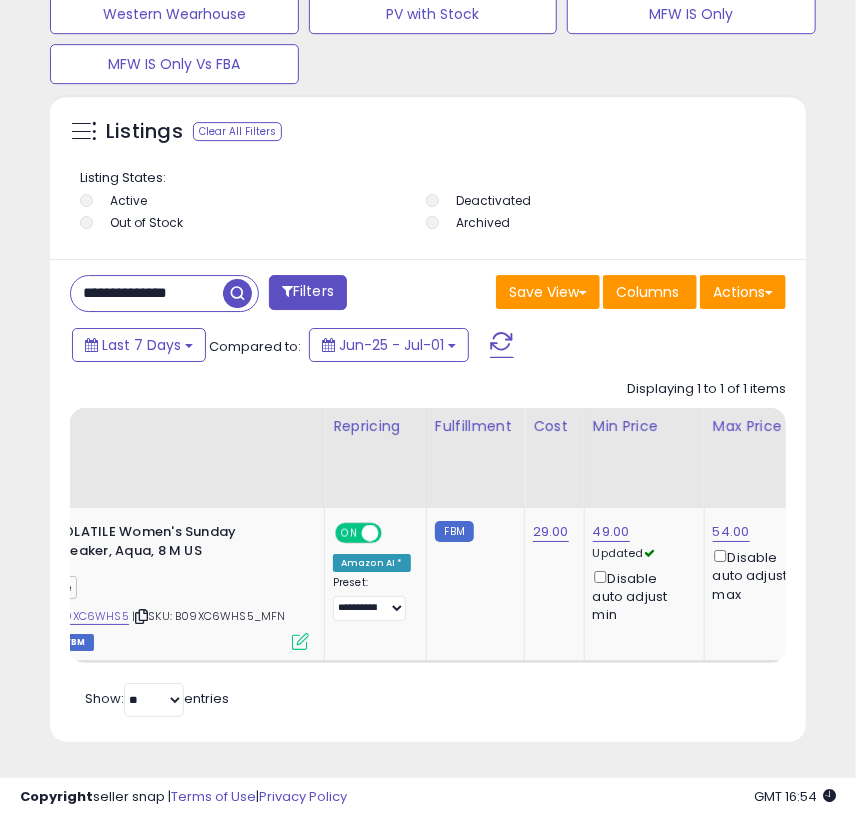 click on "**********" at bounding box center (147, 293) 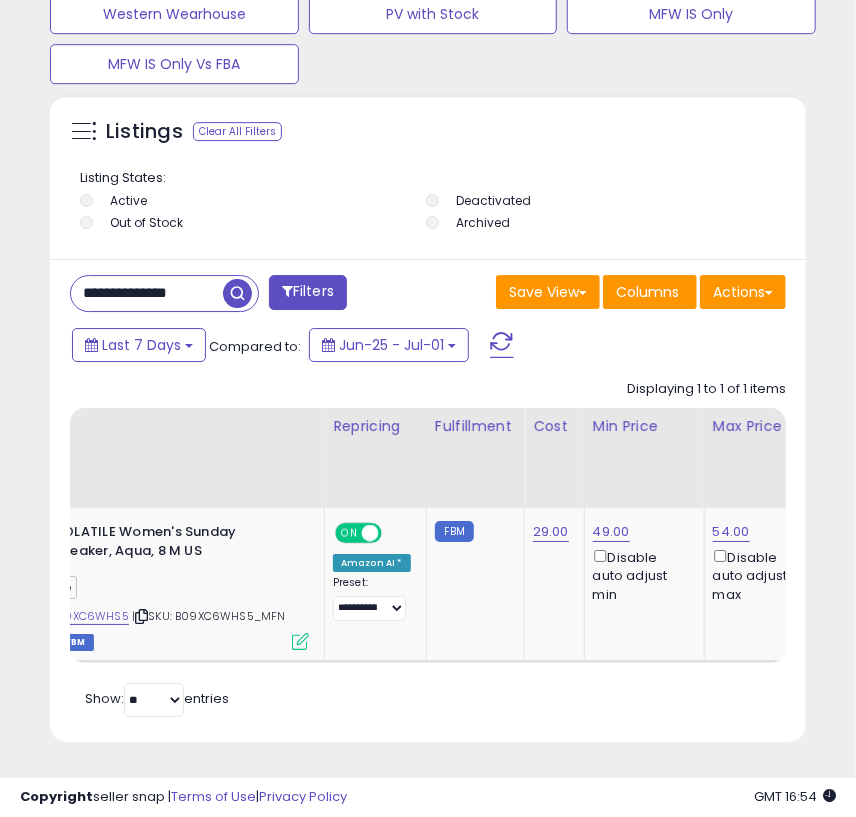 click at bounding box center (237, 293) 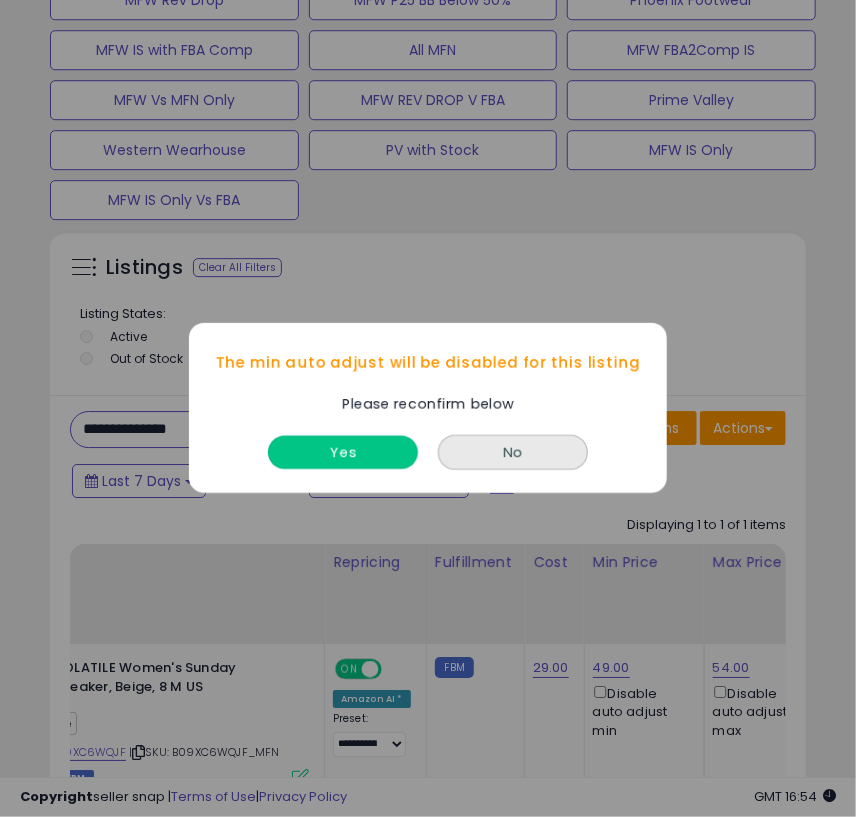 click on "Yes" at bounding box center (343, 453) 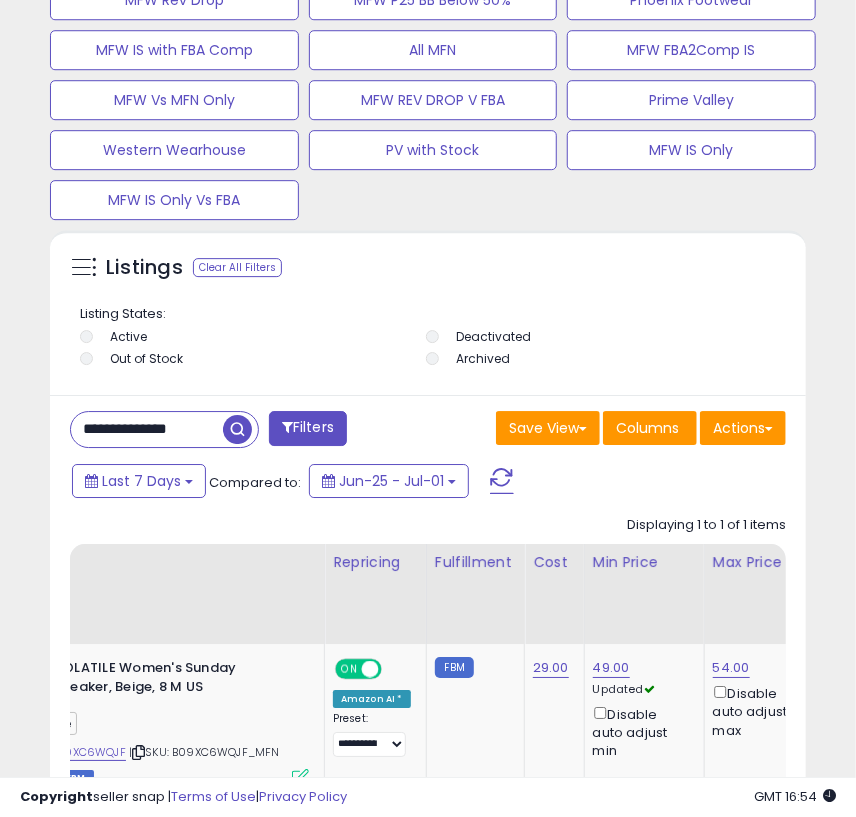 click on "**********" at bounding box center [147, 429] 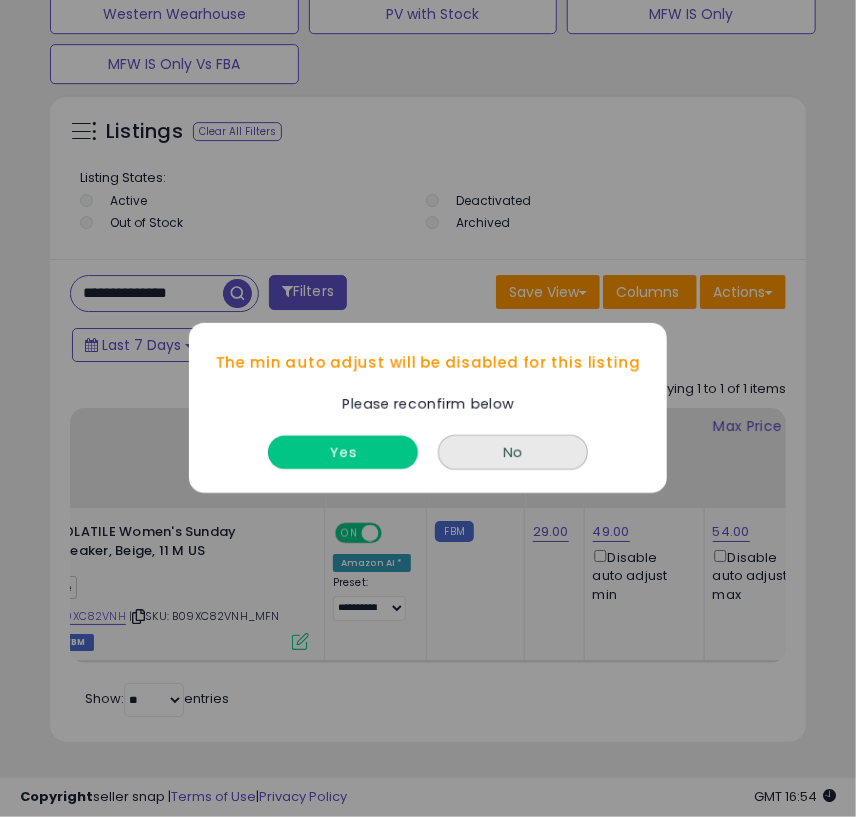 click on "Yes" at bounding box center (343, 453) 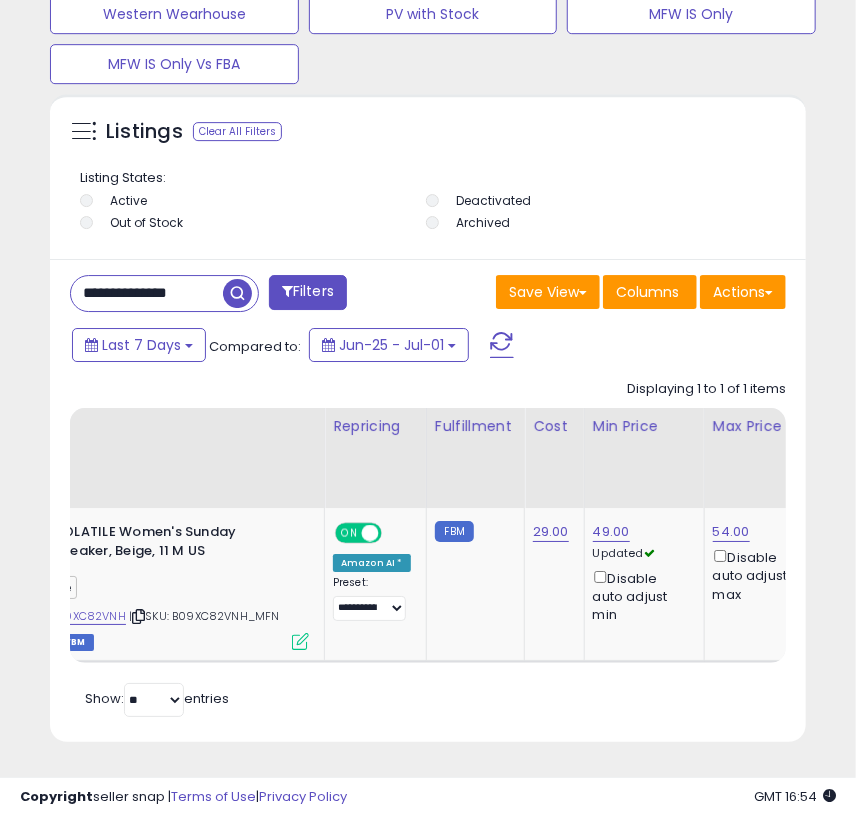 click on "**********" at bounding box center (147, 293) 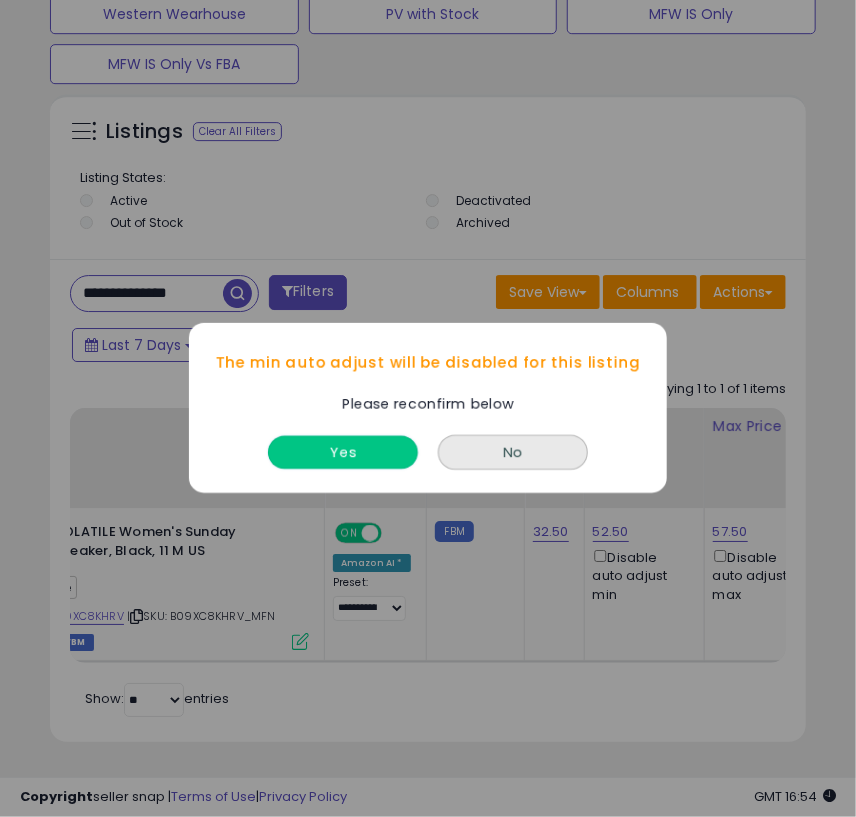 click on "Yes" at bounding box center [343, 453] 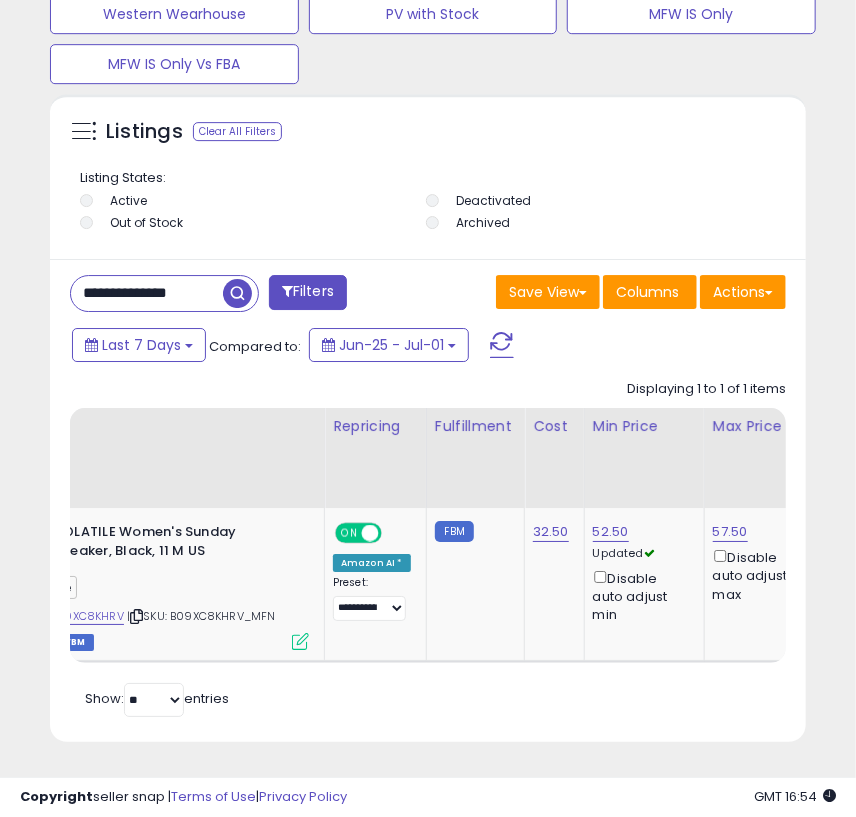click on "**********" at bounding box center (147, 293) 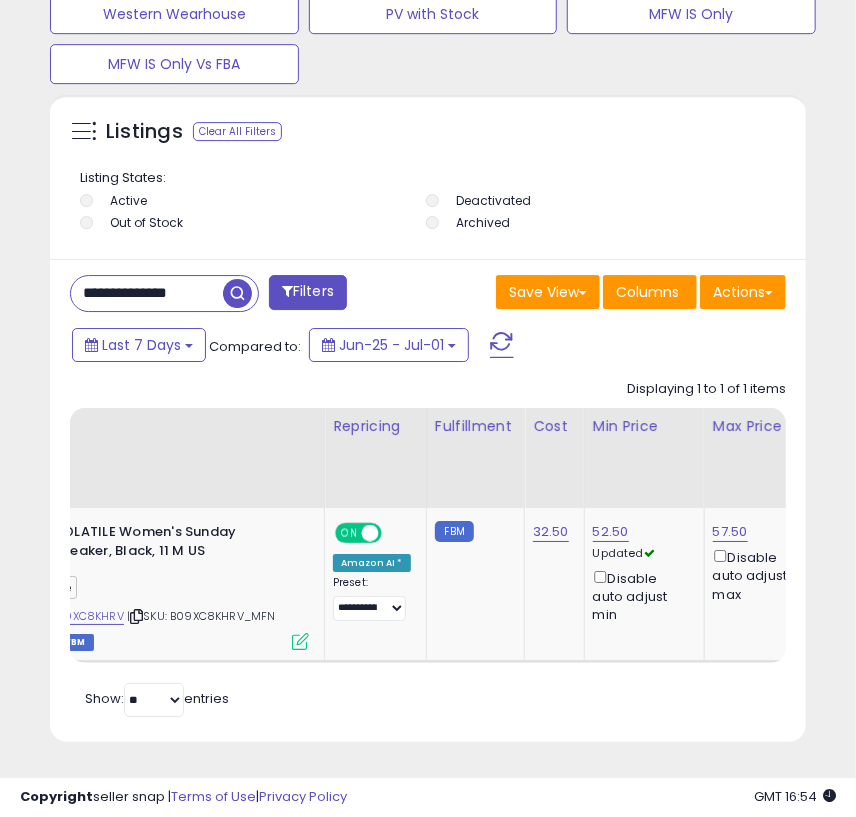 paste 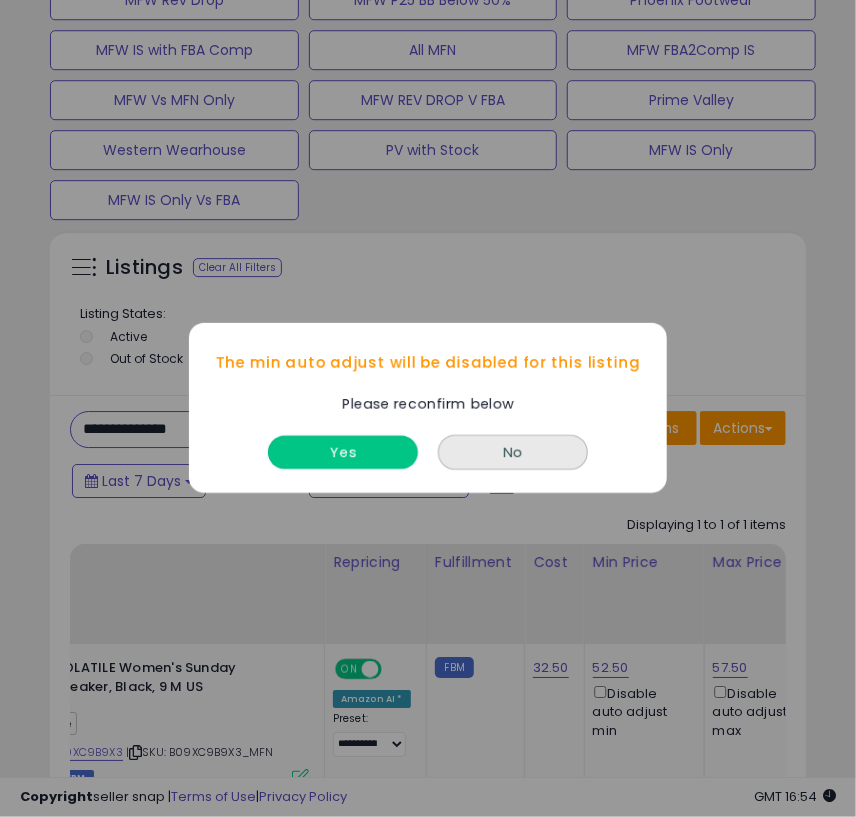 click on "Yes" at bounding box center [343, 453] 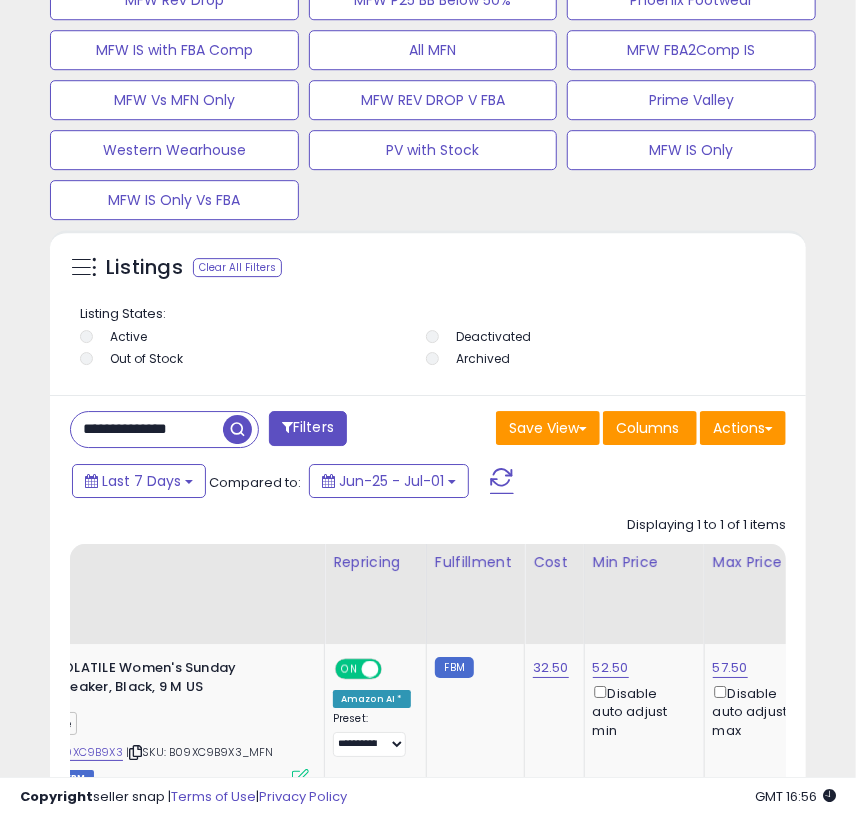 click on "**********" at bounding box center (147, 429) 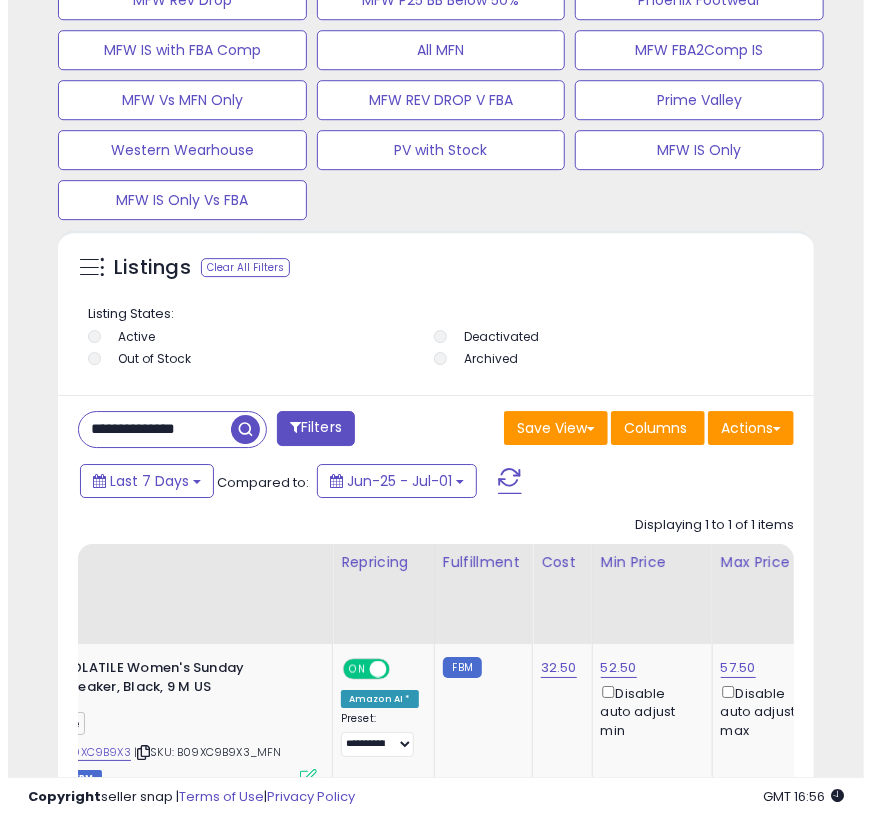 scroll, scrollTop: 0, scrollLeft: 0, axis: both 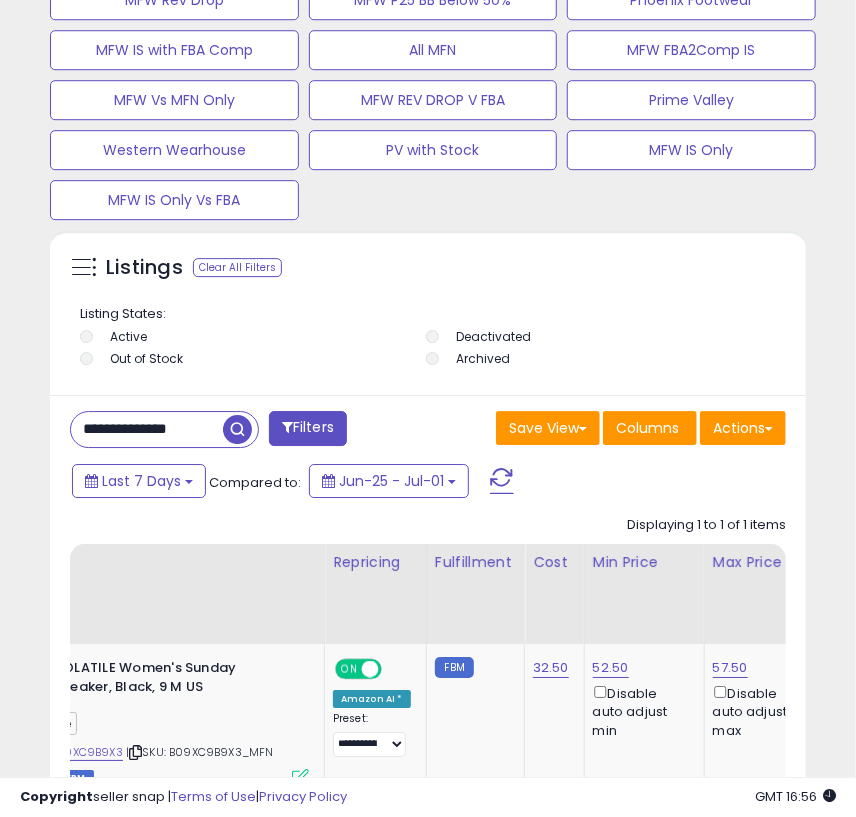 click at bounding box center [237, 429] 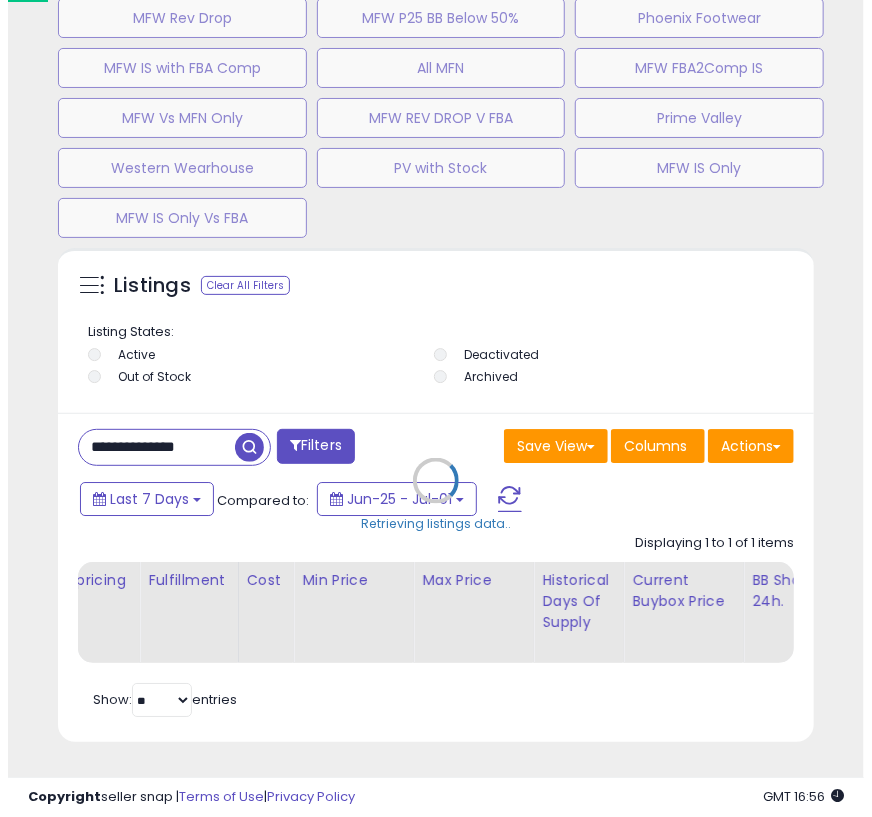 scroll, scrollTop: 999610, scrollLeft: 999238, axis: both 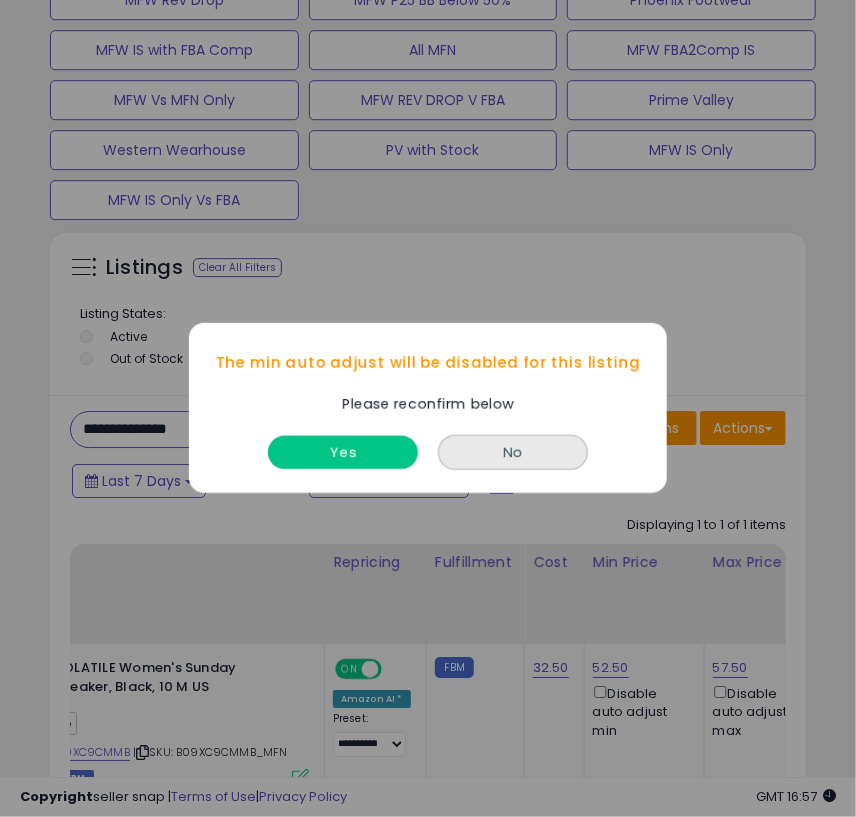 click on "Yes" at bounding box center (343, 453) 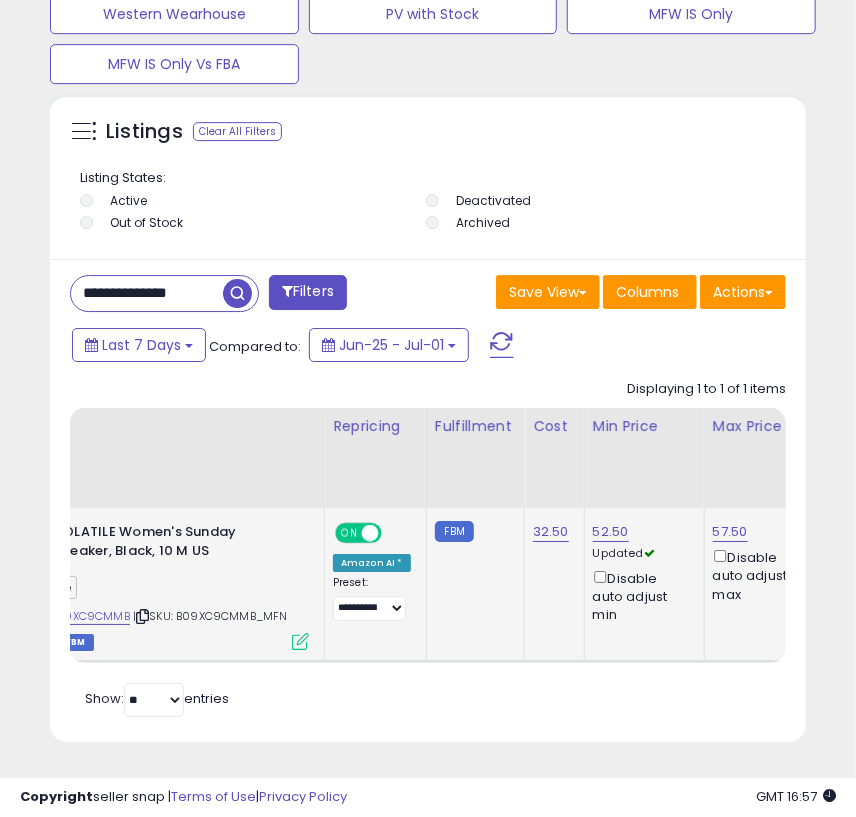 scroll, scrollTop: 1945, scrollLeft: 0, axis: vertical 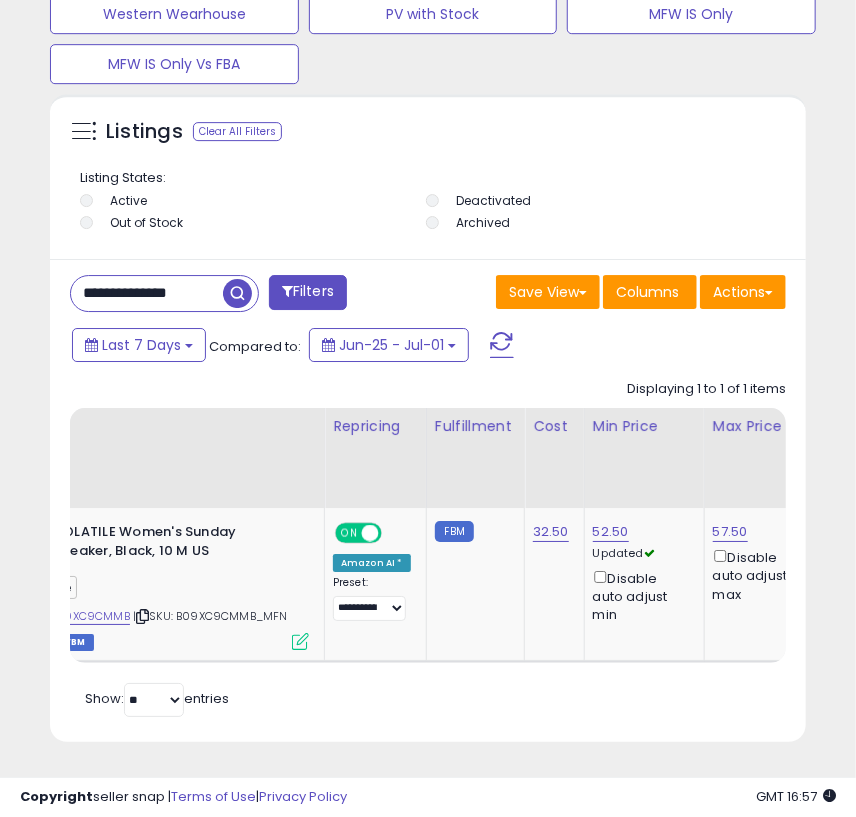 click on "**********" at bounding box center (147, 293) 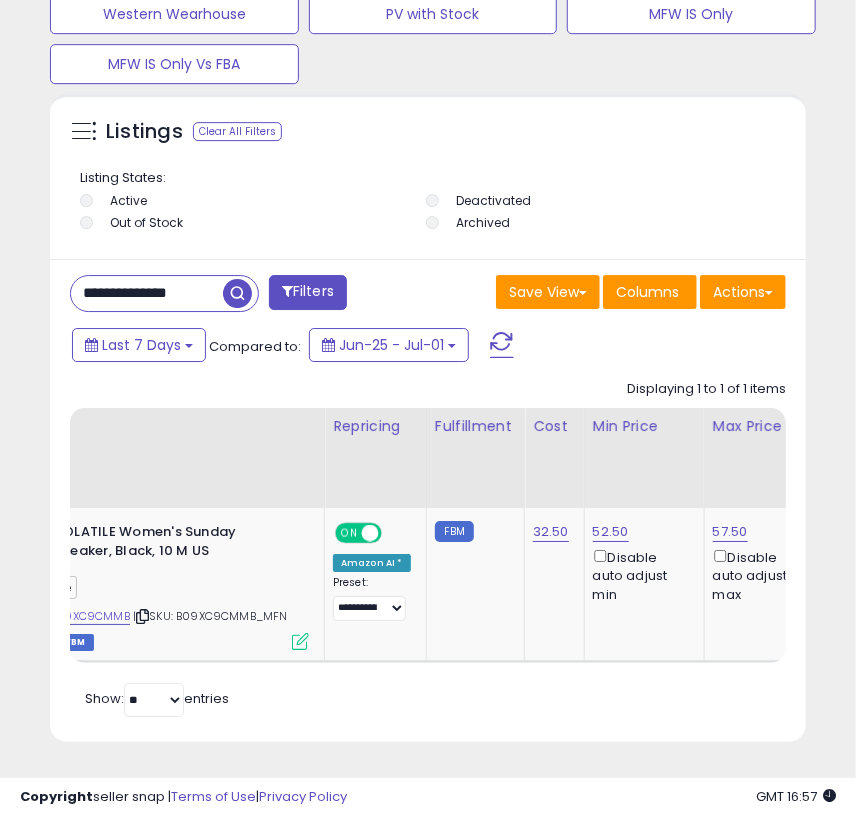 scroll, scrollTop: 0, scrollLeft: 0, axis: both 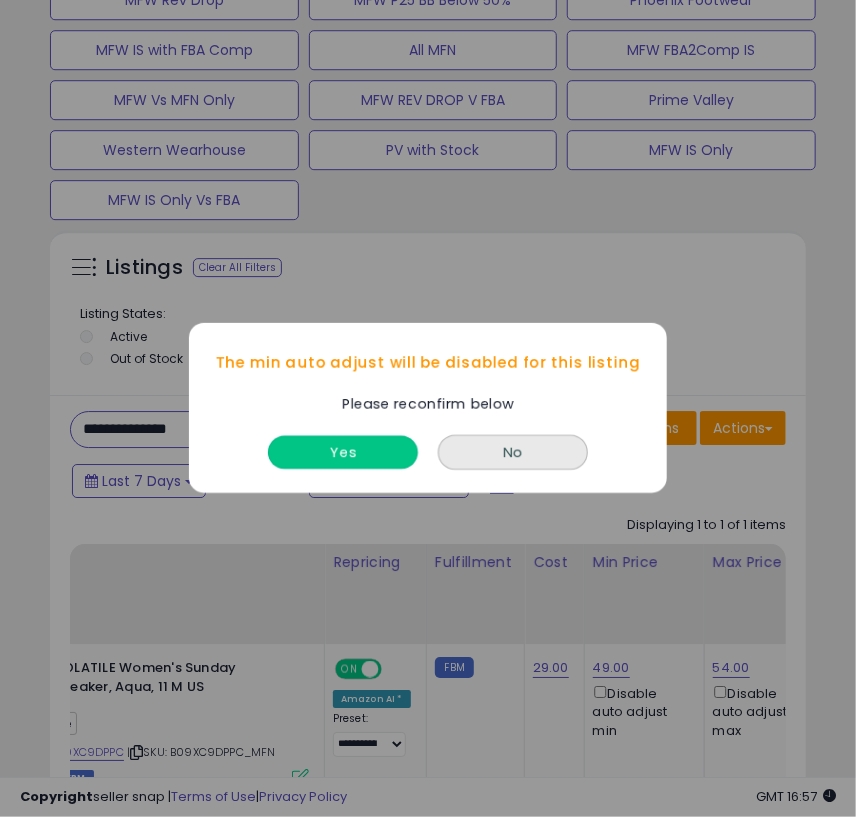 click on "Yes" at bounding box center (343, 453) 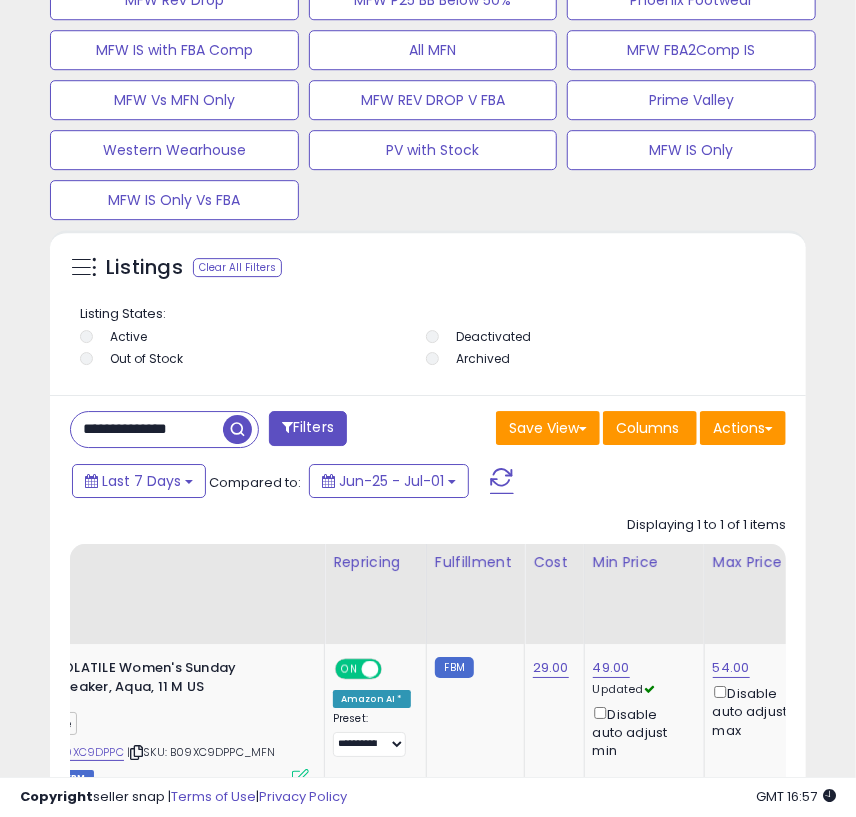 click on "**********" at bounding box center (147, 429) 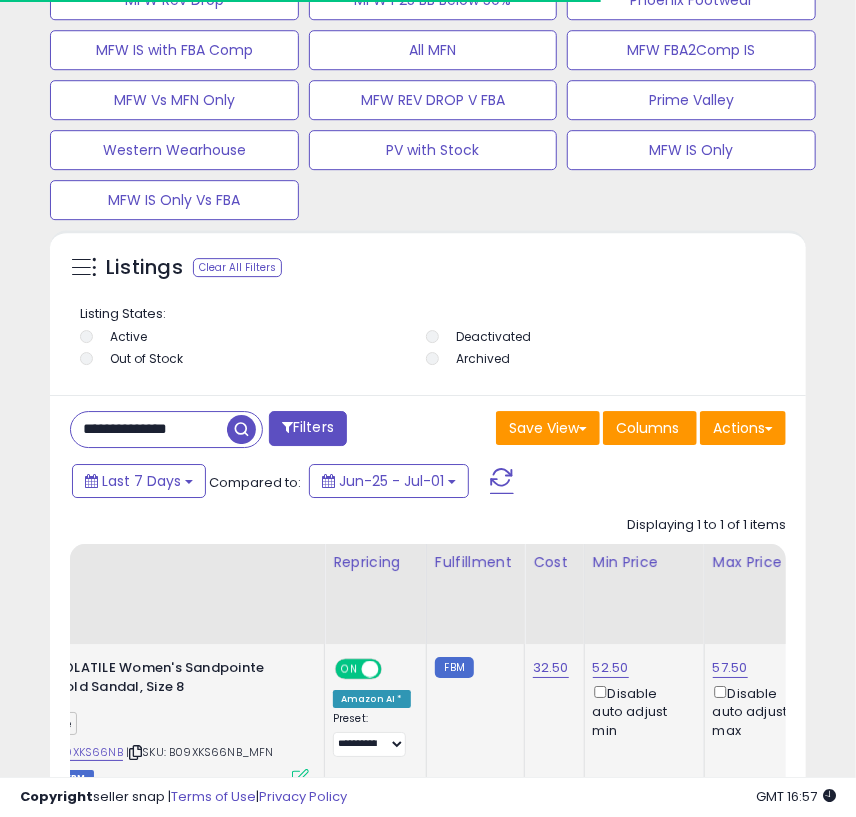 scroll, scrollTop: 390, scrollLeft: 746, axis: both 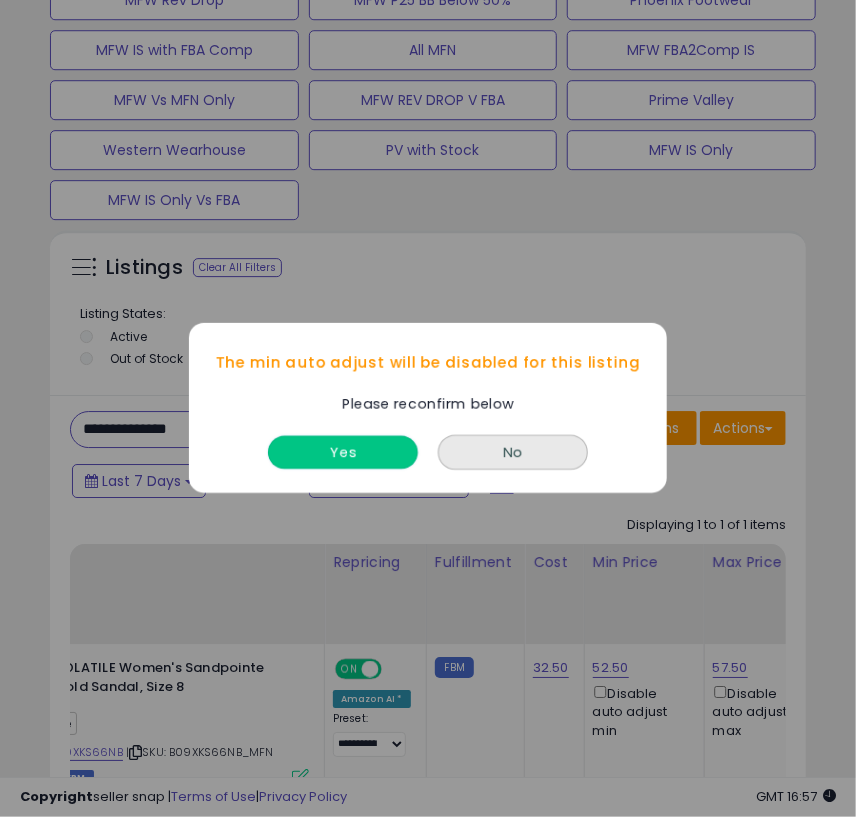 click on "Yes" at bounding box center [343, 453] 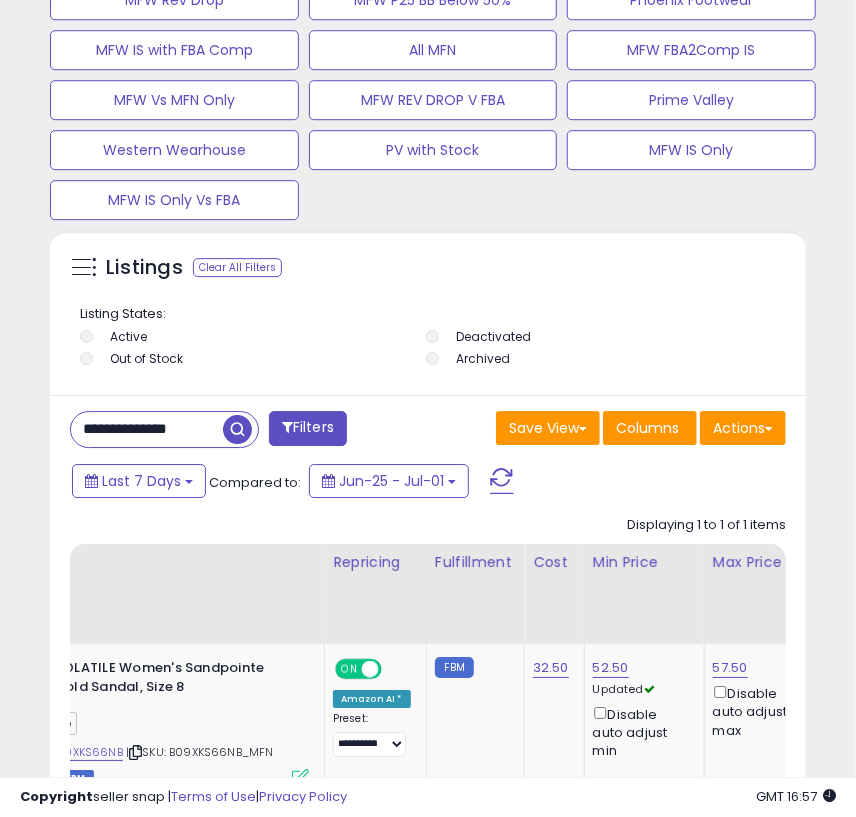 click on "**********" at bounding box center (147, 429) 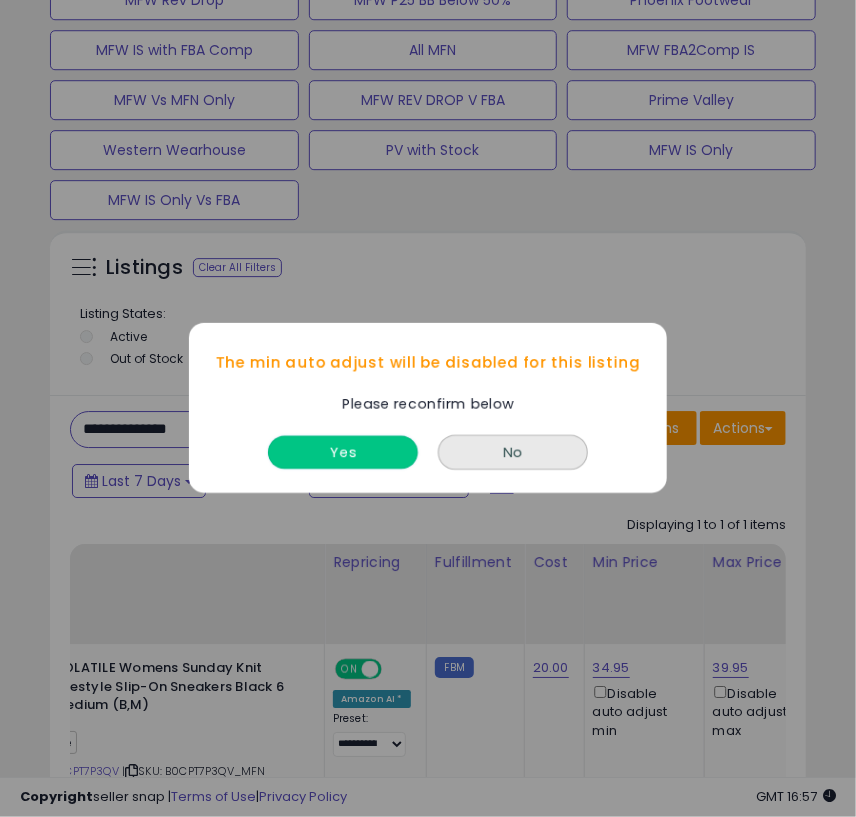 click on "Yes" at bounding box center (343, 453) 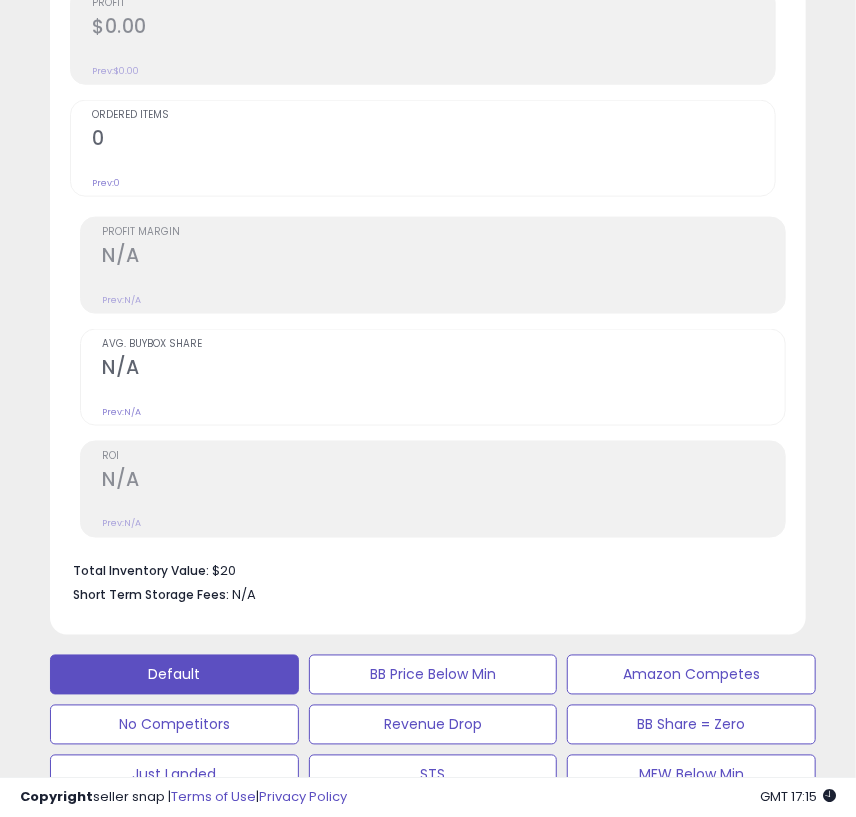 scroll, scrollTop: 0, scrollLeft: 0, axis: both 